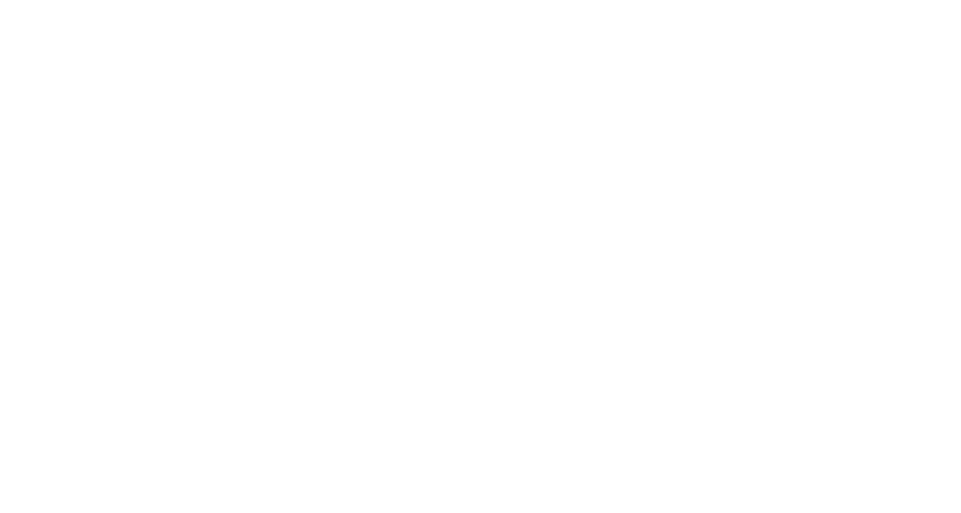 scroll, scrollTop: 0, scrollLeft: 0, axis: both 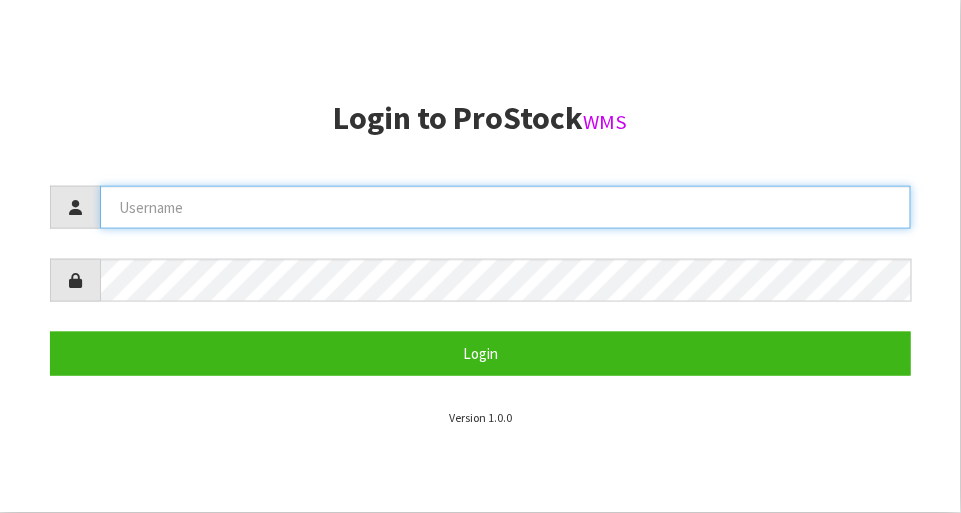click at bounding box center (505, 207) 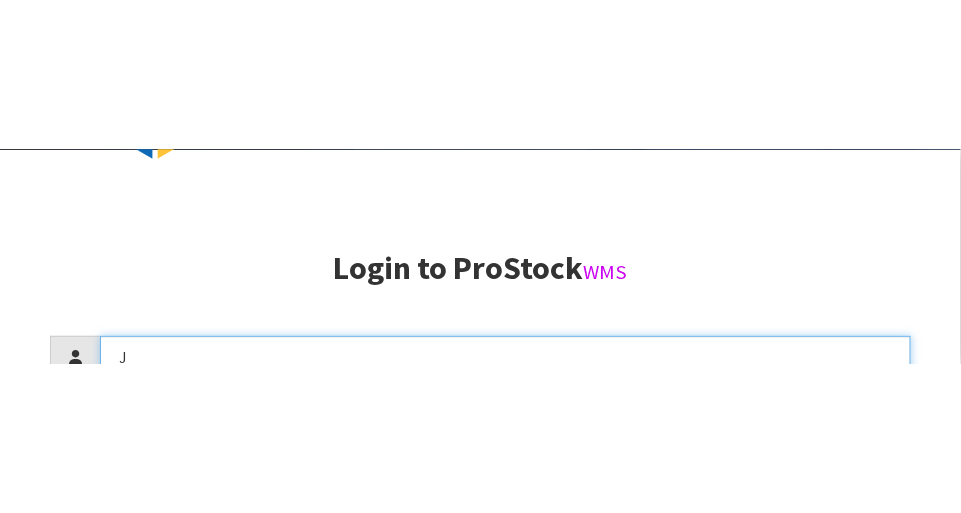 scroll, scrollTop: 217, scrollLeft: 0, axis: vertical 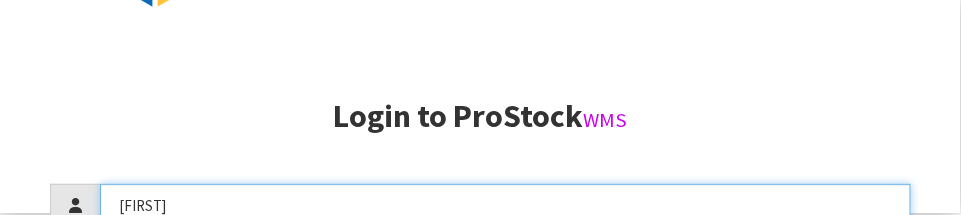 type on "[FIRST]" 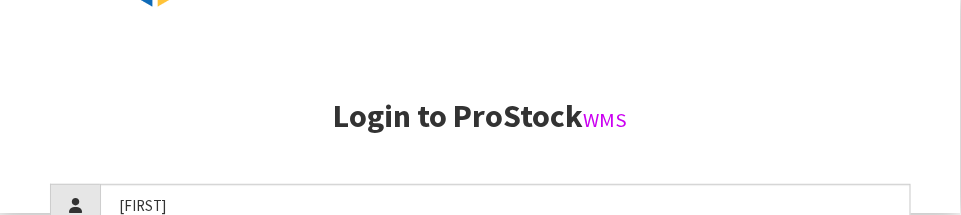 click on "Login to ProStock  WMS
Login
Version 1.0.0" at bounding box center (480, 105) 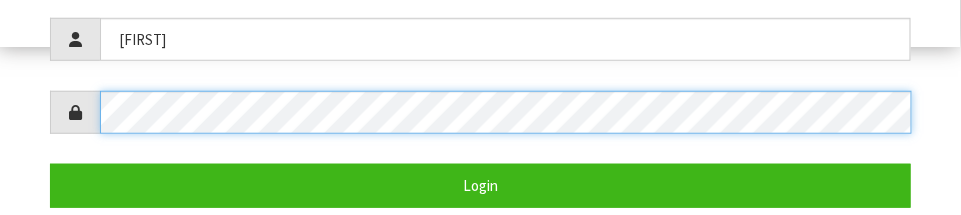 scroll, scrollTop: 388, scrollLeft: 0, axis: vertical 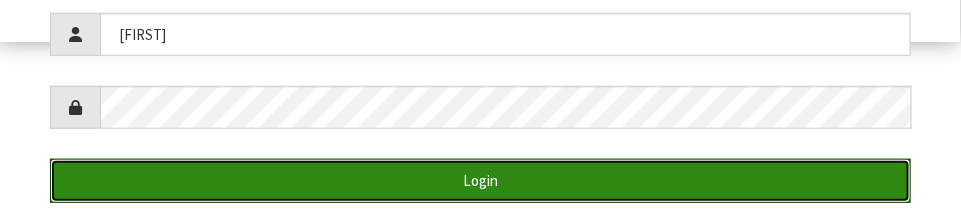 click on "Login" at bounding box center [480, 180] 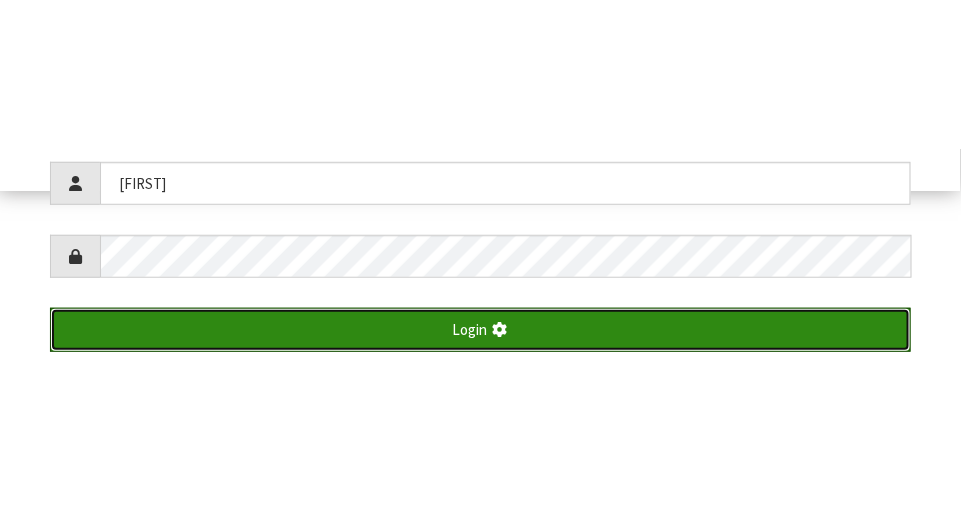 scroll, scrollTop: 513, scrollLeft: 0, axis: vertical 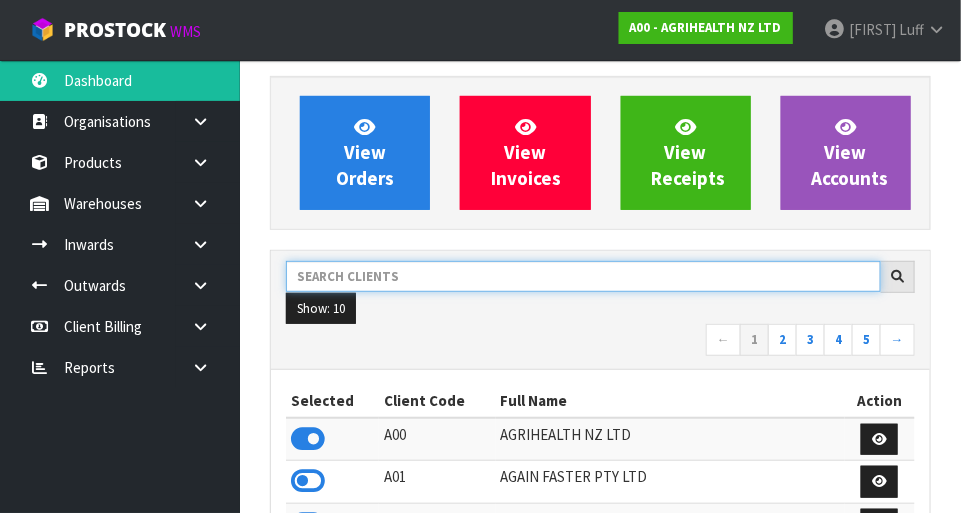 click at bounding box center [583, 276] 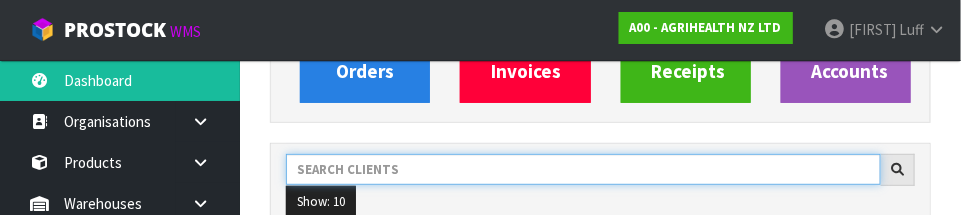 scroll, scrollTop: 293, scrollLeft: 0, axis: vertical 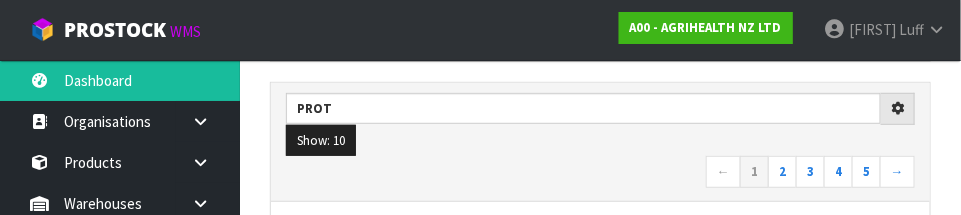 click on "←
1 2 3 4 5
→" at bounding box center [600, 173] 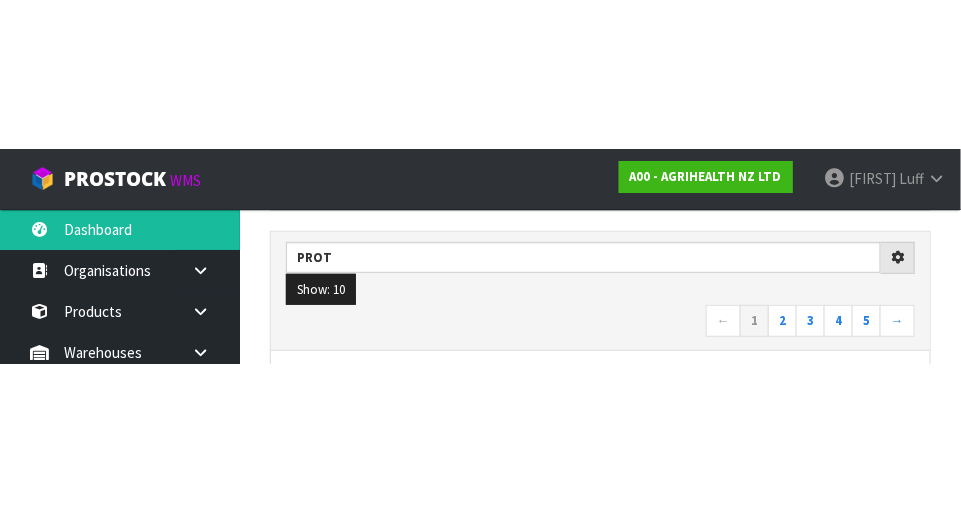 scroll, scrollTop: 303, scrollLeft: 0, axis: vertical 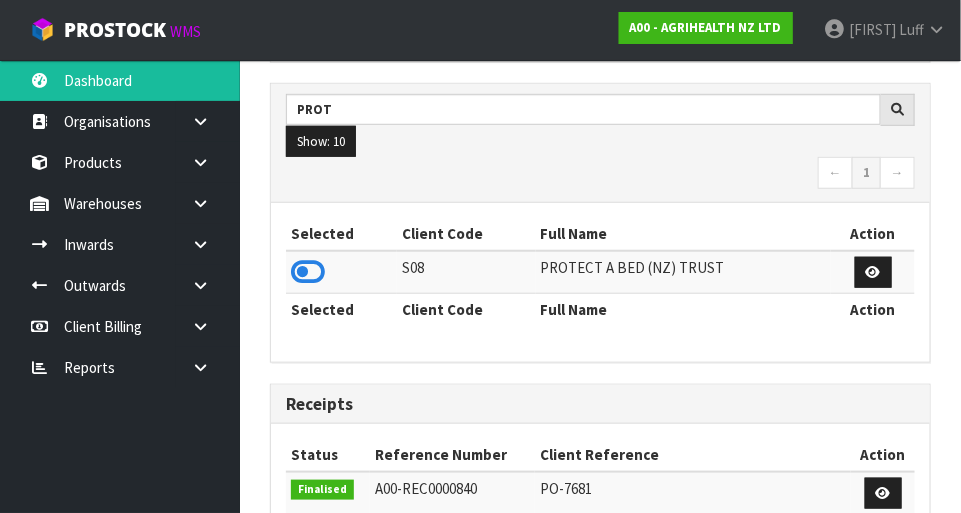 click at bounding box center [308, 272] 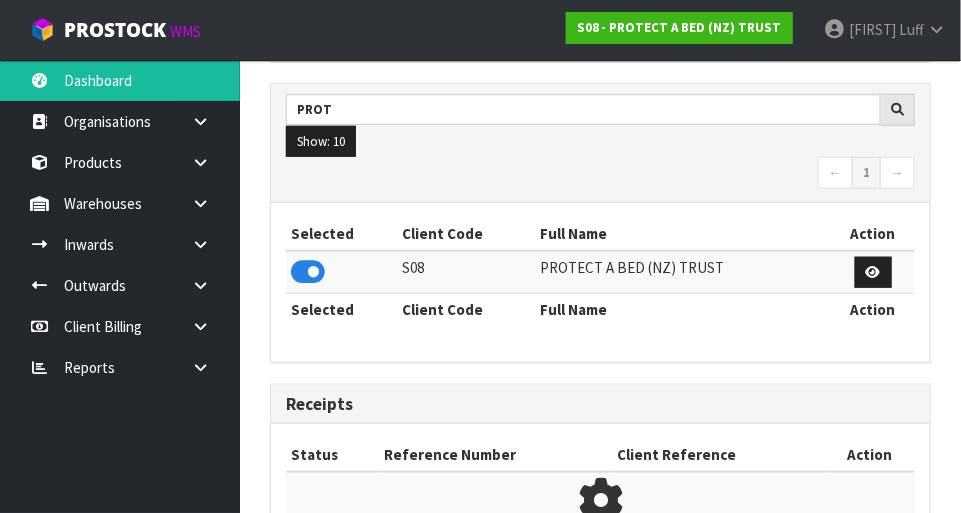 scroll, scrollTop: 1312, scrollLeft: 691, axis: both 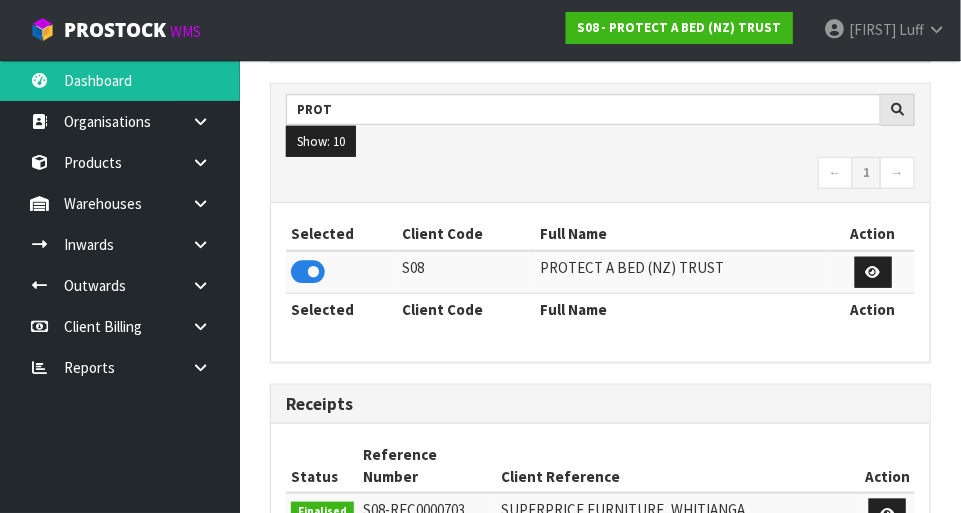 click at bounding box center (208, 162) 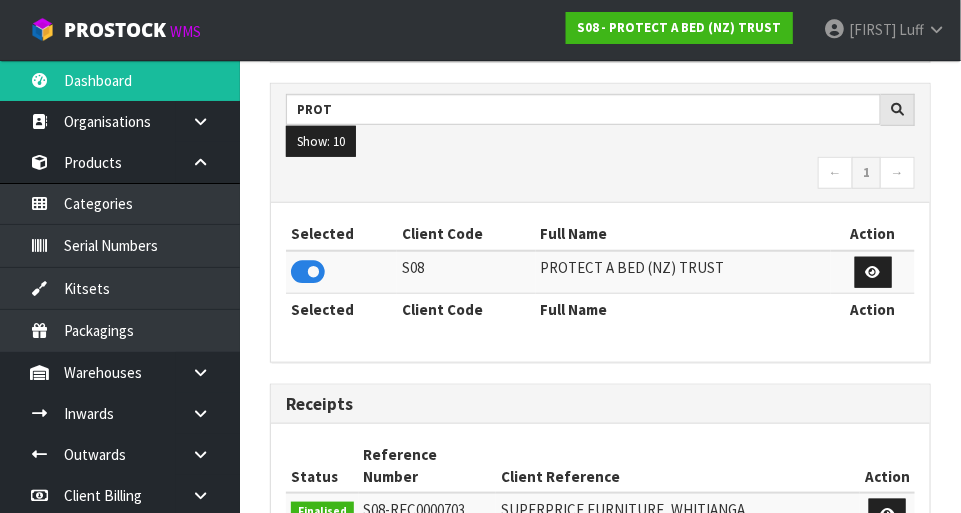 scroll, scrollTop: 998421, scrollLeft: 999308, axis: both 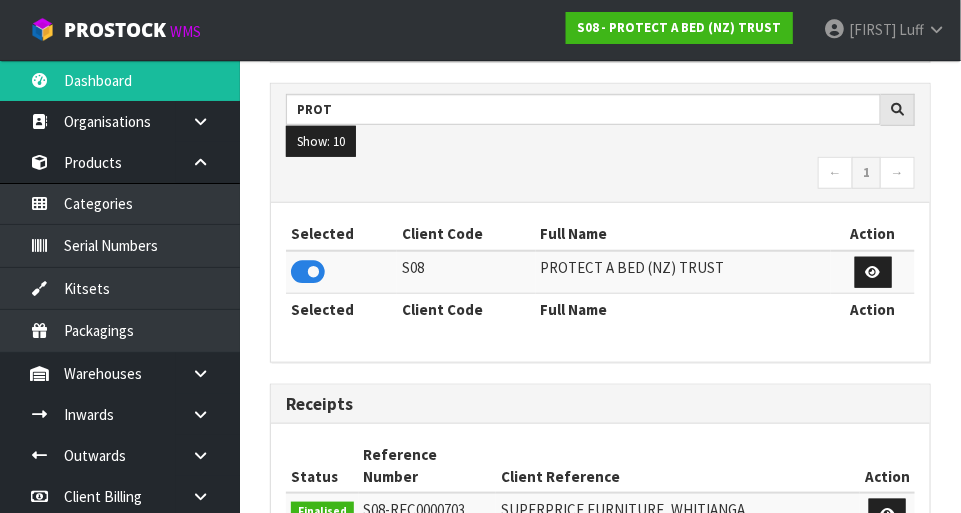 click at bounding box center [208, 162] 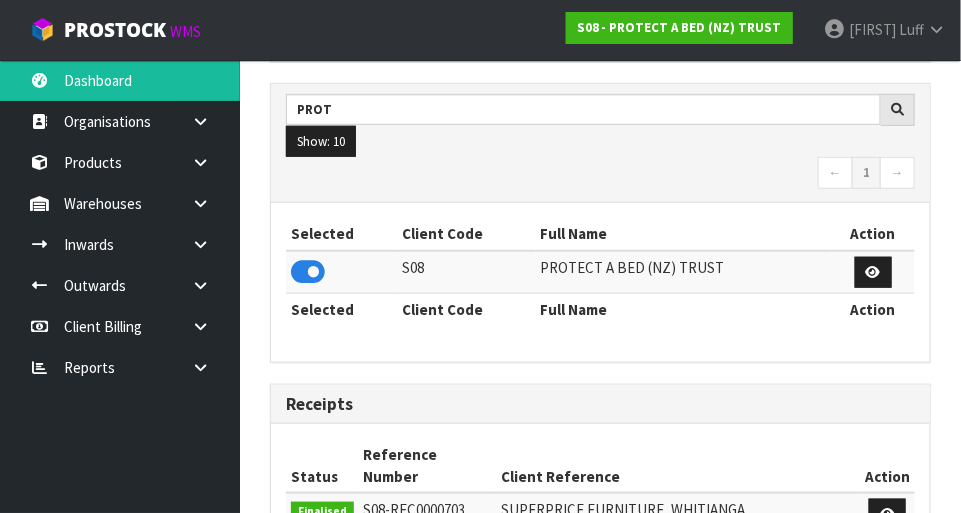 click at bounding box center (200, 203) 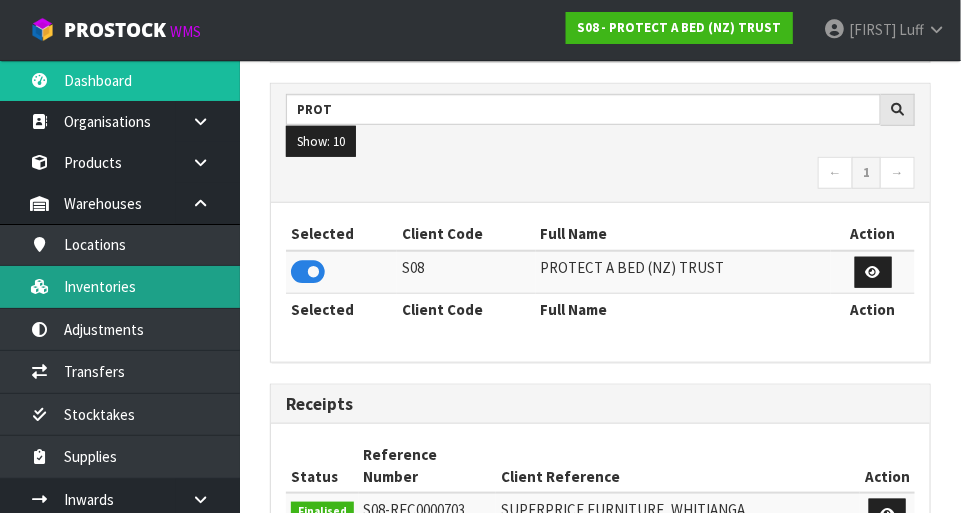 click on "Inventories" at bounding box center (120, 286) 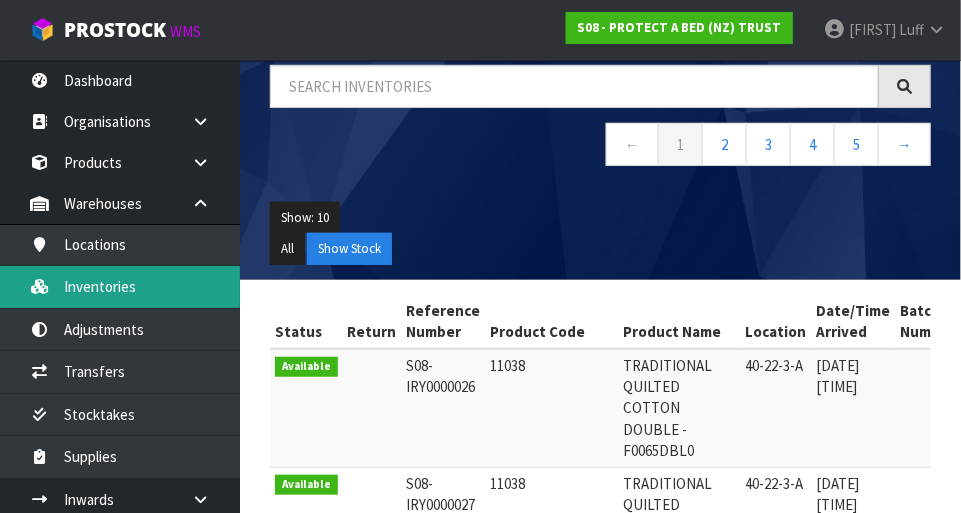 scroll, scrollTop: 0, scrollLeft: 0, axis: both 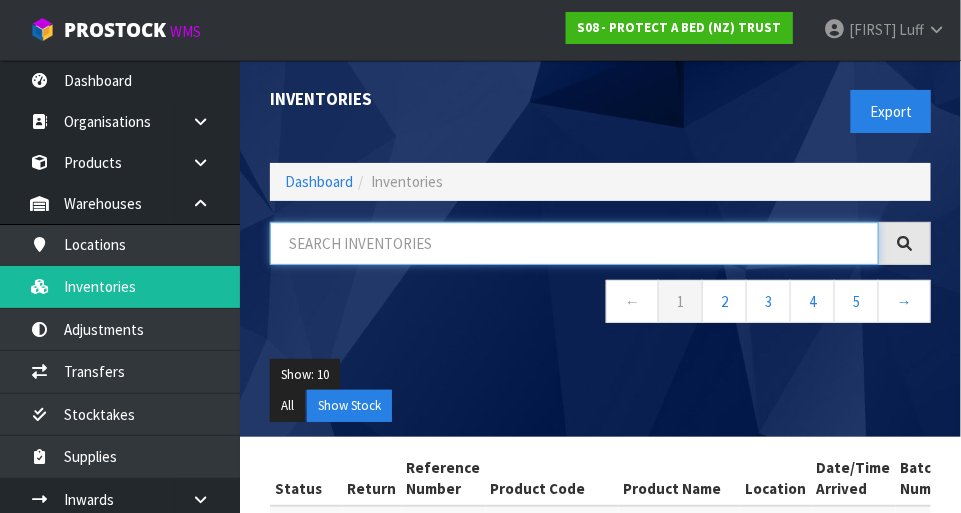 click at bounding box center [574, 243] 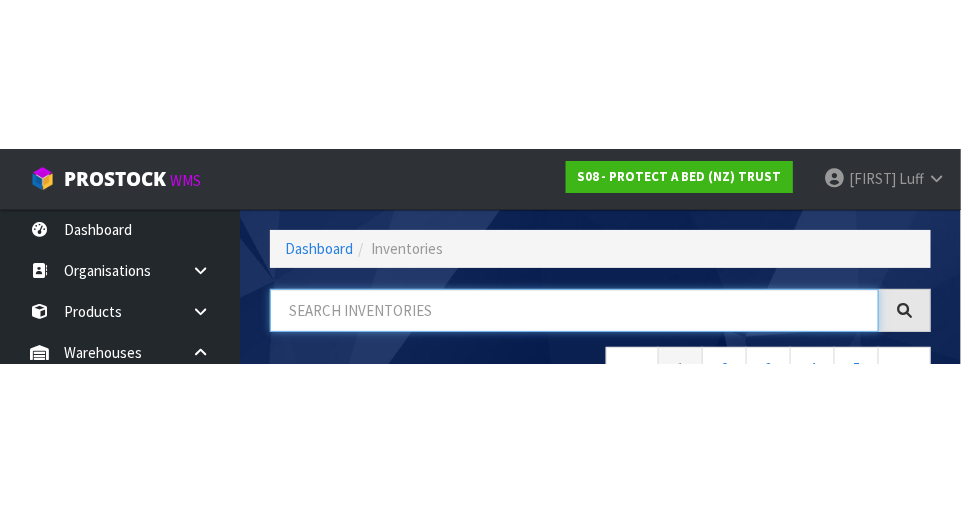 scroll, scrollTop: 135, scrollLeft: 0, axis: vertical 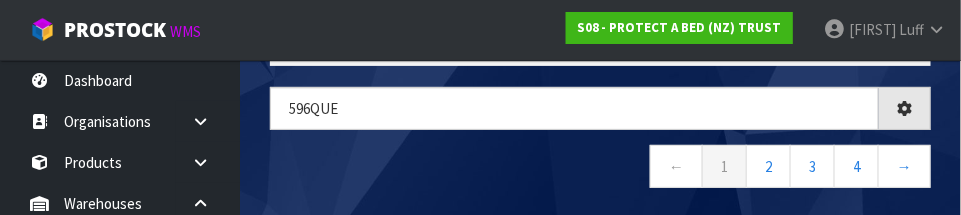 click on "←
1 2 3 4
→" at bounding box center [600, 169] 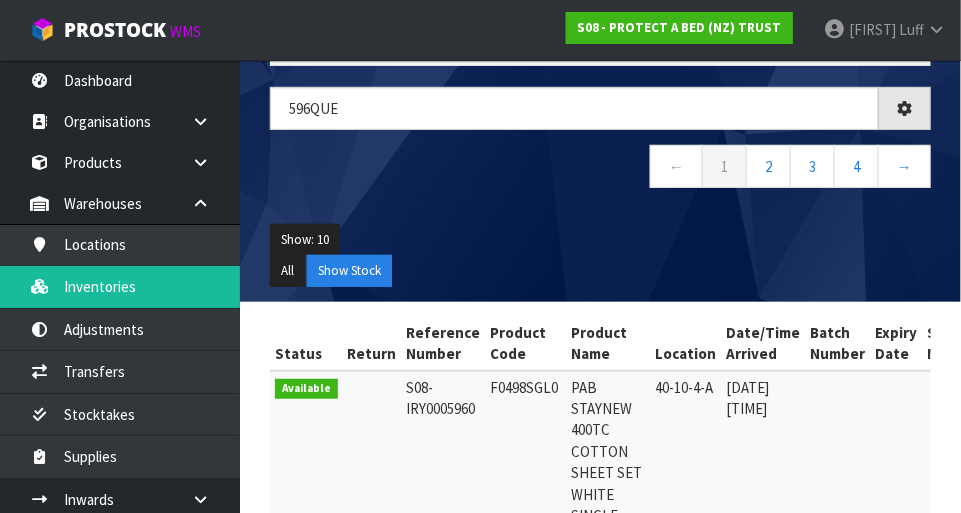 type on "596QUE" 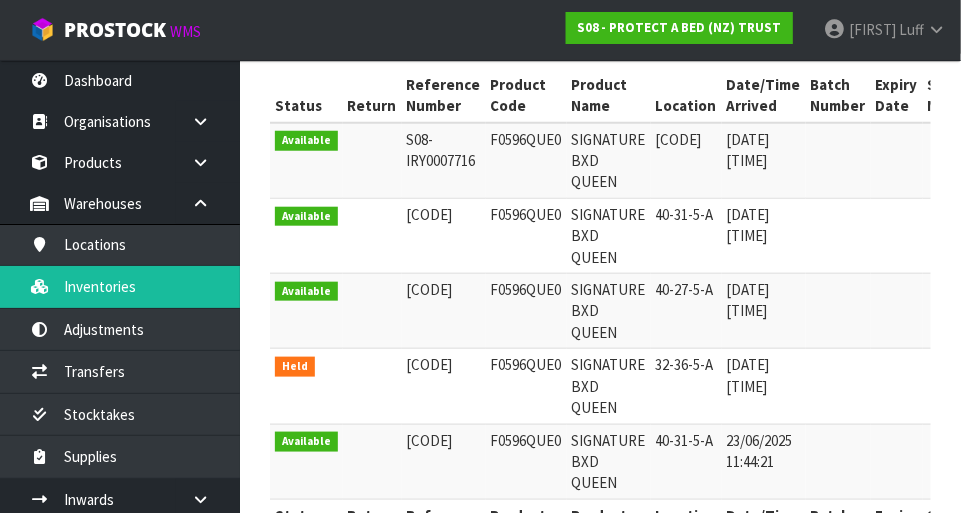 scroll, scrollTop: 387, scrollLeft: 0, axis: vertical 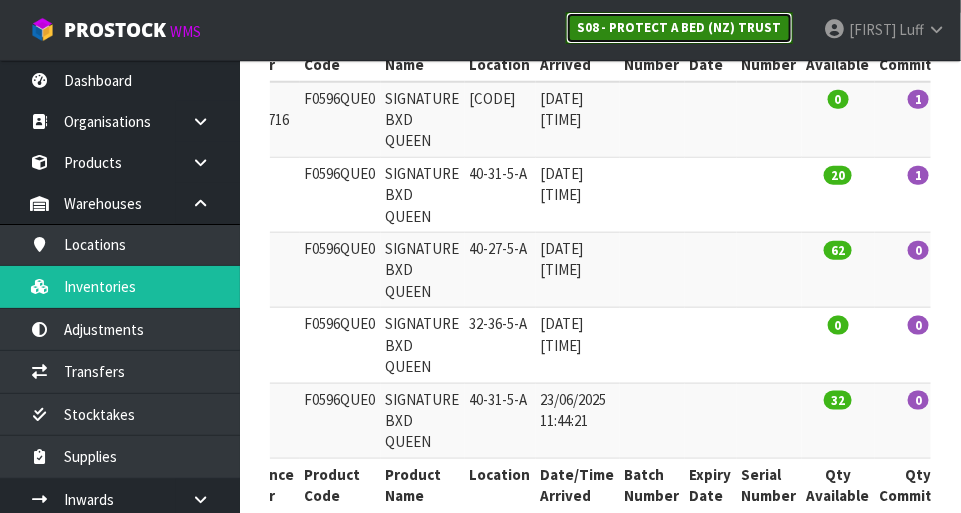 click on "S08 - PROTECT A BED (NZ) TRUST" at bounding box center [679, 27] 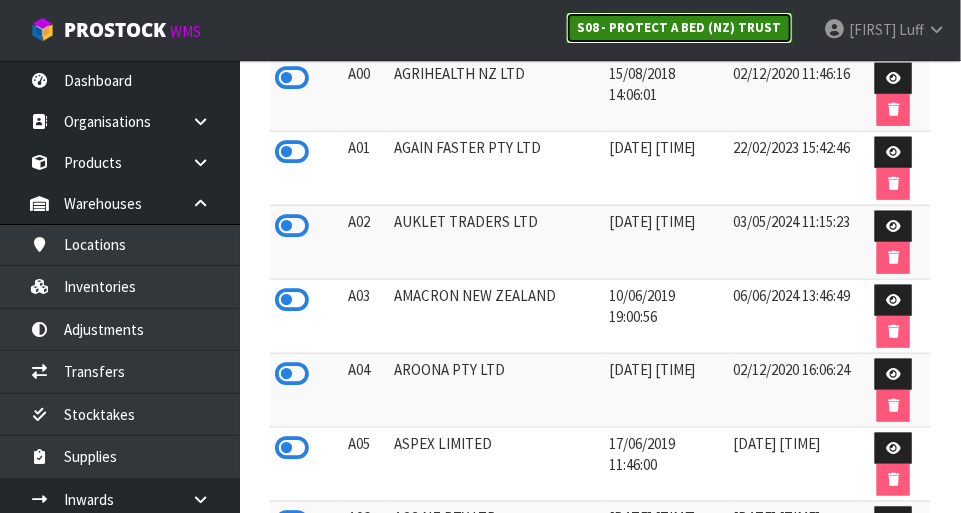 scroll, scrollTop: 0, scrollLeft: 0, axis: both 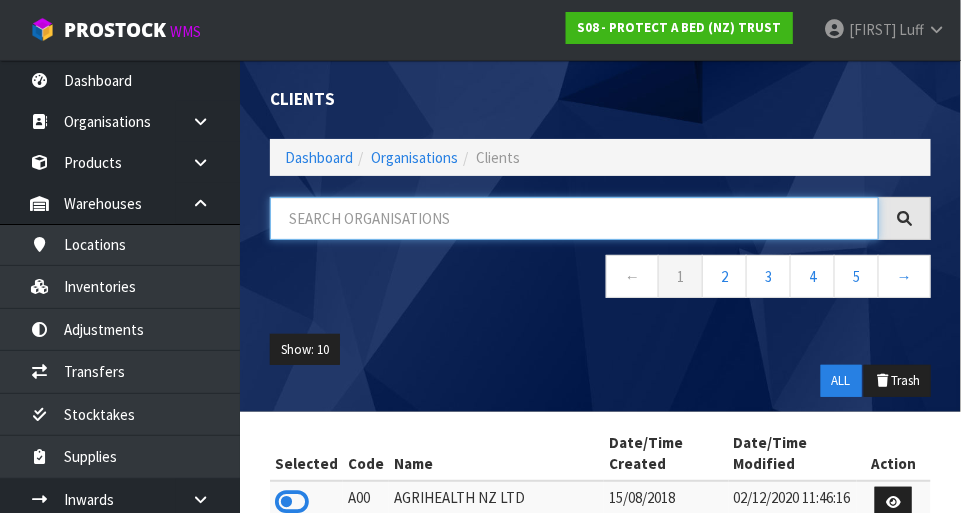 click at bounding box center (574, 218) 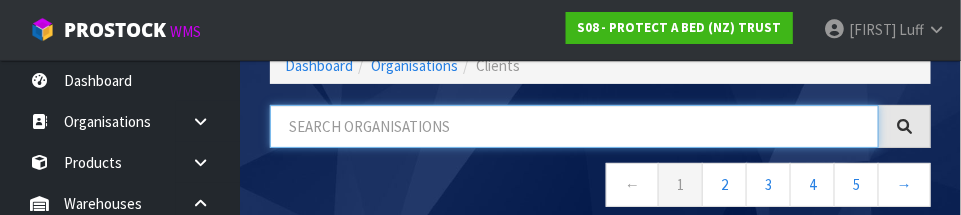scroll, scrollTop: 101, scrollLeft: 0, axis: vertical 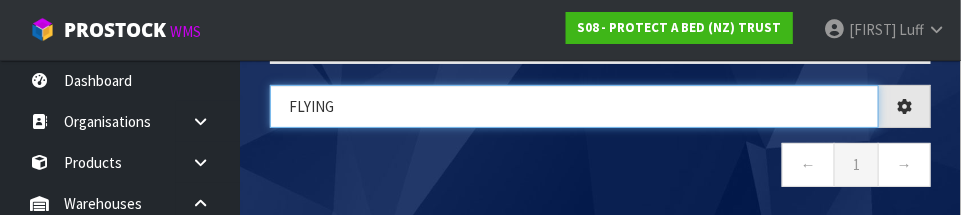 type on "FLYING" 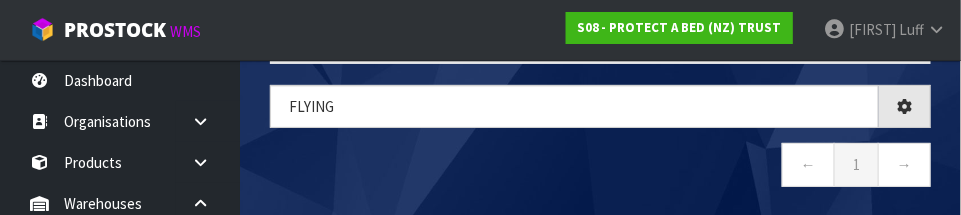 click on "←
1
→" at bounding box center [600, 167] 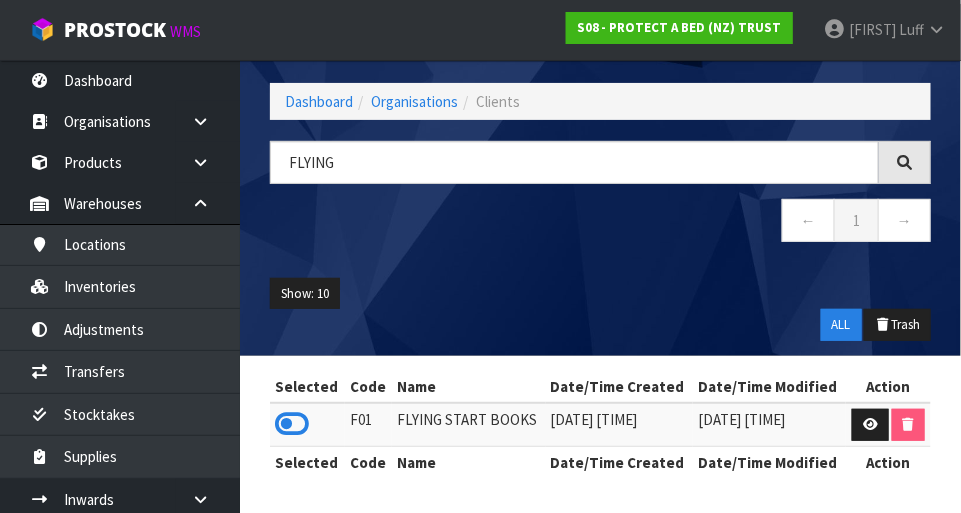 scroll, scrollTop: 50, scrollLeft: 0, axis: vertical 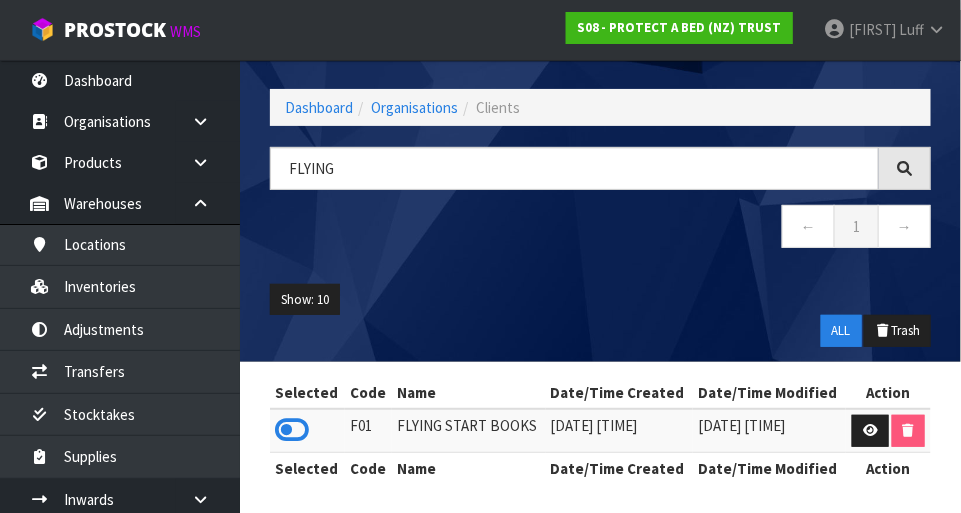 click at bounding box center [292, 430] 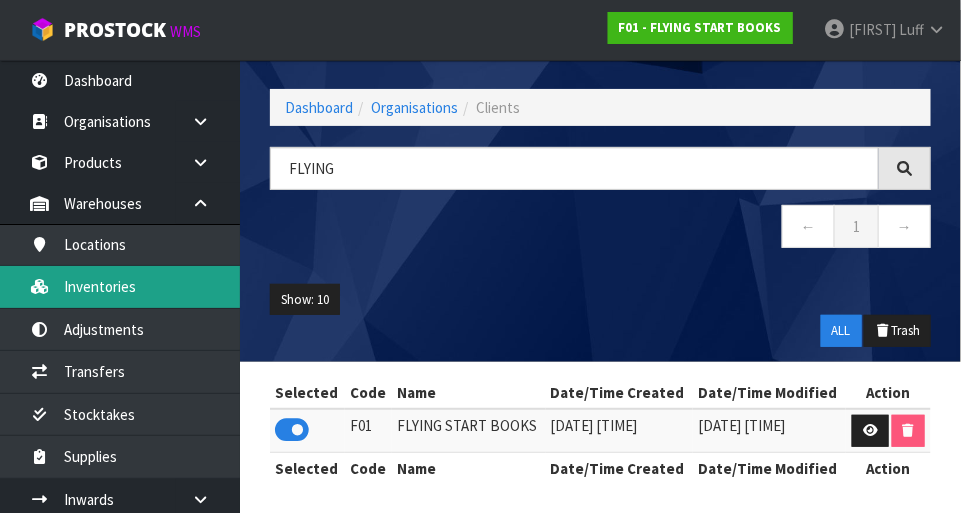 click on "Inventories" at bounding box center [120, 286] 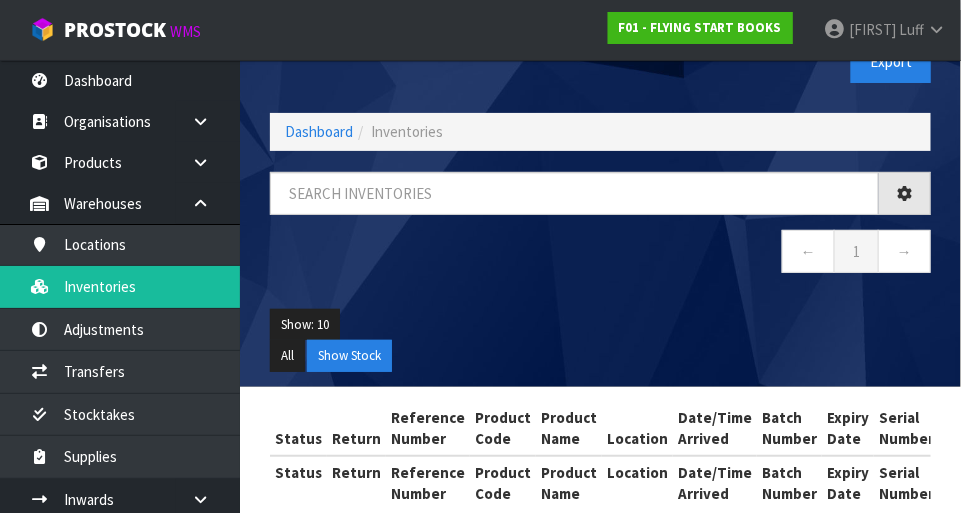 click on "Status
Export
Dashboard Inventories
All
Show Stock
Status
Return
Reference Number
Product Code
Product Name
Location
Date/Time Arrived
Batch Number
Expiry Date
Serial Number
Qty Available
Qty Committed
Qty Quoted" at bounding box center [480, 247] 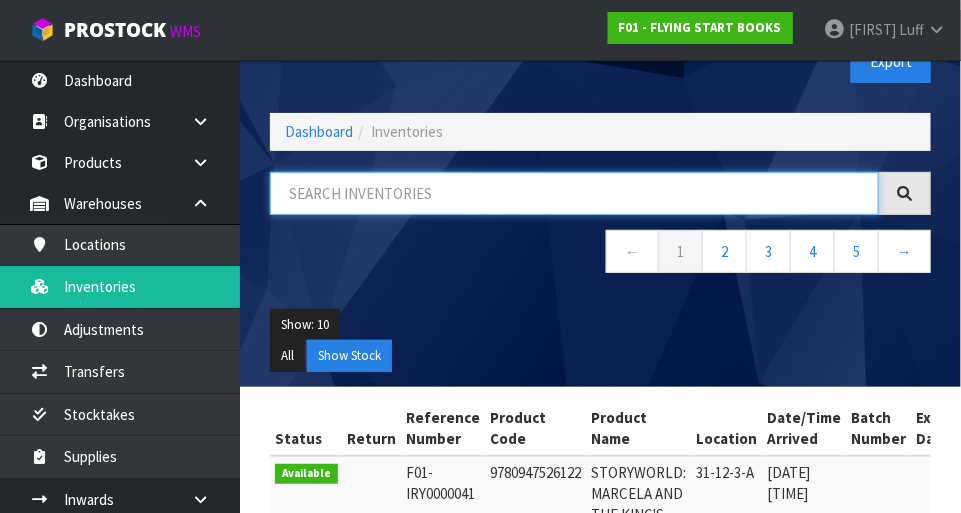 click at bounding box center [574, 193] 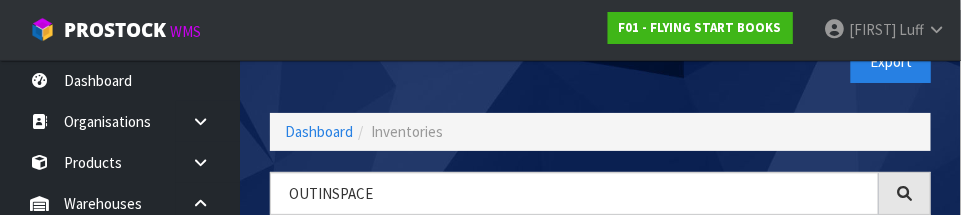 click on "Export" at bounding box center [774, 61] 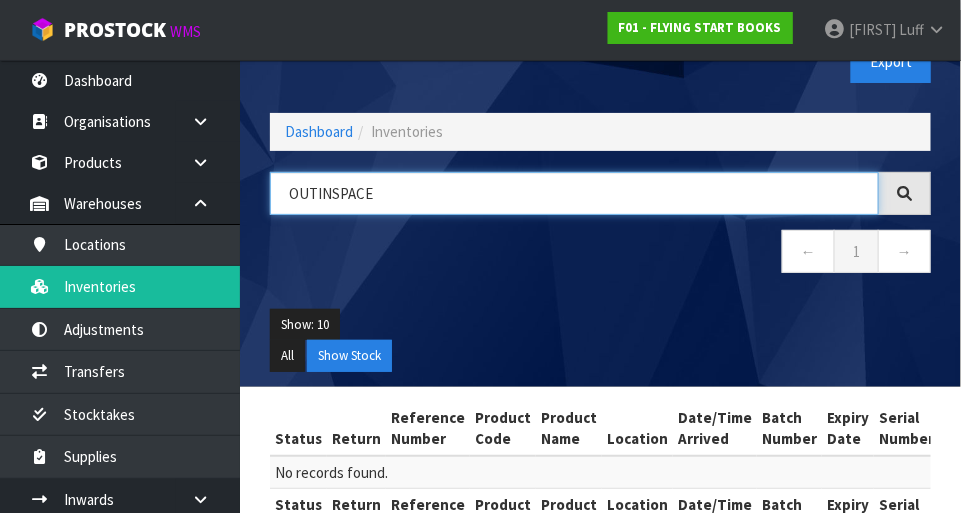 click on "OUTINSPACE" at bounding box center (574, 193) 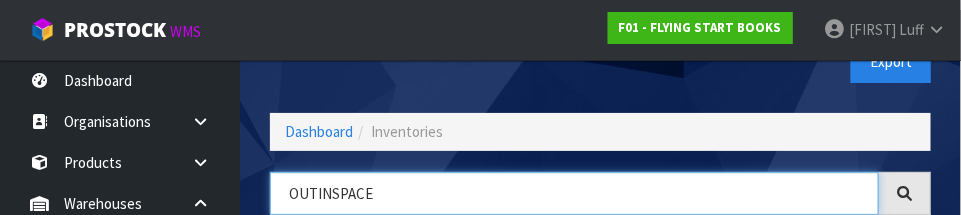 click on "OUTINSPACE" at bounding box center (574, 193) 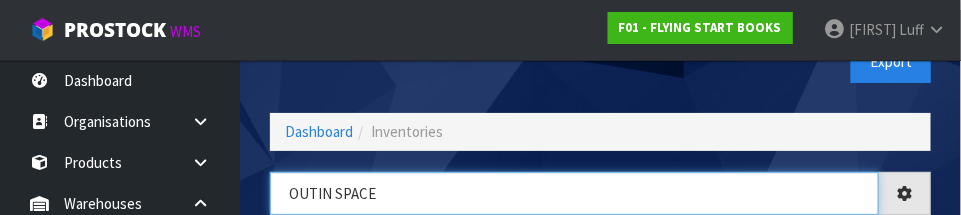 click on "OUTIN SPACE" at bounding box center (574, 193) 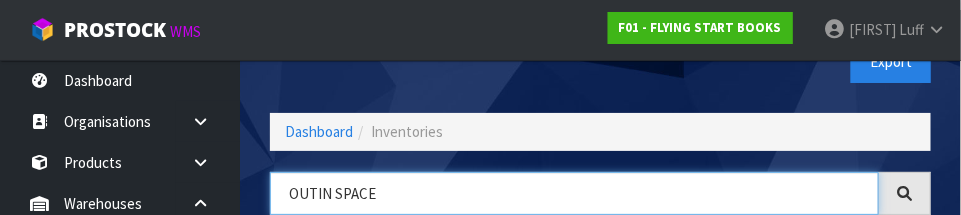 click on "OUTIN SPACE" at bounding box center (574, 193) 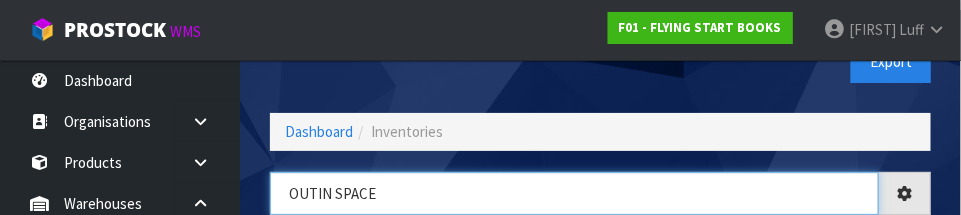 click on "OUTIN SPACE" at bounding box center (574, 193) 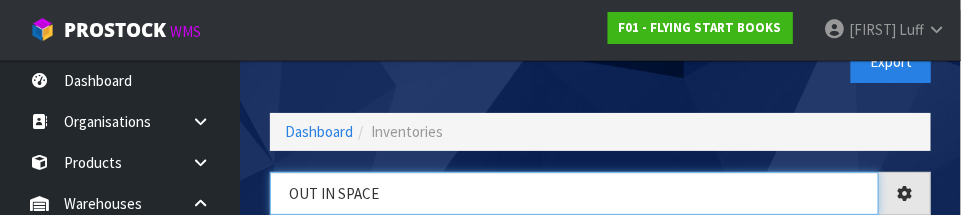 type on "OUT IN SPACE" 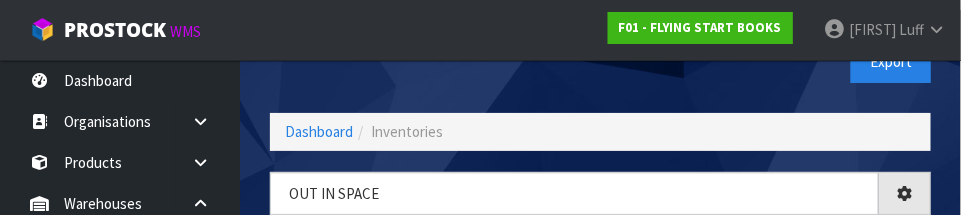 click on "Export" at bounding box center [774, 61] 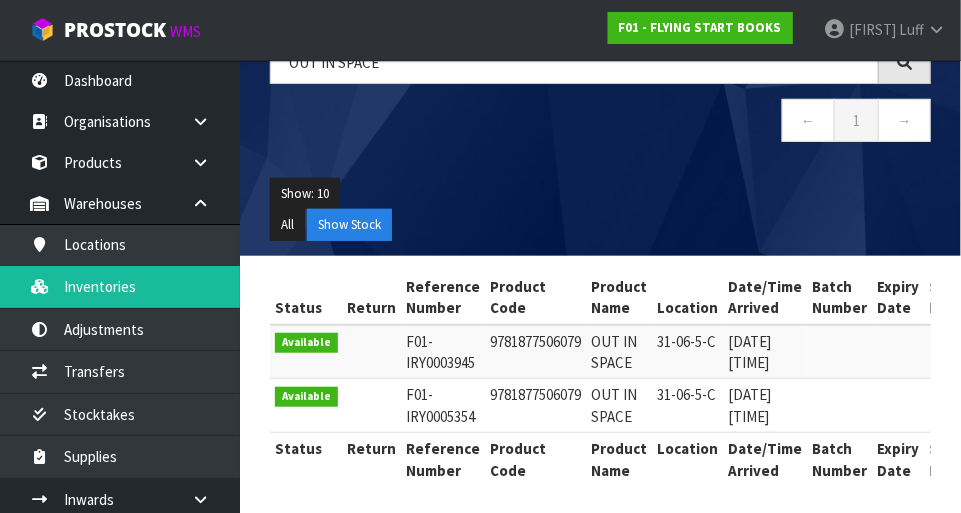 scroll, scrollTop: 187, scrollLeft: 0, axis: vertical 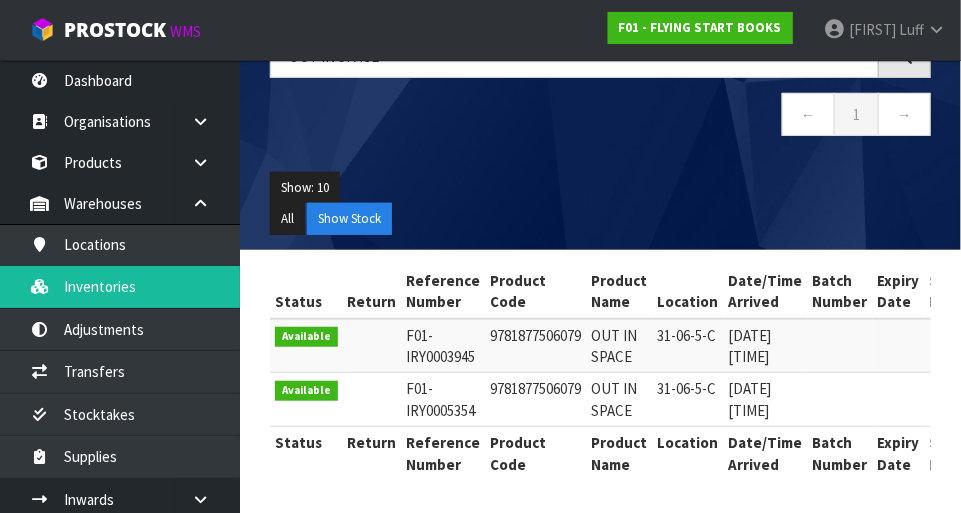copy on "9781877506079" 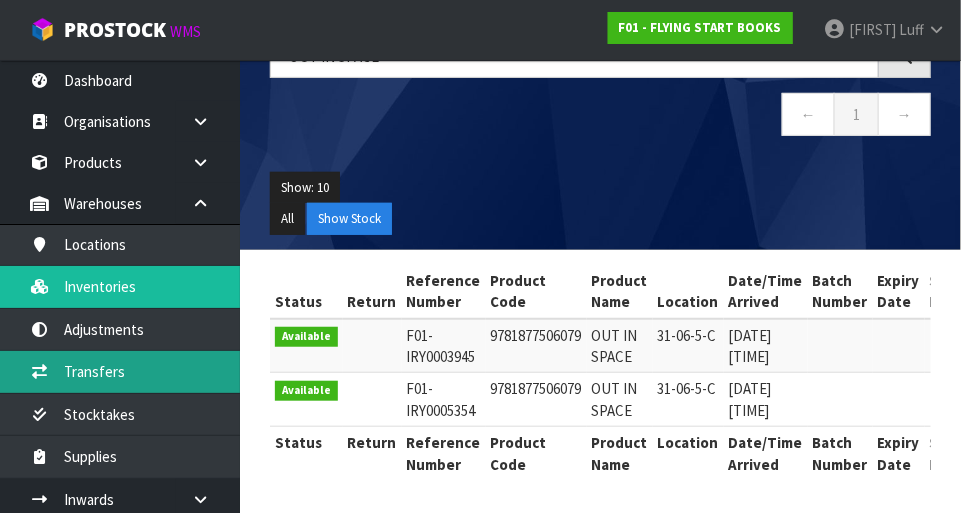 click on "Transfers" at bounding box center (120, 371) 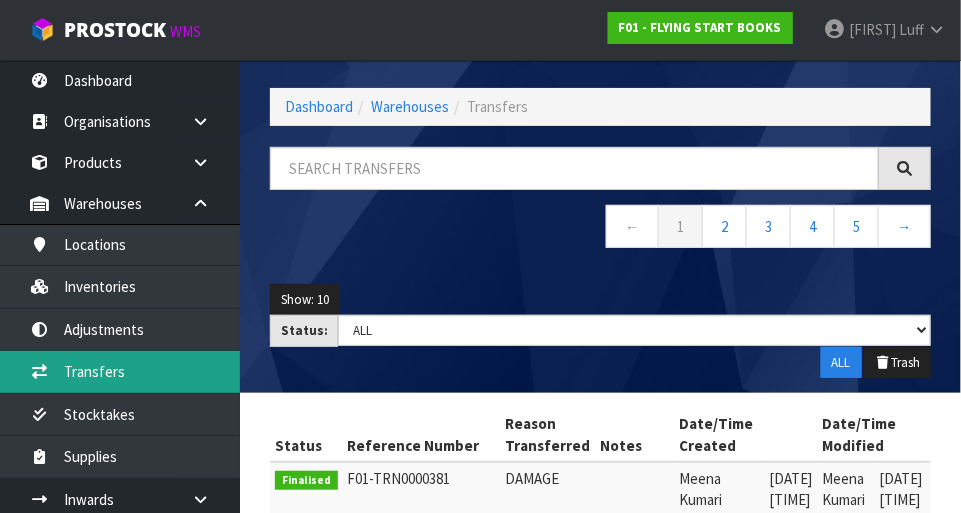 scroll, scrollTop: 0, scrollLeft: 0, axis: both 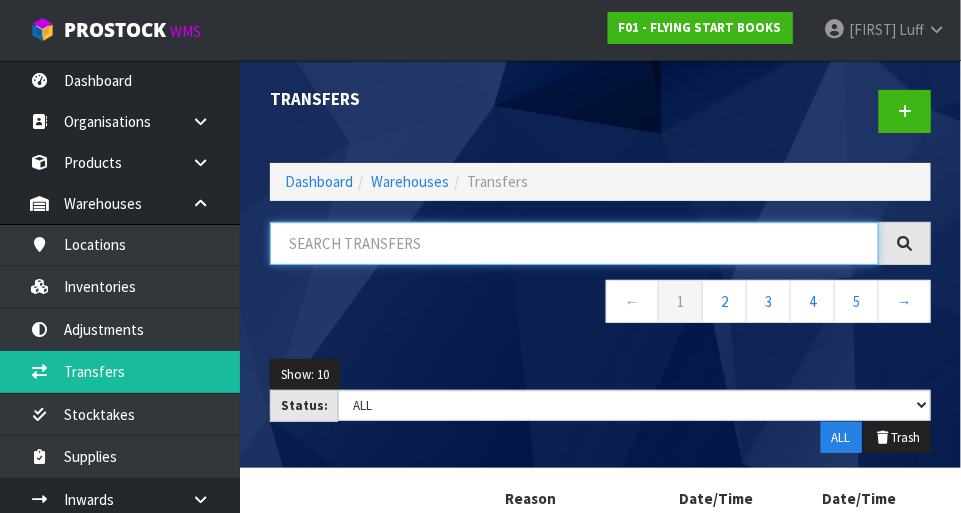 paste on "9781877506079" 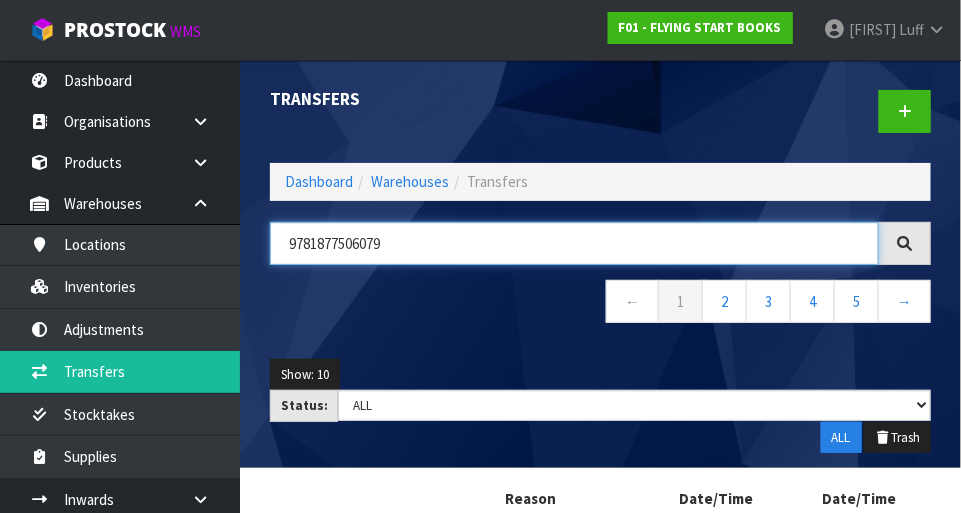type on "9781877506079" 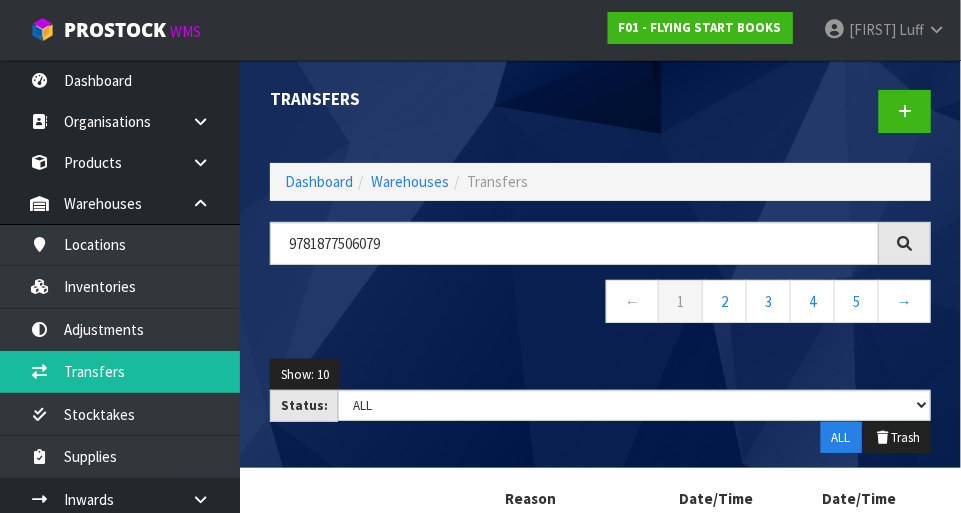 click on "Show: 10
5
10
25
50" at bounding box center (600, 375) 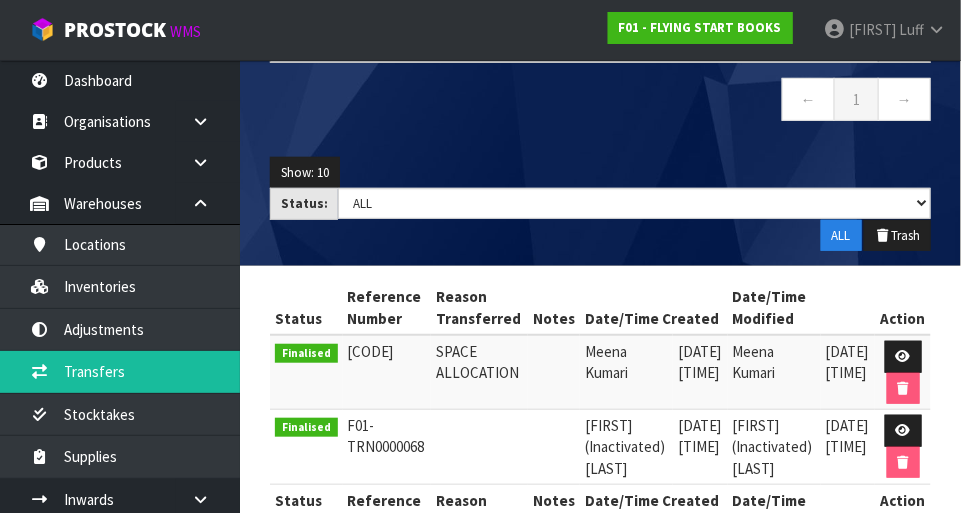 scroll, scrollTop: 259, scrollLeft: 0, axis: vertical 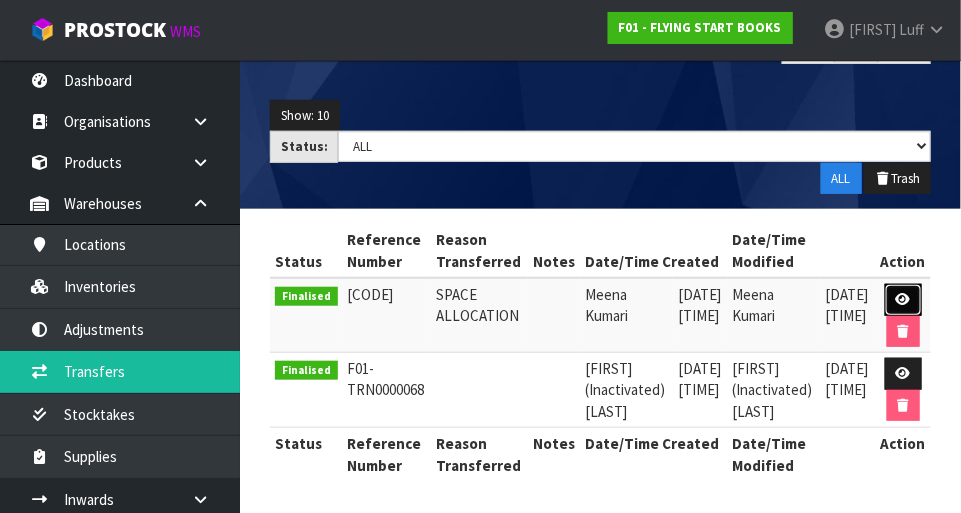 click at bounding box center (903, 299) 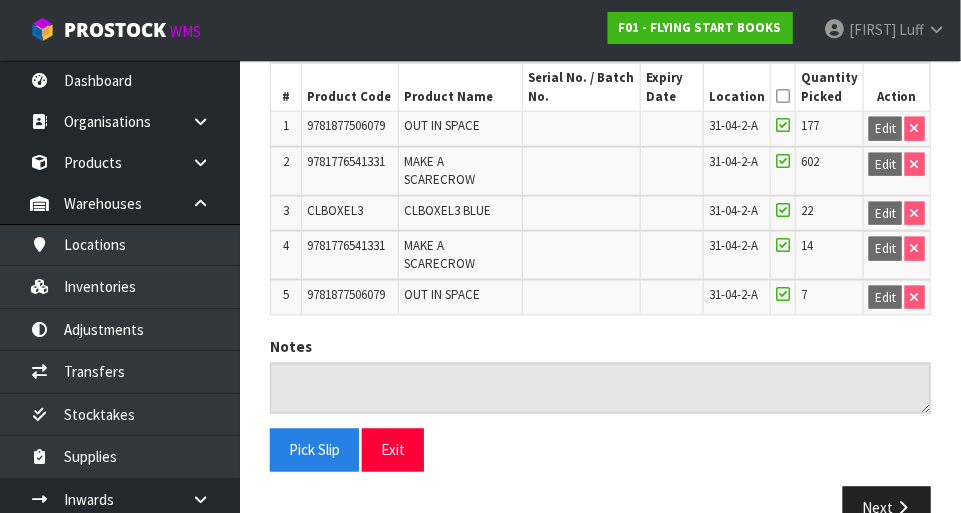 scroll, scrollTop: 543, scrollLeft: 0, axis: vertical 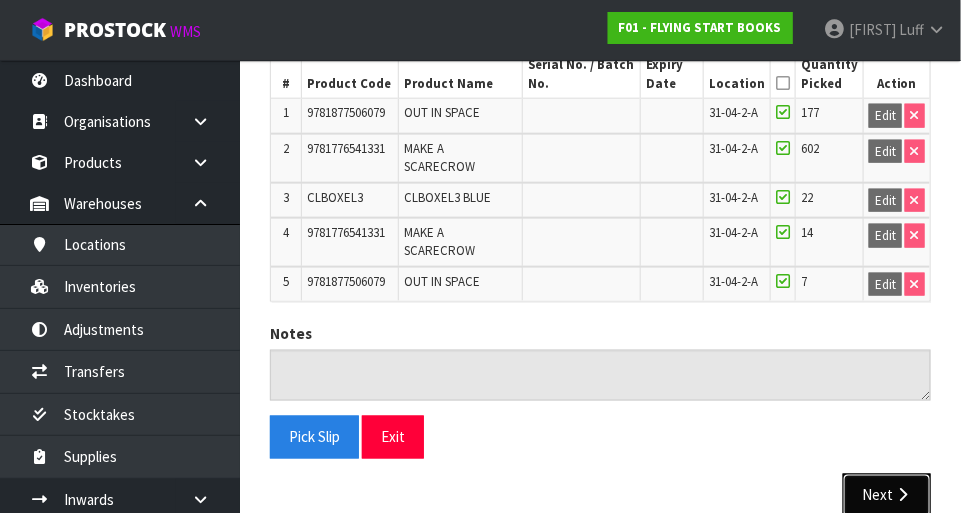 click on "Next" at bounding box center (887, 495) 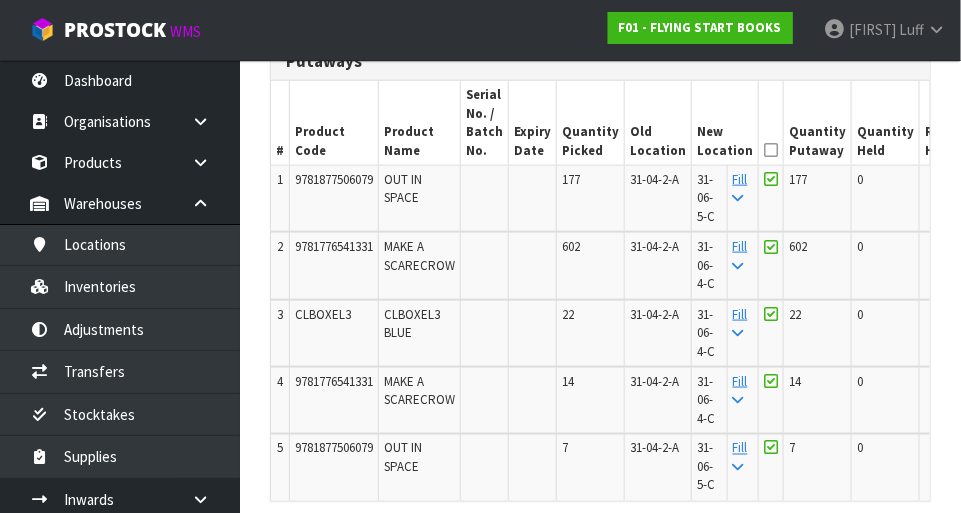 scroll, scrollTop: 513, scrollLeft: 0, axis: vertical 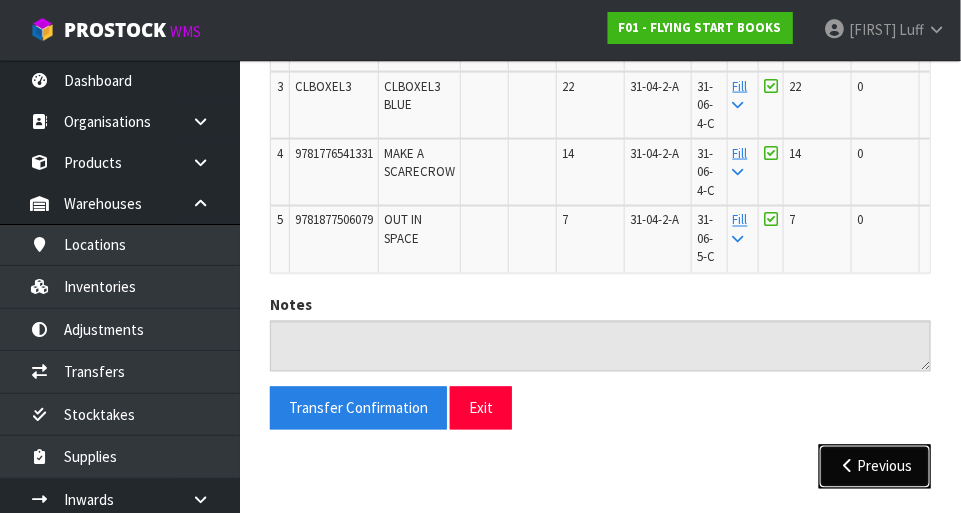 click on "Previous" at bounding box center [875, 466] 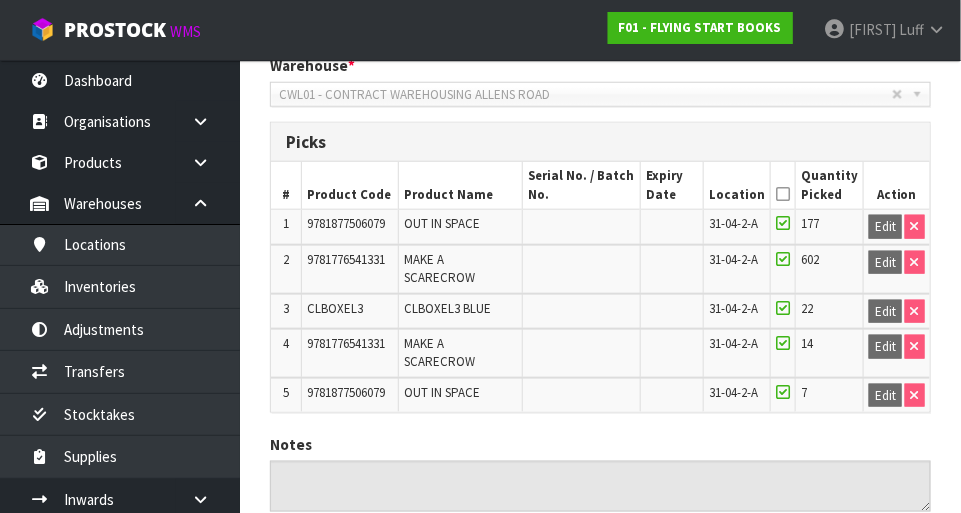 scroll, scrollTop: 543, scrollLeft: 0, axis: vertical 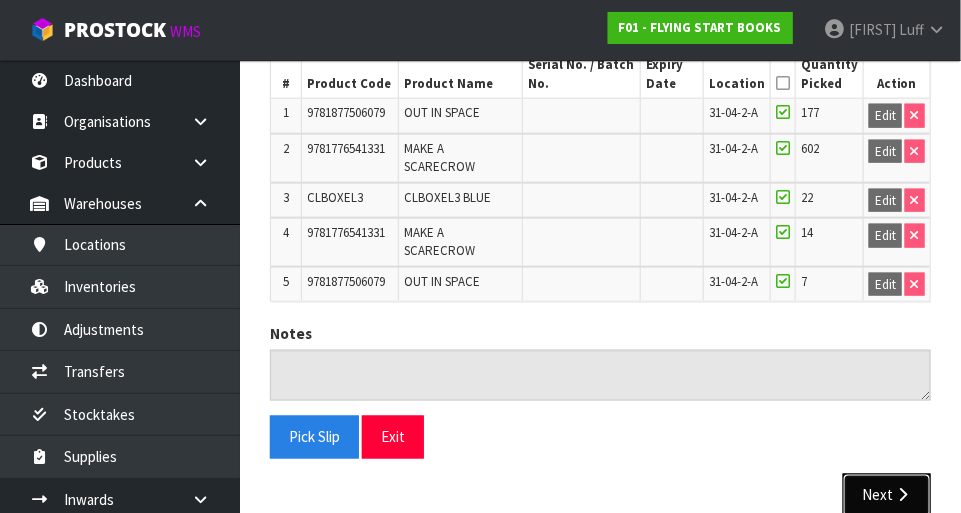 click on "Next" at bounding box center (887, 495) 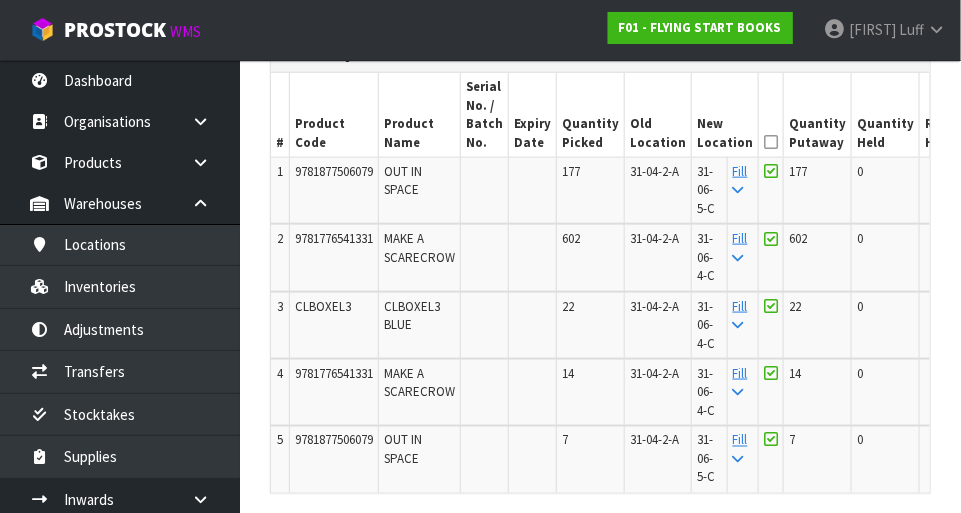 scroll, scrollTop: 522, scrollLeft: 0, axis: vertical 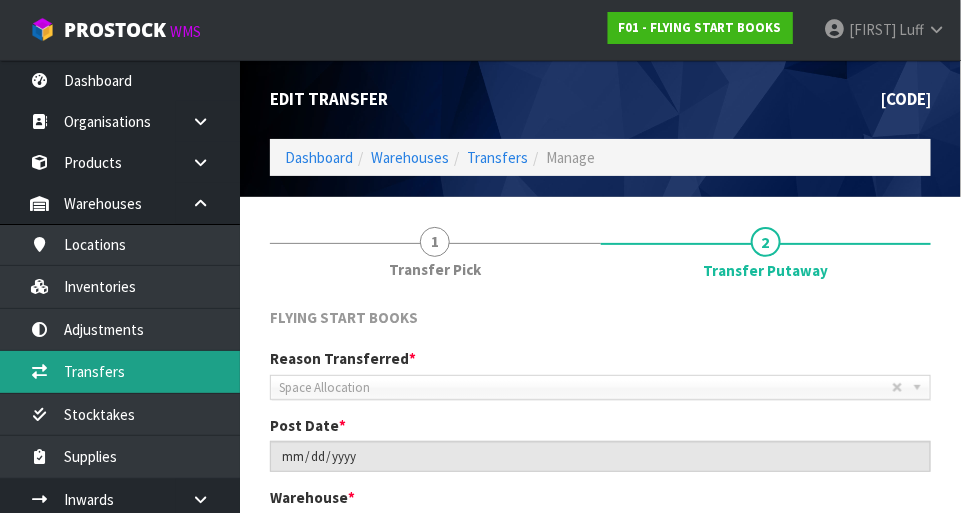 click on "Transfers" at bounding box center (120, 371) 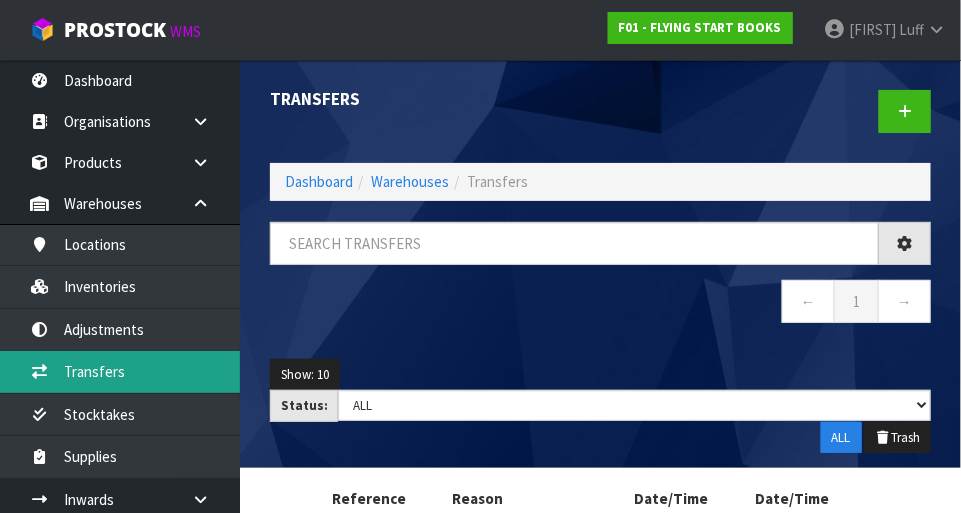 scroll, scrollTop: 74, scrollLeft: 0, axis: vertical 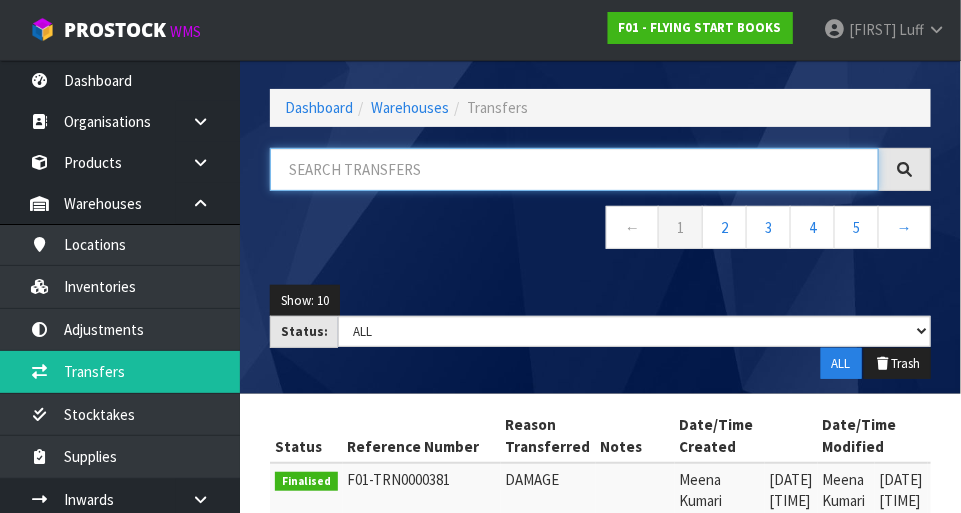 paste on "9781877506079" 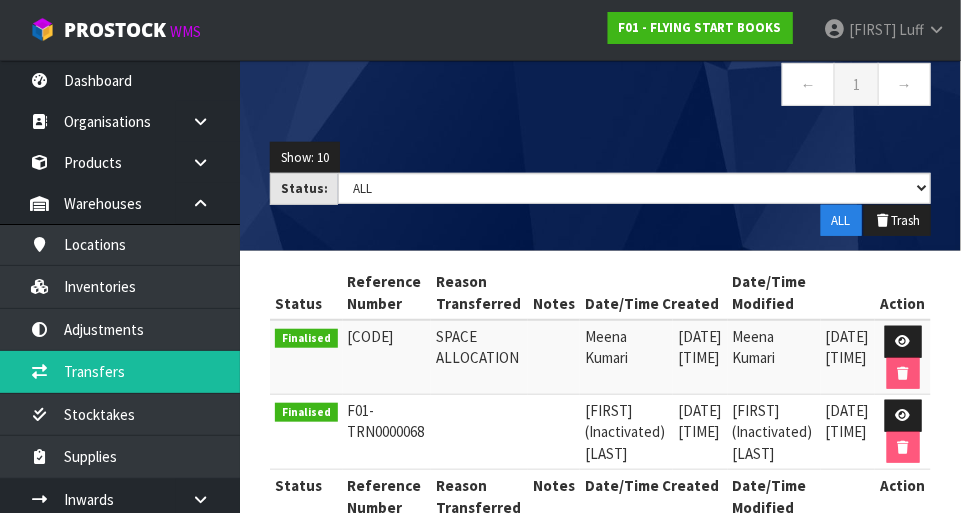 scroll, scrollTop: 259, scrollLeft: 0, axis: vertical 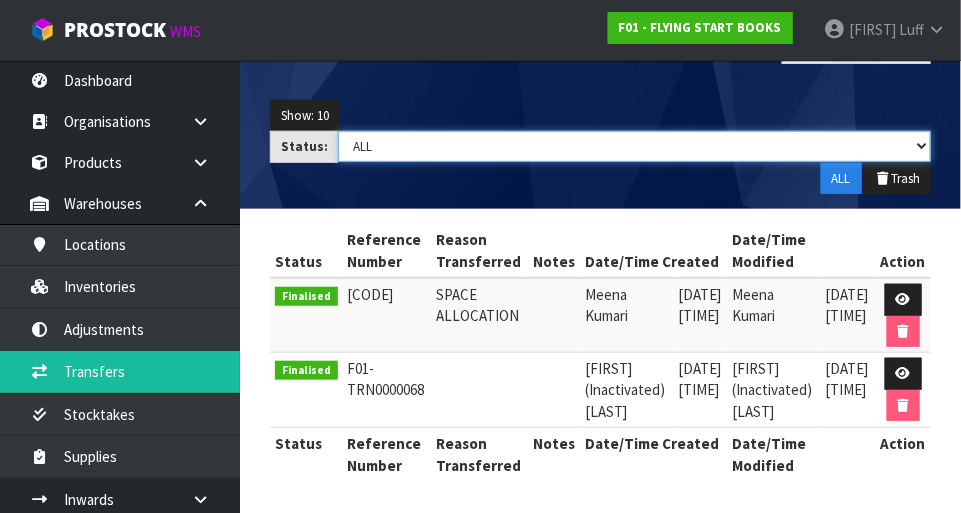 click on "Draft Pending Pick Goods Picked Finalised ALL" at bounding box center (634, 146) 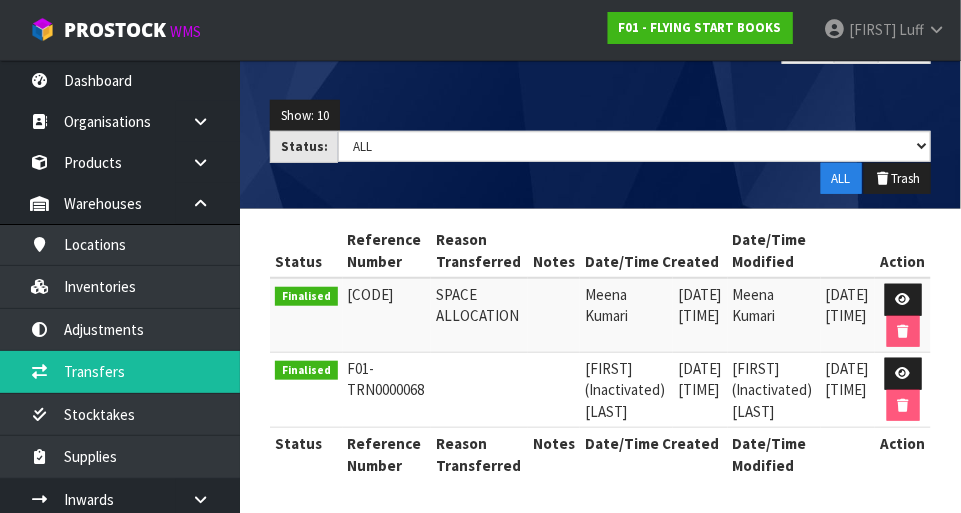 click on "Show: 10
5
10
25
50" at bounding box center (600, 116) 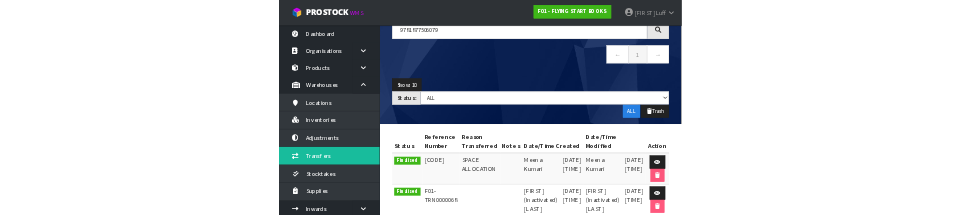 scroll, scrollTop: 0, scrollLeft: 0, axis: both 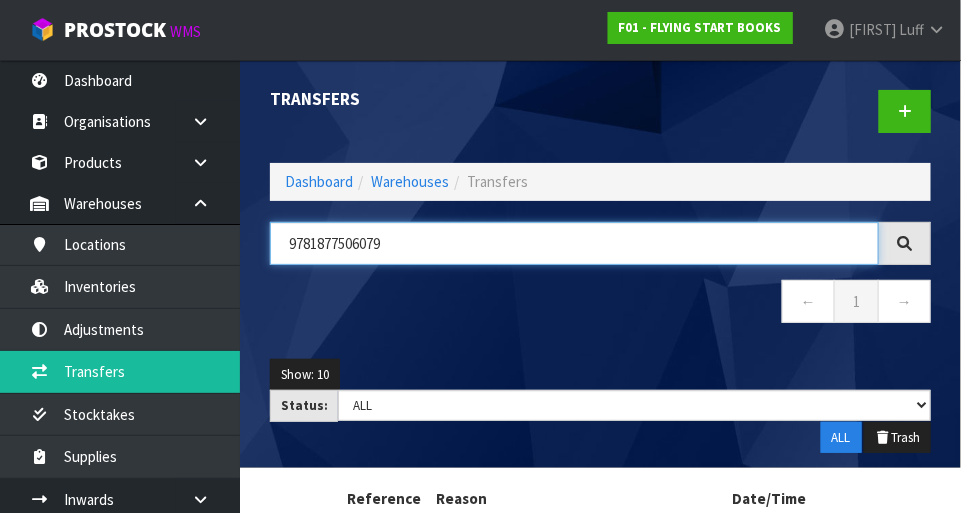 click on "9781877506079" at bounding box center (574, 243) 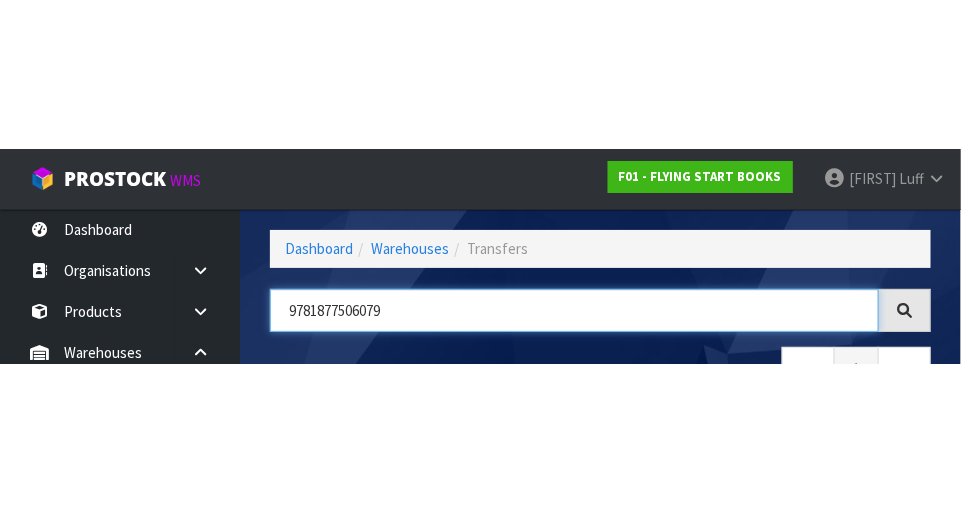 scroll, scrollTop: 135, scrollLeft: 0, axis: vertical 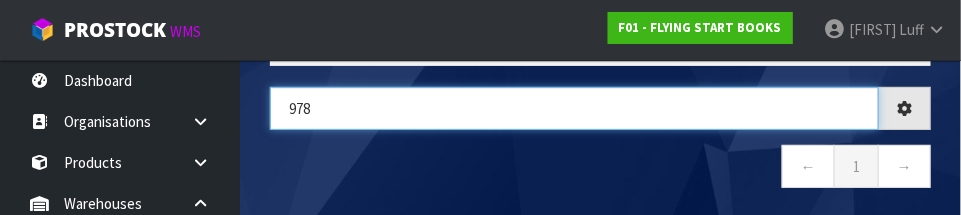 type on "97" 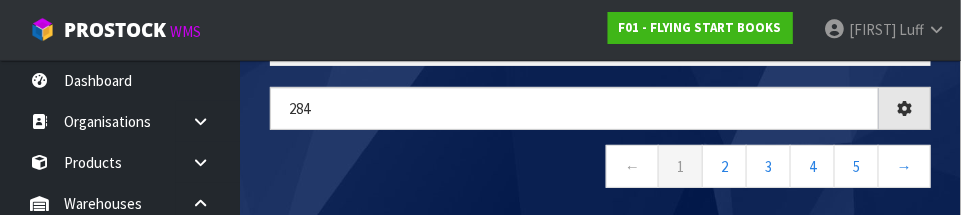 click on "←
1 2 3 4 5
→" at bounding box center [600, 169] 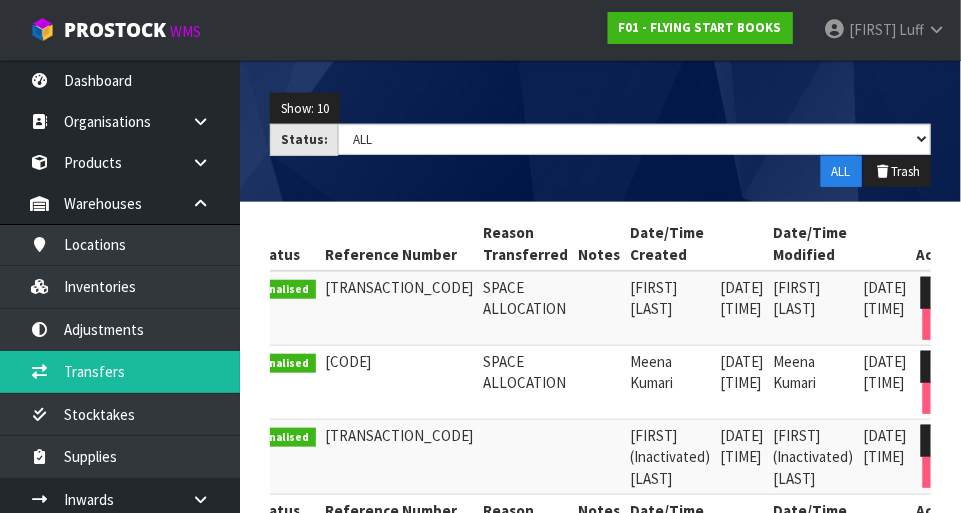 scroll, scrollTop: 269, scrollLeft: 0, axis: vertical 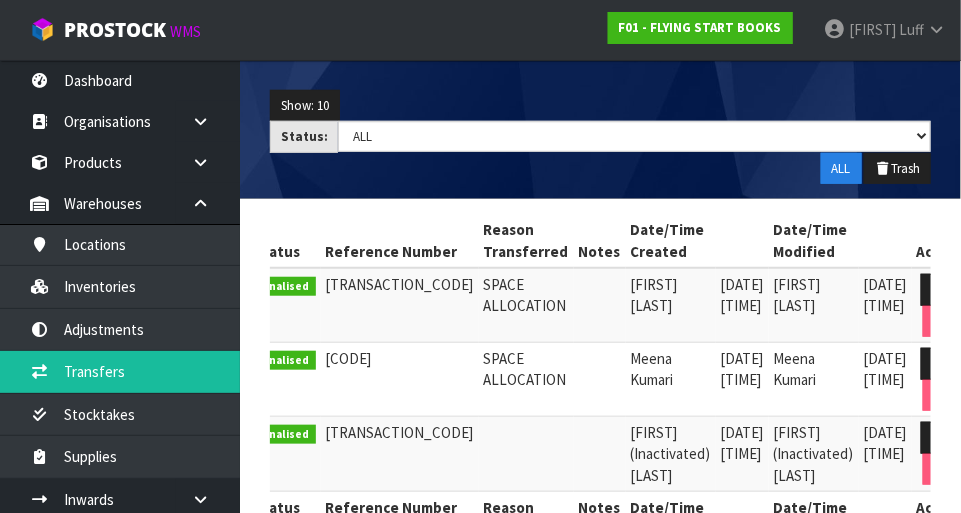 copy on "[CODE]" 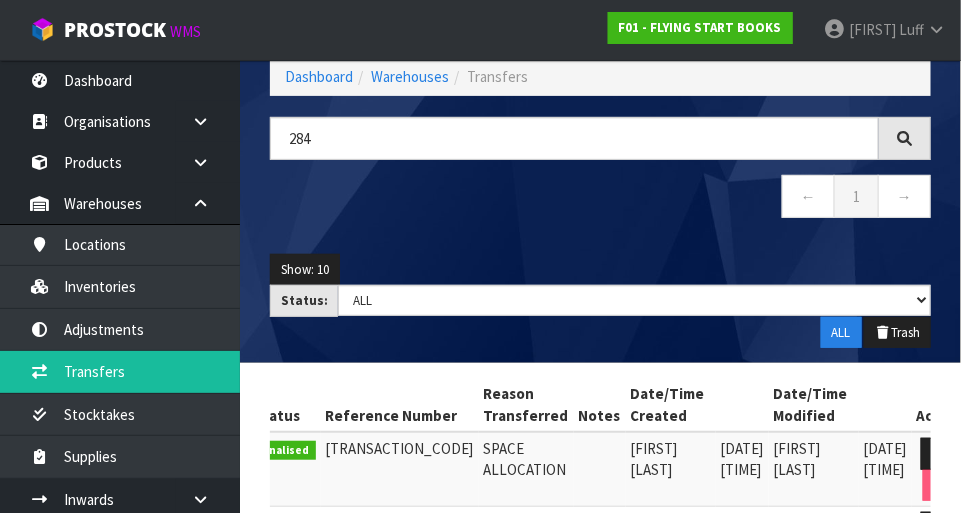 scroll, scrollTop: 0, scrollLeft: 0, axis: both 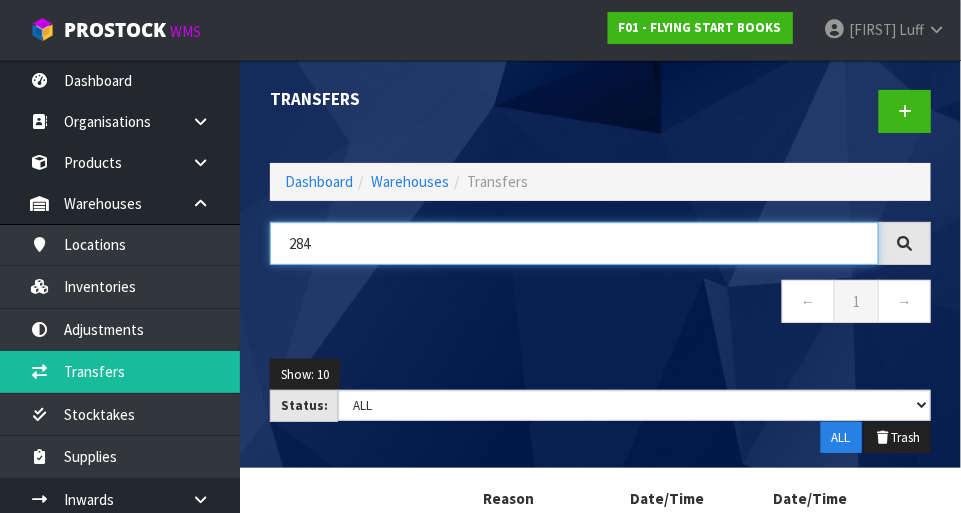 click on "284" at bounding box center [574, 243] 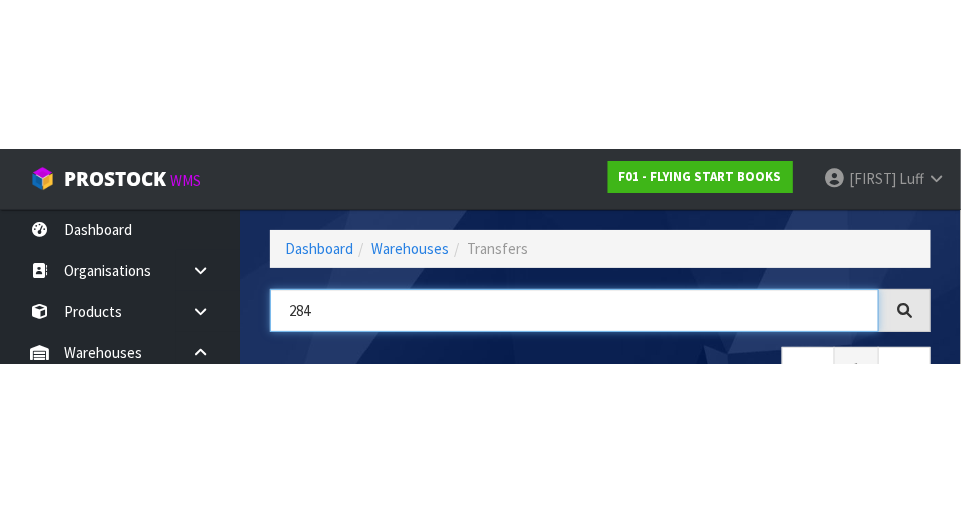 scroll, scrollTop: 135, scrollLeft: 0, axis: vertical 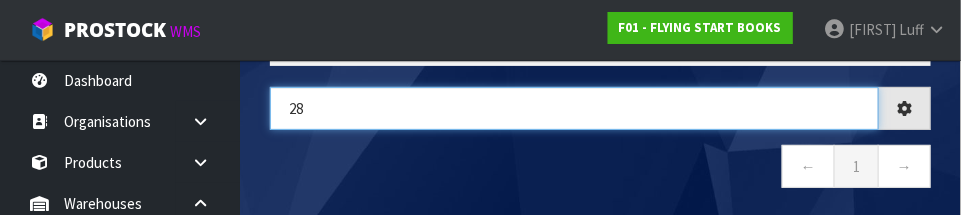 type on "2" 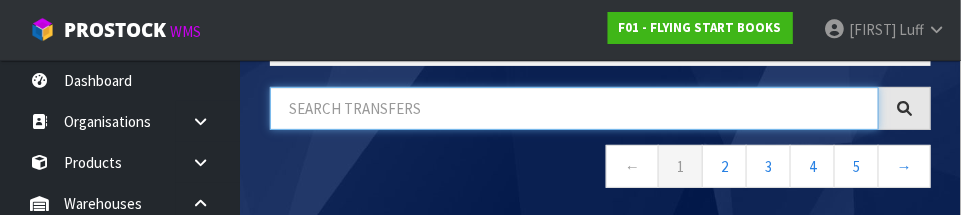 paste on "[CODE]" 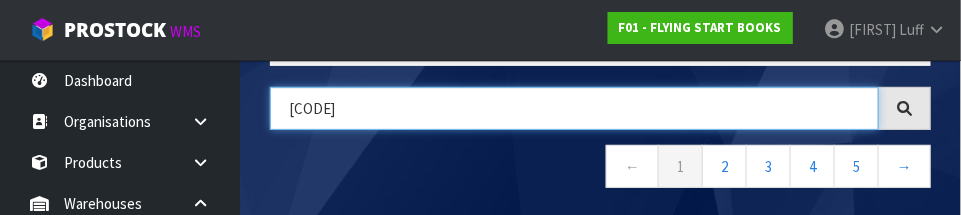 type on "[CODE]" 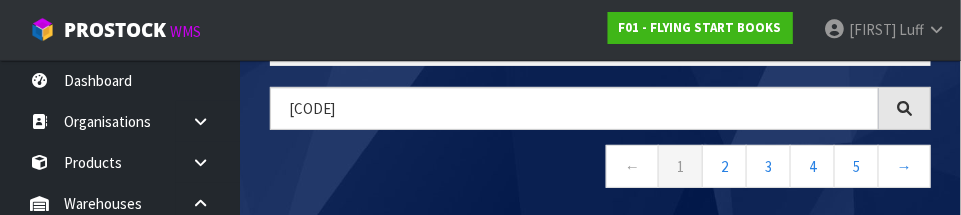 click on "←
1 2 3 4 5
→" at bounding box center (600, 169) 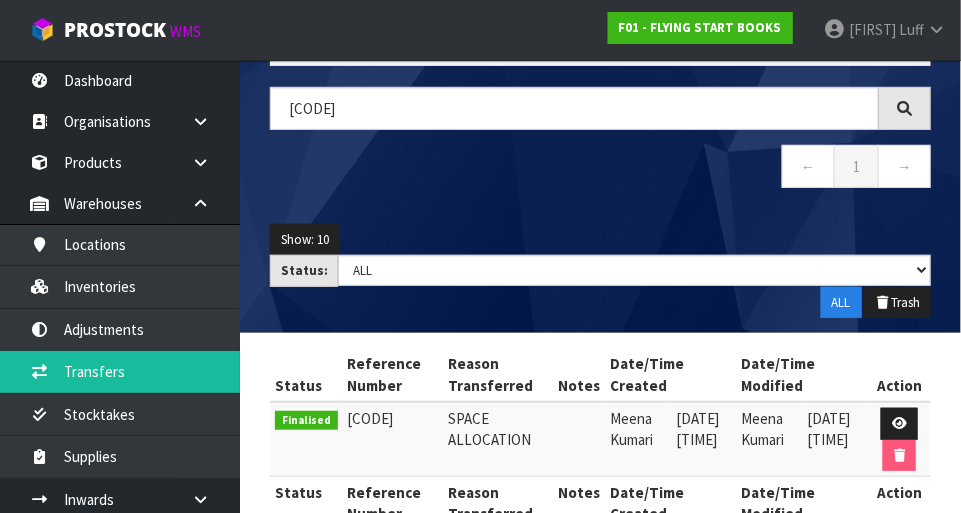 scroll, scrollTop: 0, scrollLeft: 0, axis: both 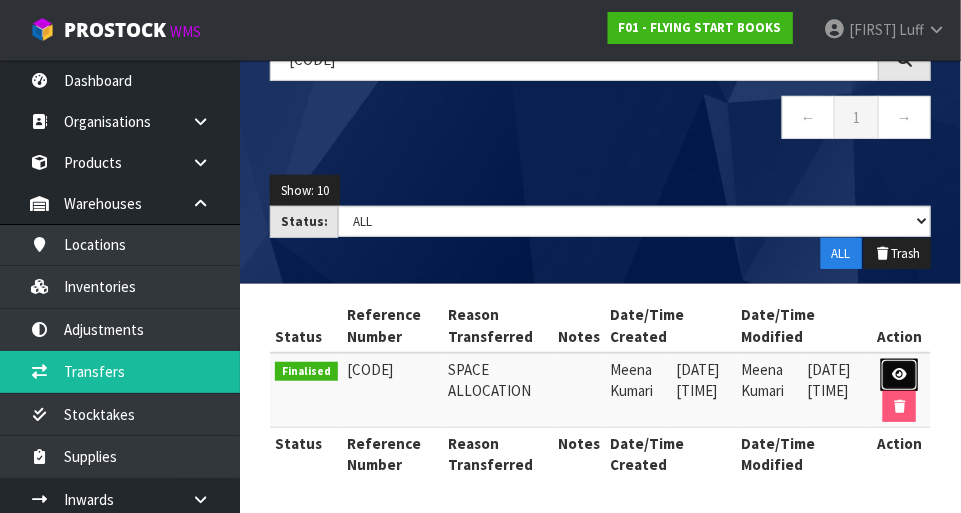 click at bounding box center (899, 375) 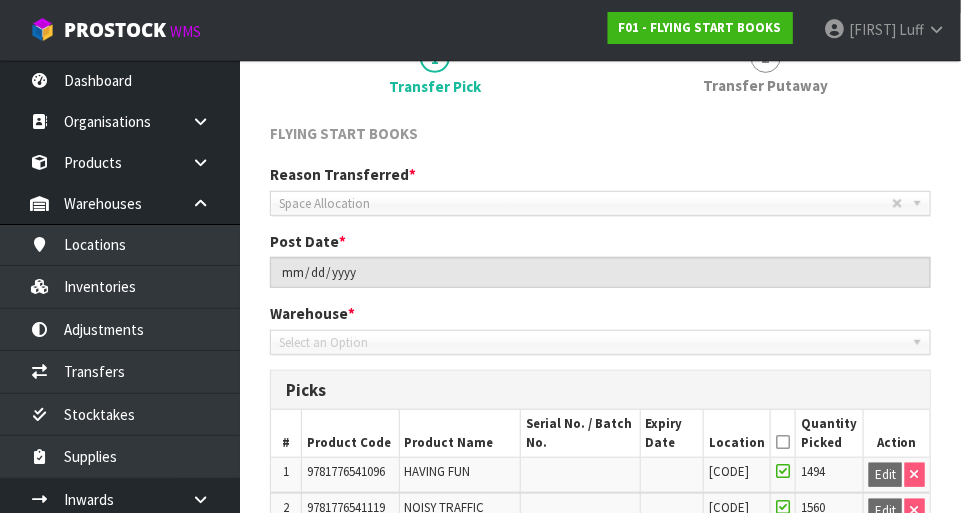 type on "[DATE]" 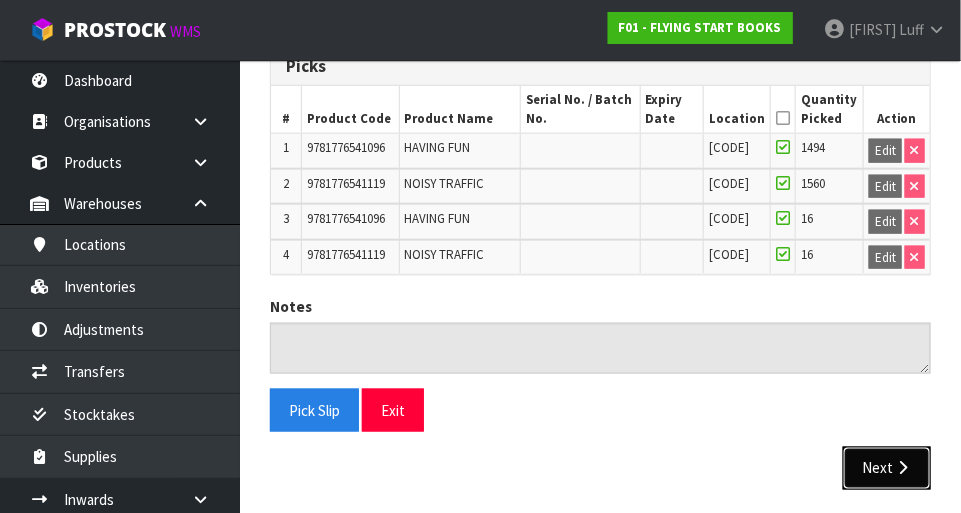 click on "Next" at bounding box center (887, 468) 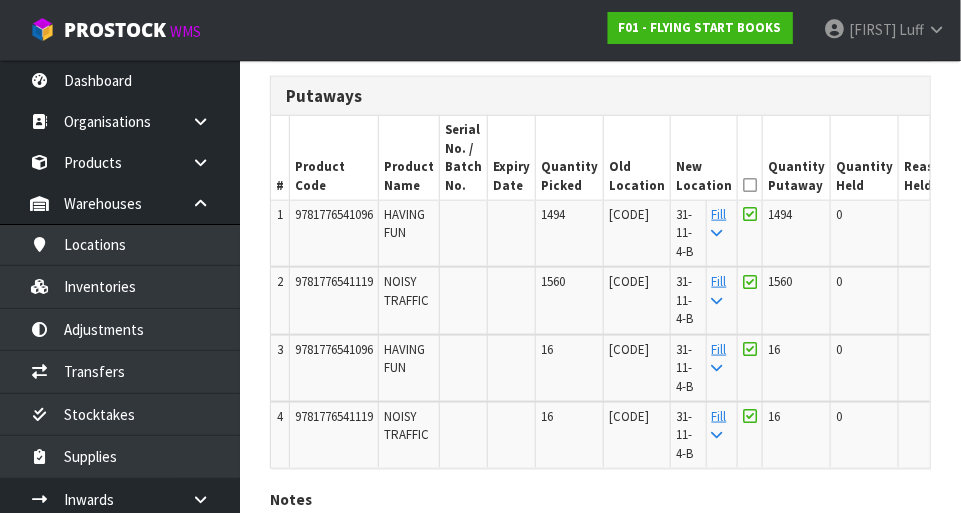scroll, scrollTop: 0, scrollLeft: 0, axis: both 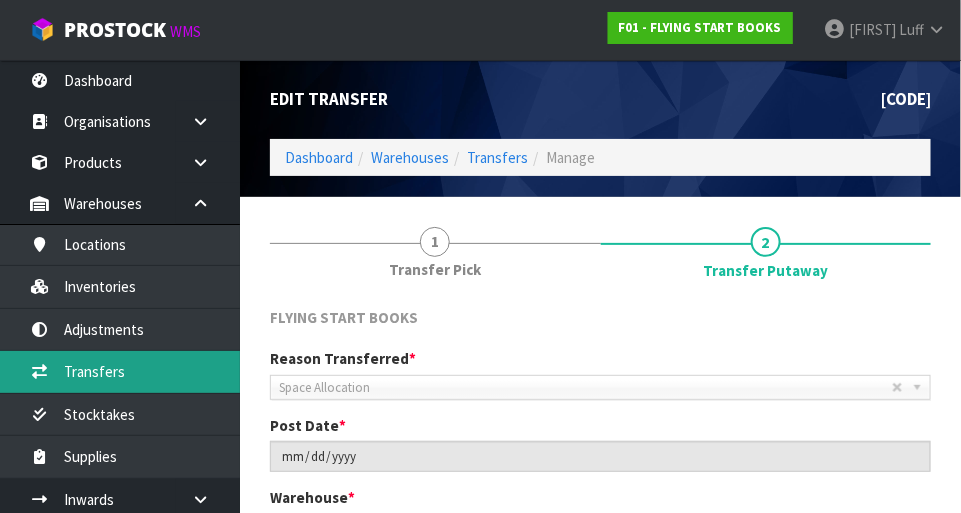 click on "Transfers" at bounding box center (120, 371) 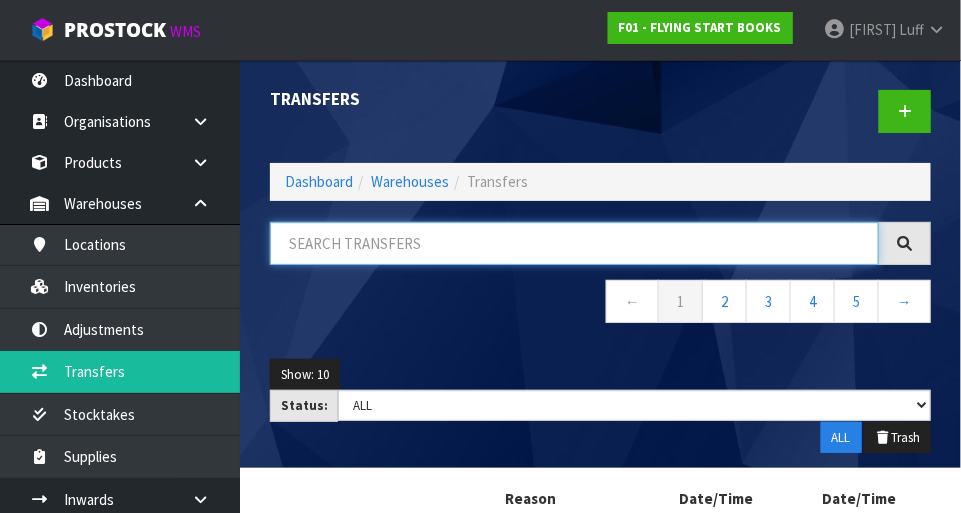paste on "[CODE]" 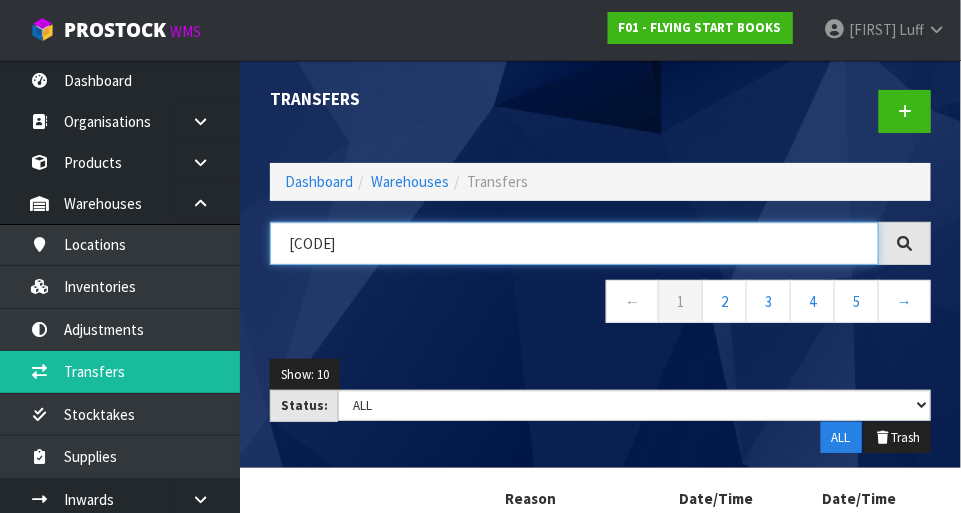 click on "[CODE]" at bounding box center [574, 243] 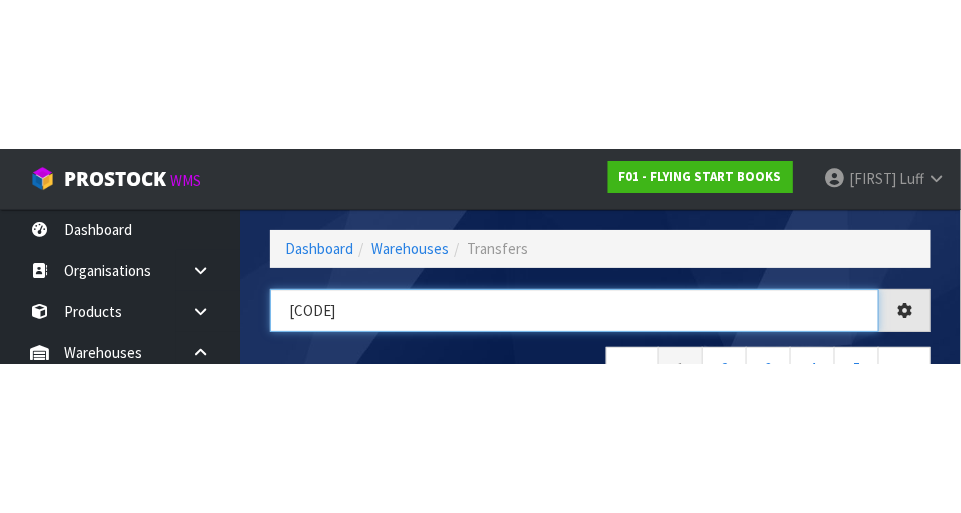 scroll, scrollTop: 135, scrollLeft: 0, axis: vertical 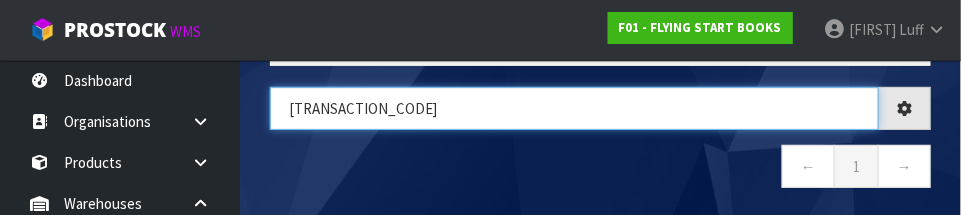 type on "[TRANSACTION_CODE]" 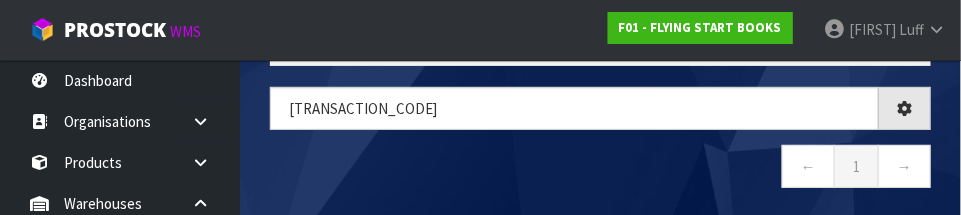 click on "←
1
→" at bounding box center [600, 169] 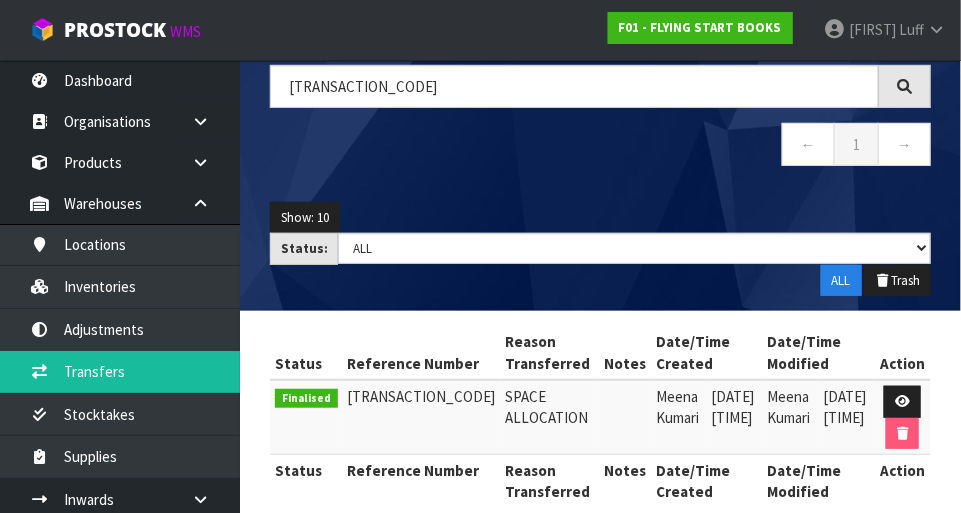 scroll, scrollTop: 184, scrollLeft: 0, axis: vertical 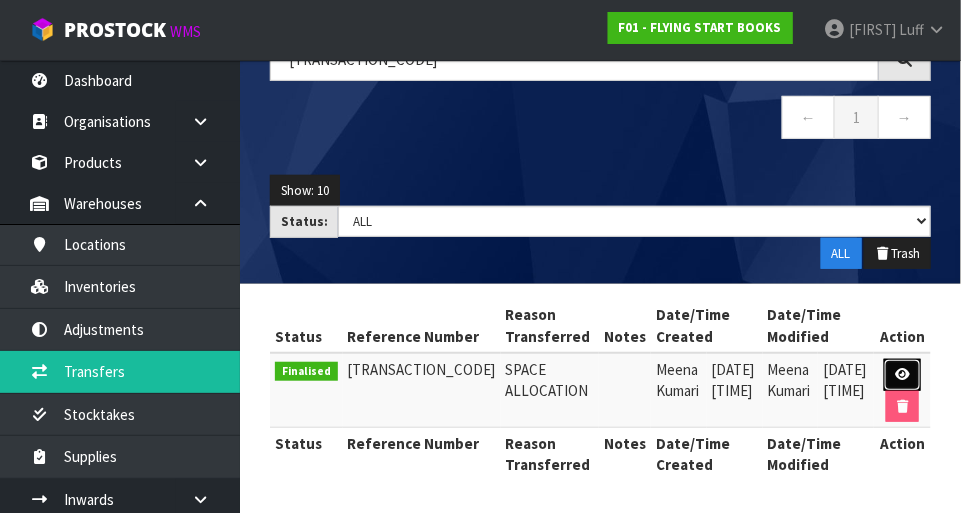 click at bounding box center [902, 375] 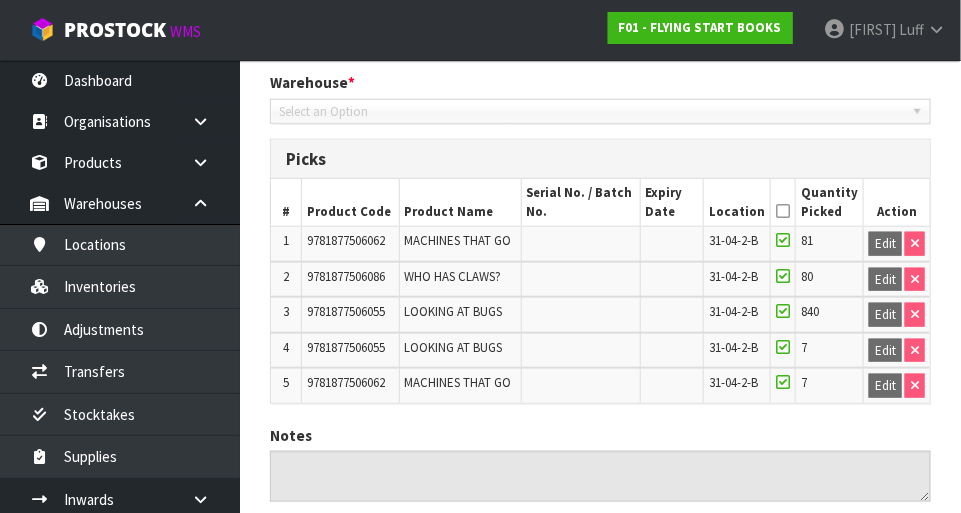 type on "[DATE]" 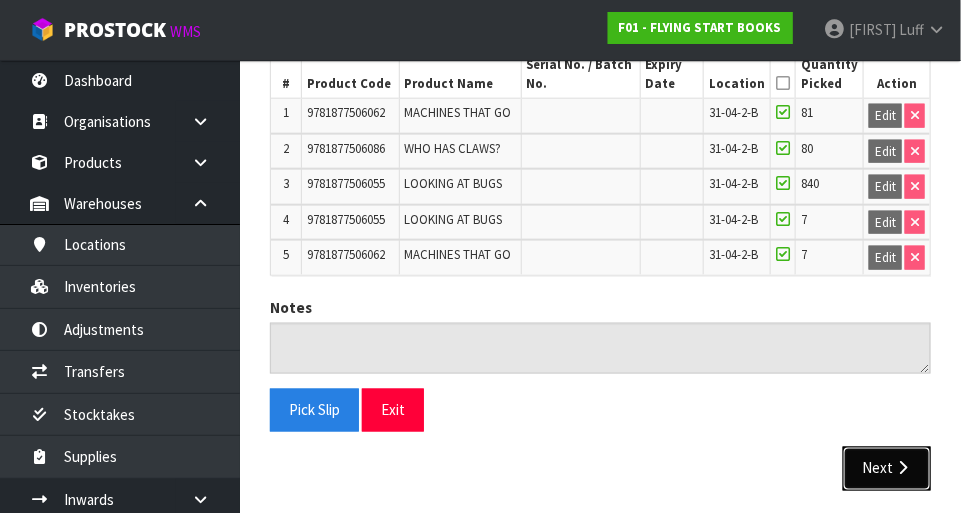 click on "Next" at bounding box center [887, 468] 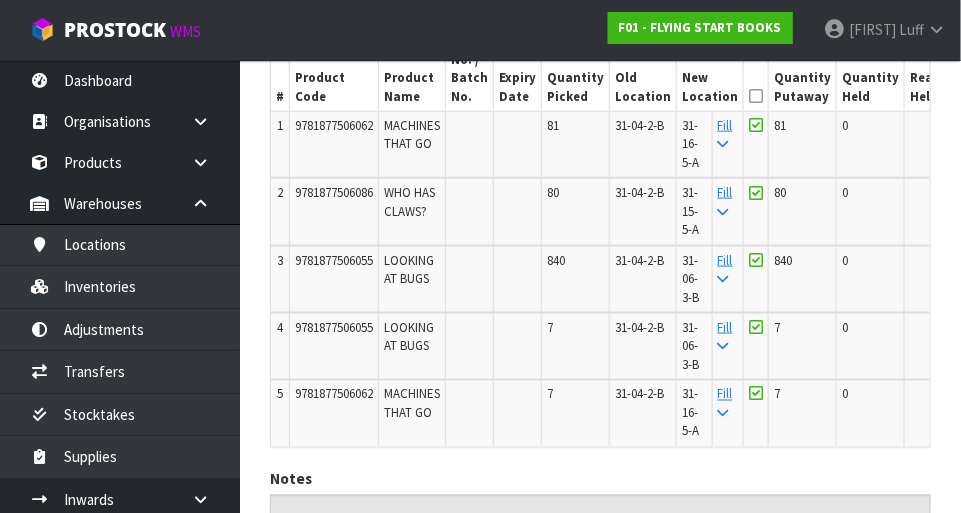 scroll, scrollTop: 560, scrollLeft: 0, axis: vertical 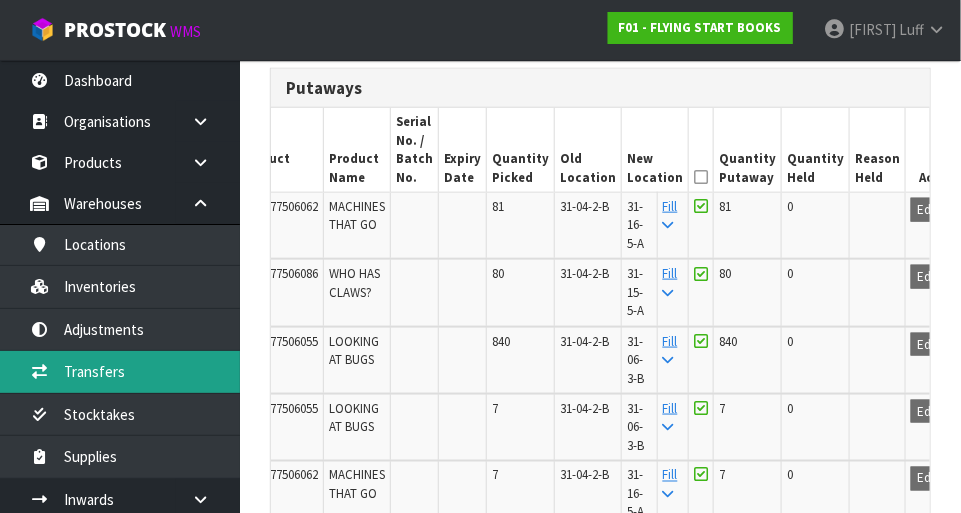 click on "Transfers" at bounding box center (120, 371) 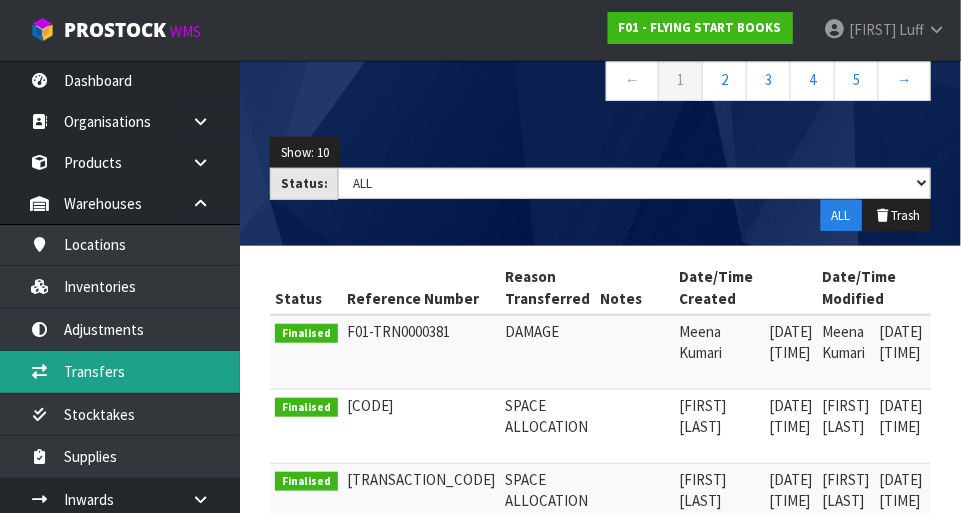 scroll, scrollTop: 0, scrollLeft: 0, axis: both 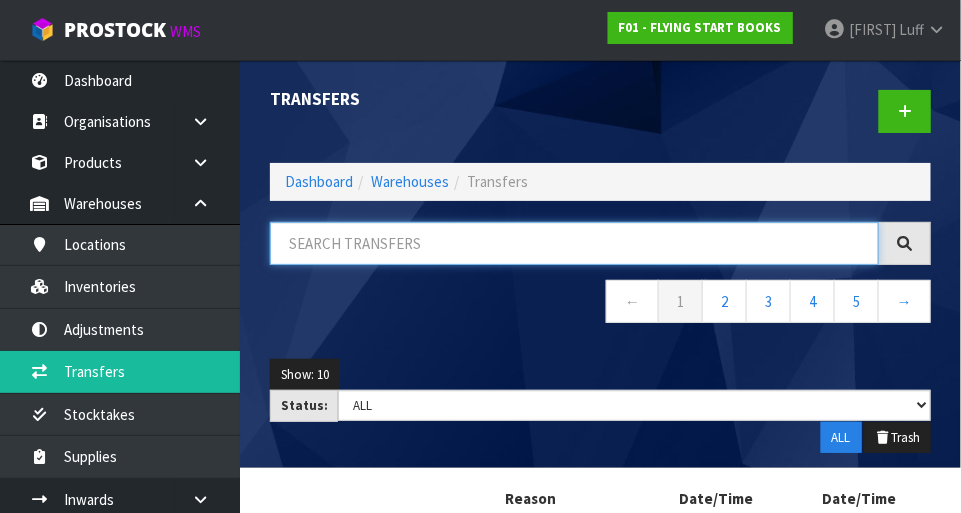 paste on "[CODE]" 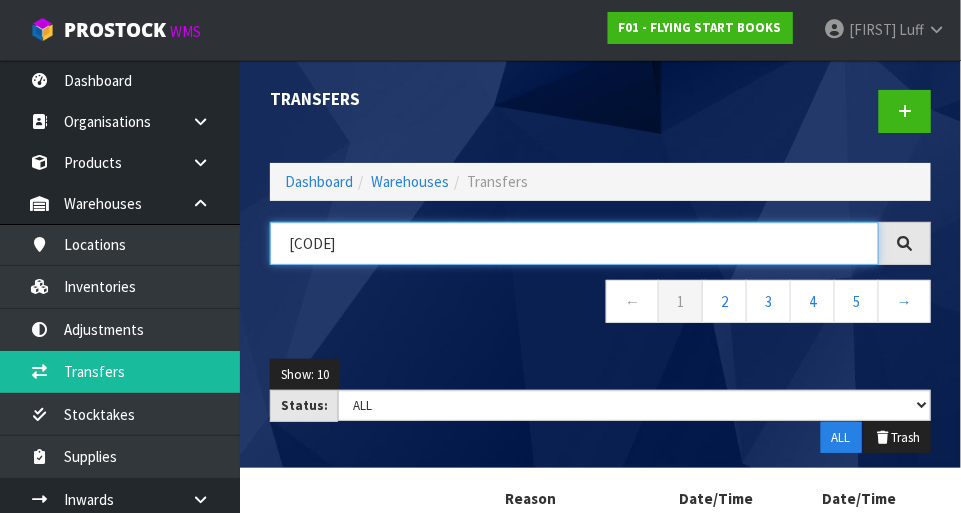 click on "[CODE]" at bounding box center (574, 243) 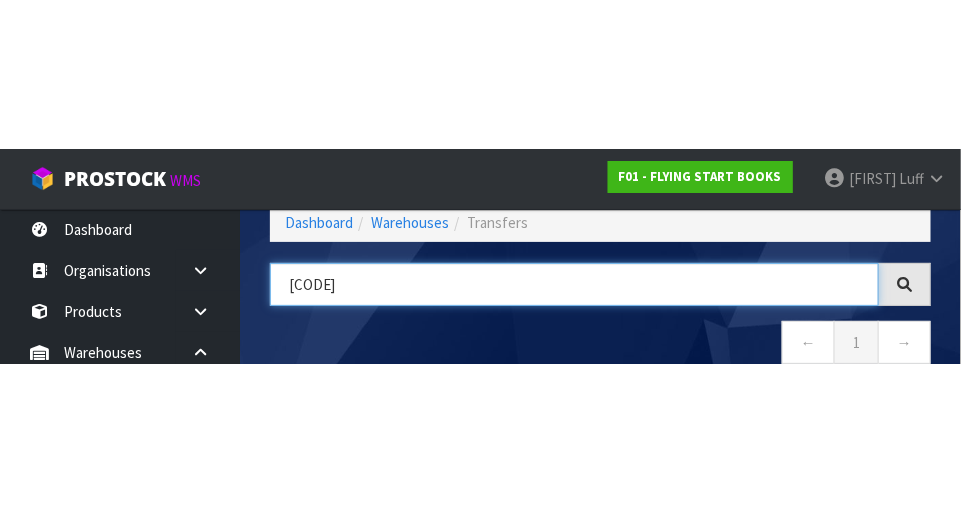 scroll, scrollTop: 135, scrollLeft: 0, axis: vertical 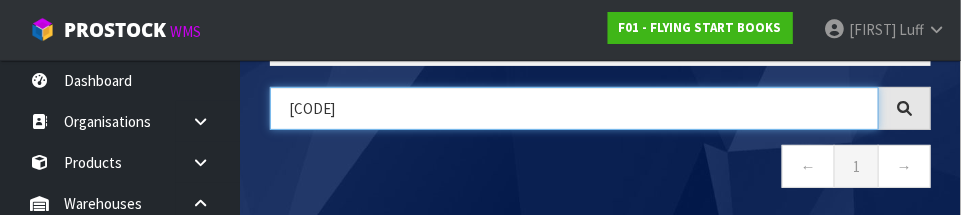 type on "[CODE]" 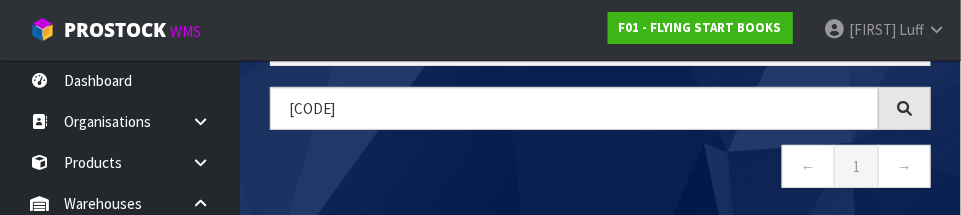 click on "←
1
→" at bounding box center [600, 169] 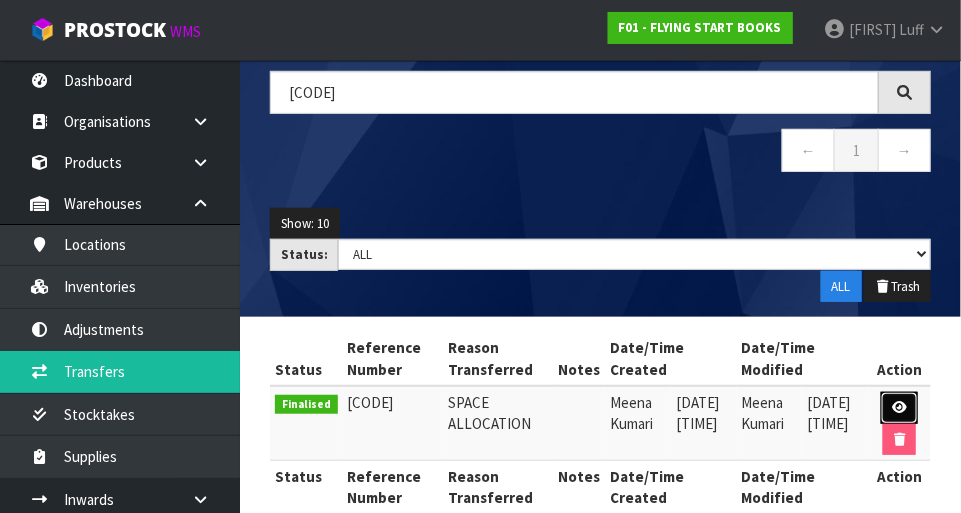 click at bounding box center (899, 408) 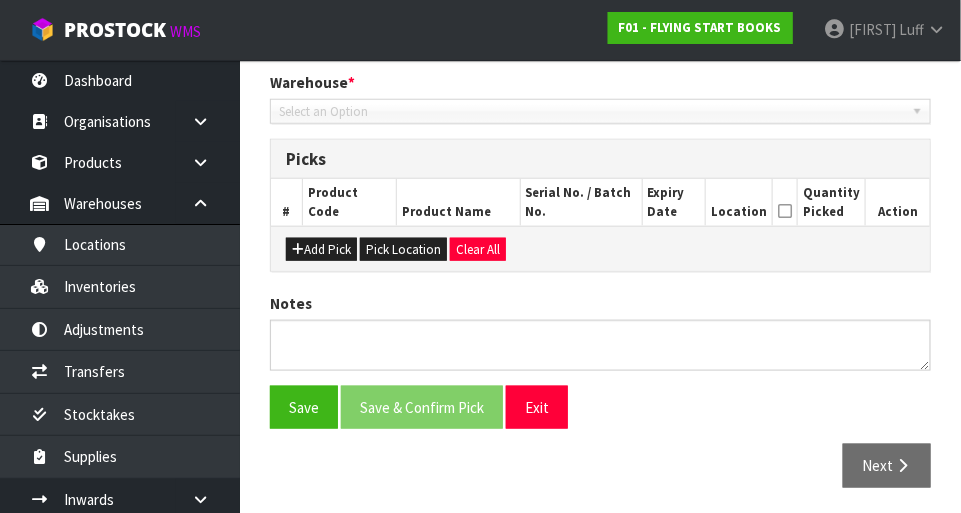 type on "[DATE]" 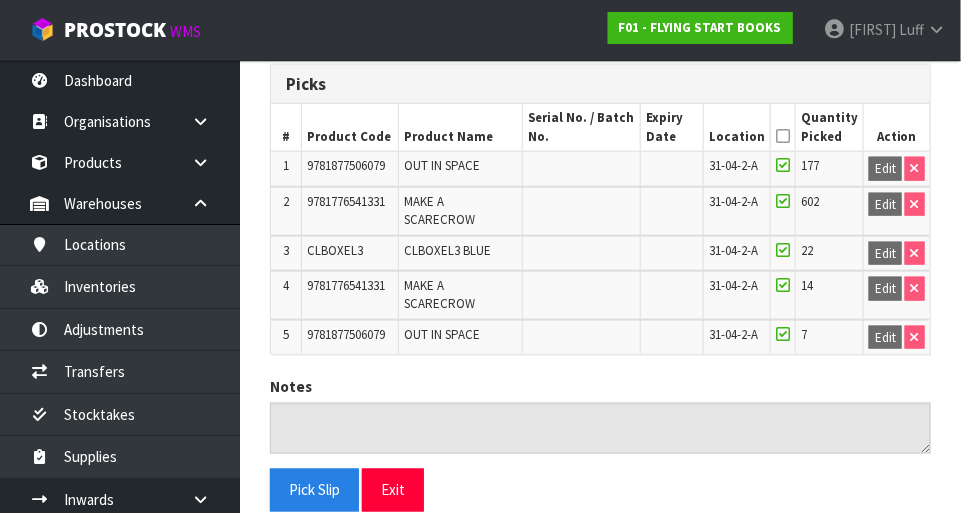 scroll, scrollTop: 543, scrollLeft: 0, axis: vertical 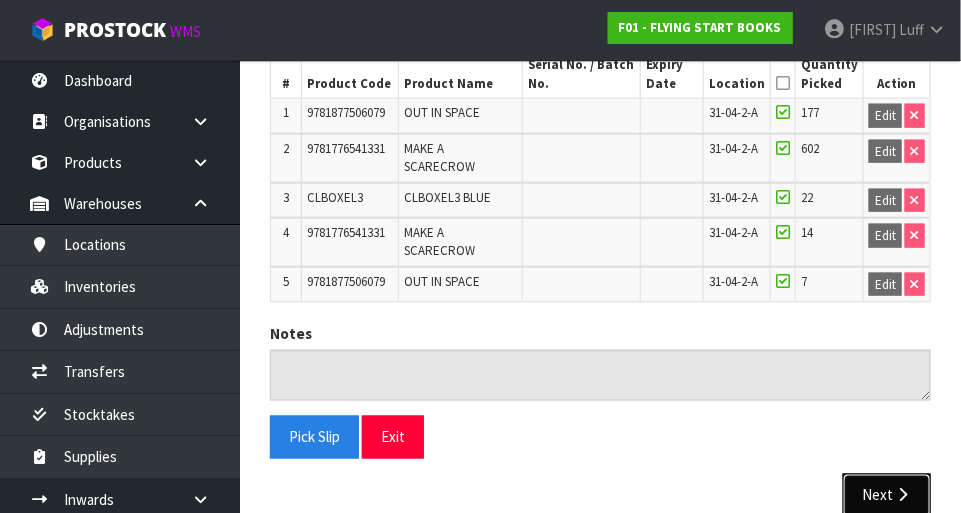 click on "Next" at bounding box center [887, 495] 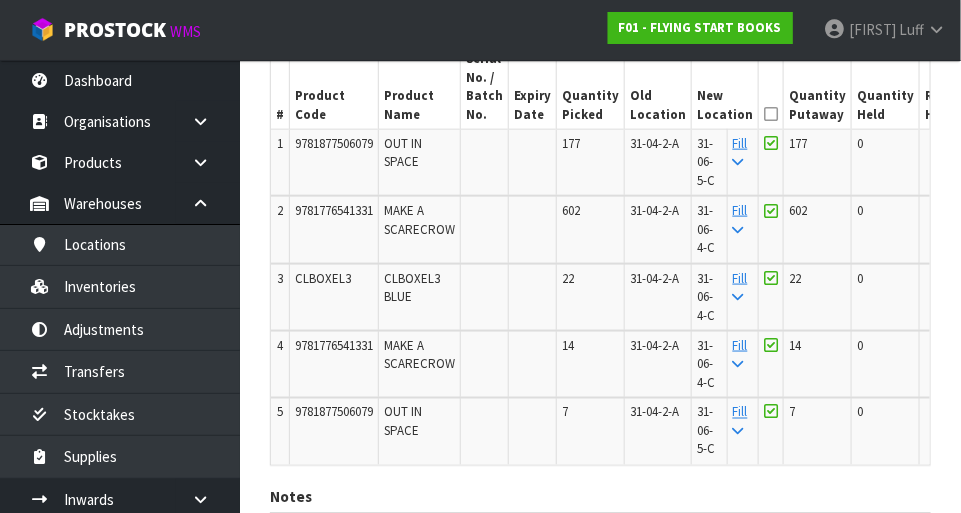 scroll, scrollTop: 549, scrollLeft: 0, axis: vertical 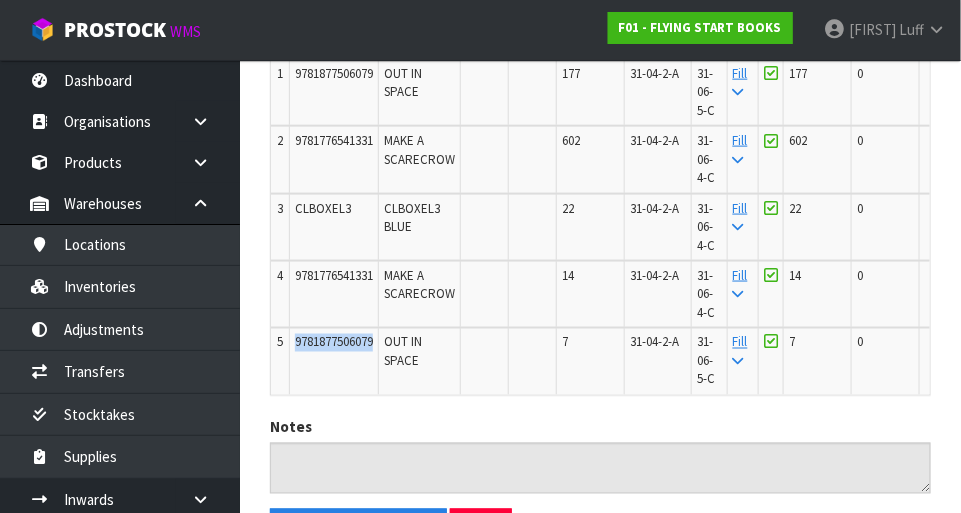 copy on "9781877506079" 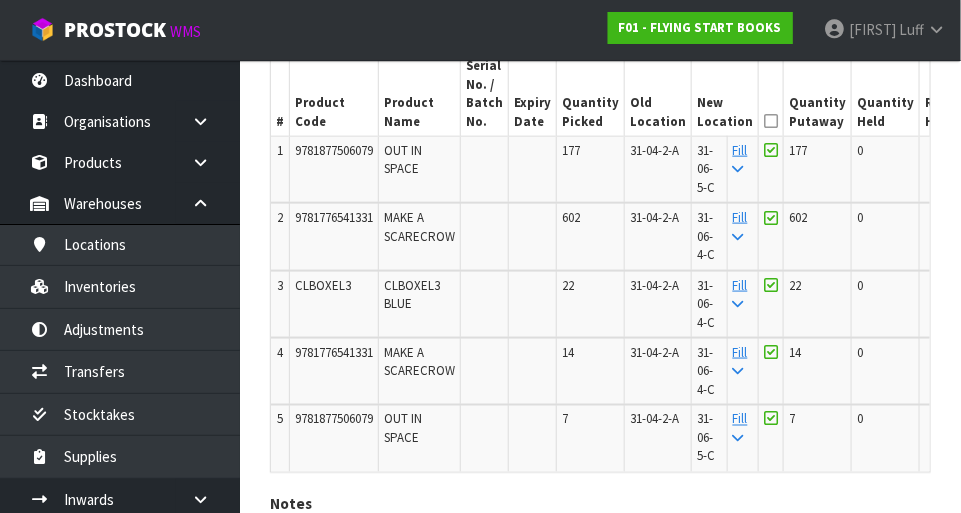 scroll, scrollTop: 539, scrollLeft: 0, axis: vertical 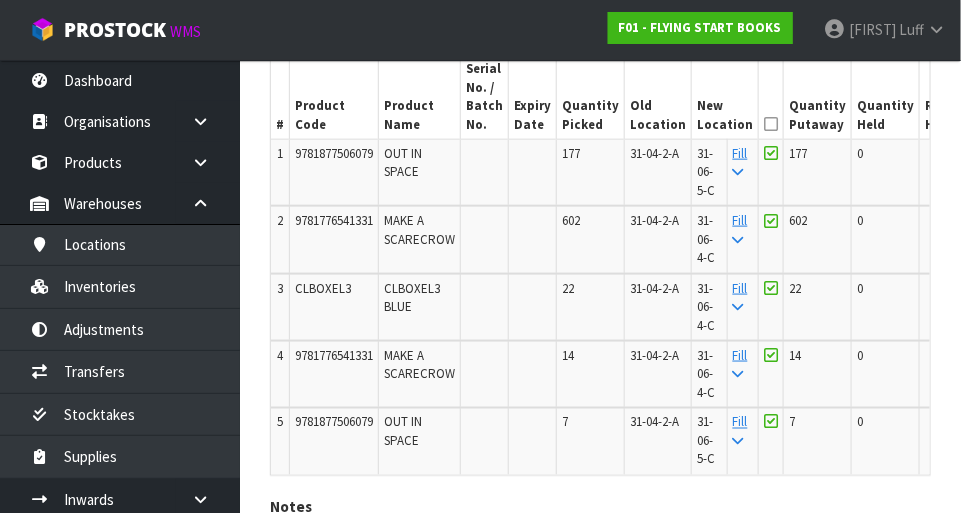 click on "CLBOXEL3" at bounding box center (323, 288) 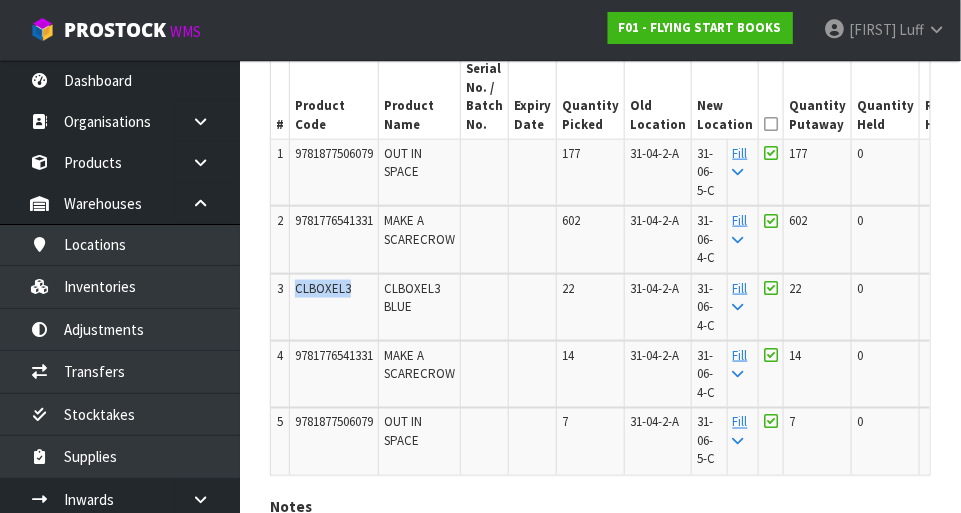 copy on "CLBOXEL3" 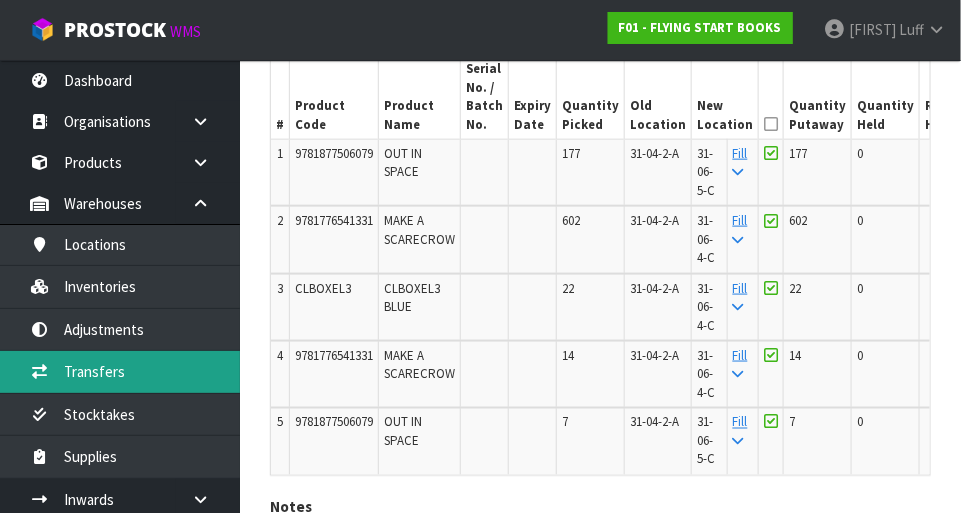 click on "Transfers" at bounding box center [120, 371] 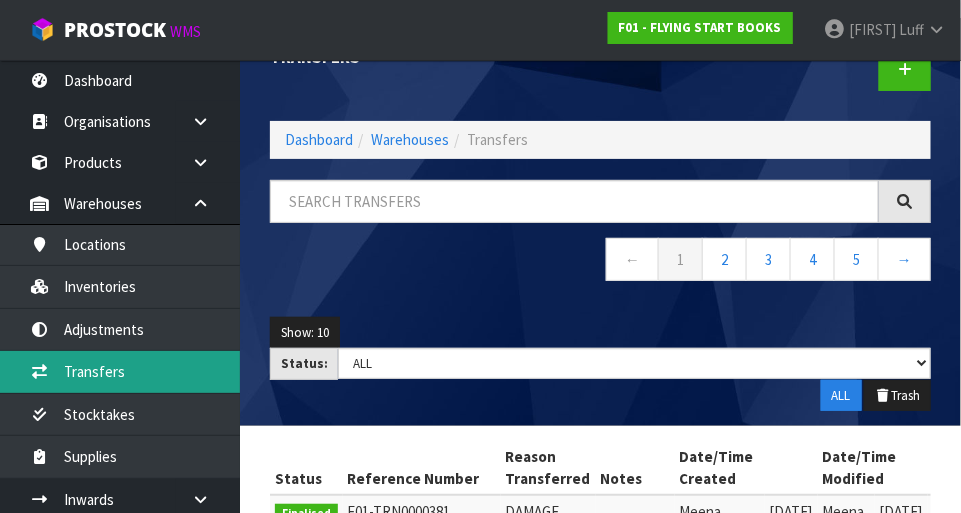 scroll, scrollTop: 45, scrollLeft: 0, axis: vertical 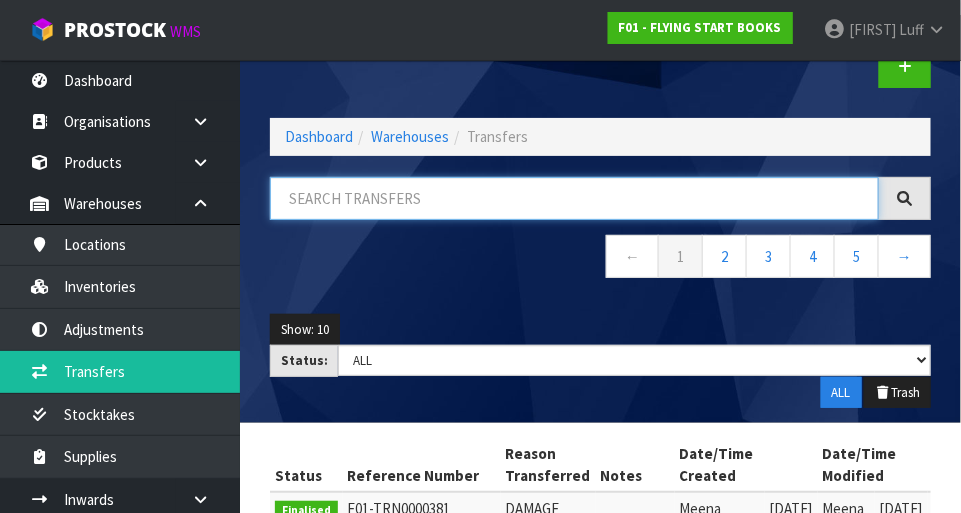 paste on "CLBOXEL3" 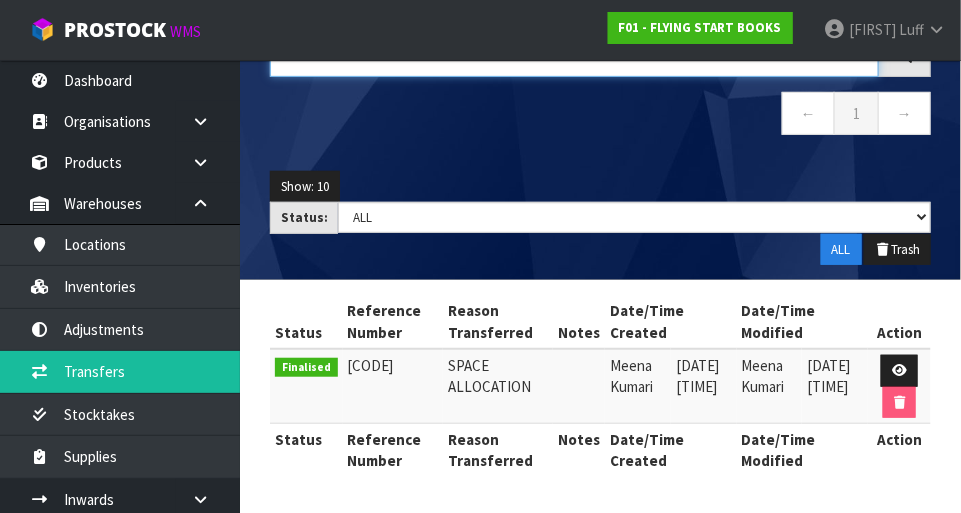 scroll, scrollTop: 184, scrollLeft: 0, axis: vertical 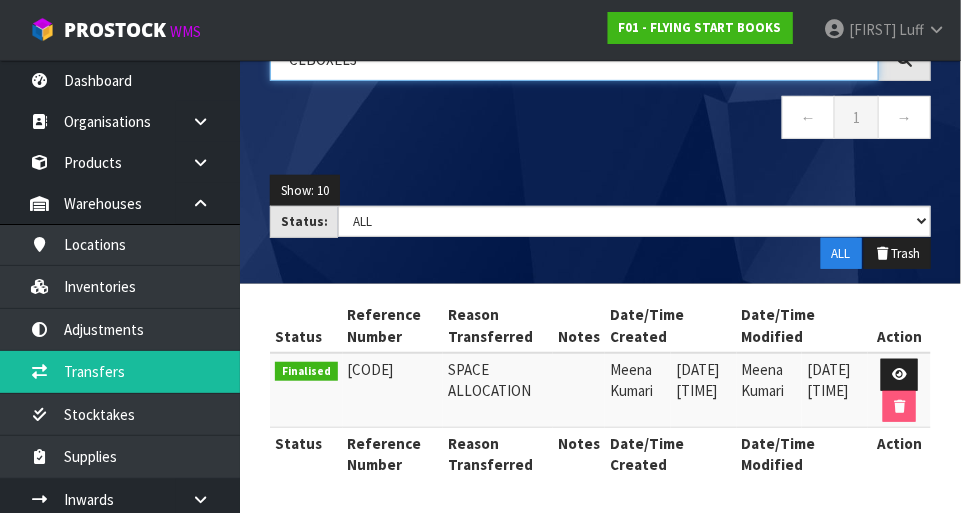 type on "CLBOXEL3" 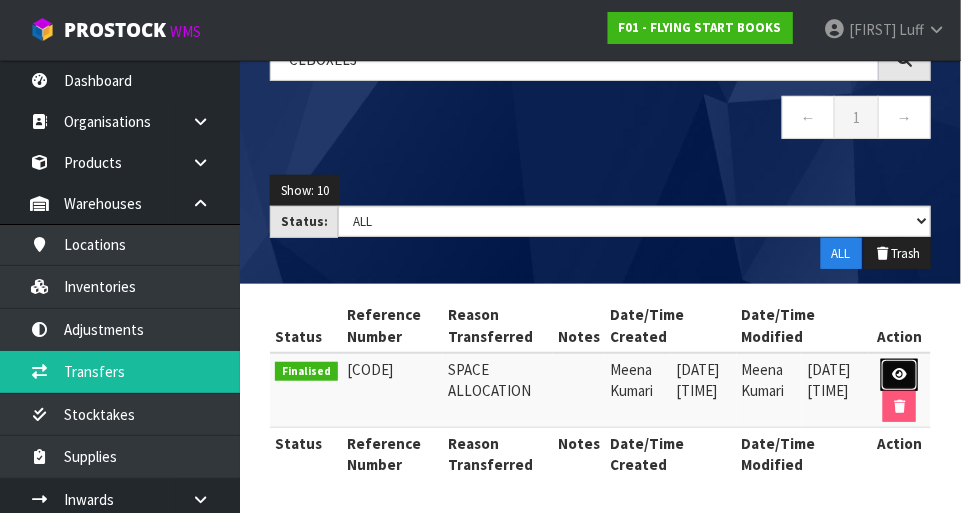 click at bounding box center (899, 375) 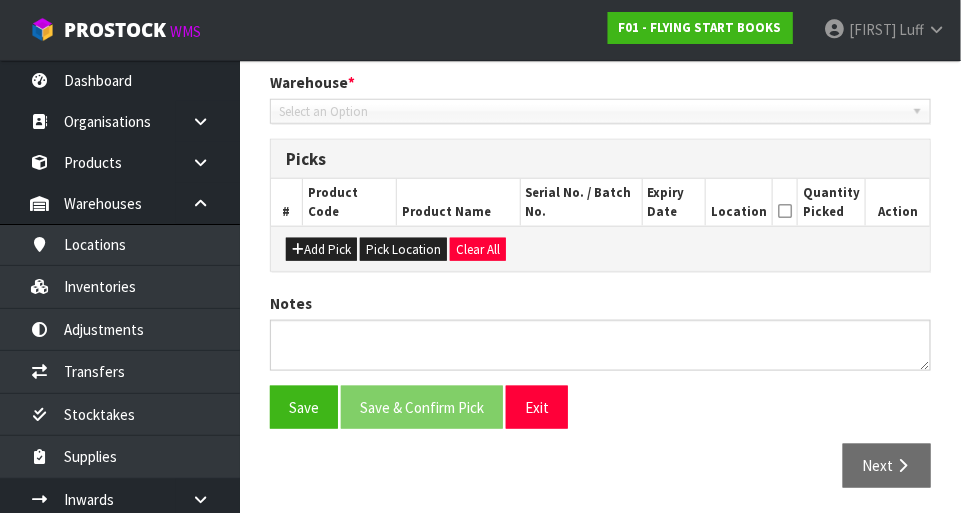 type on "[DATE]" 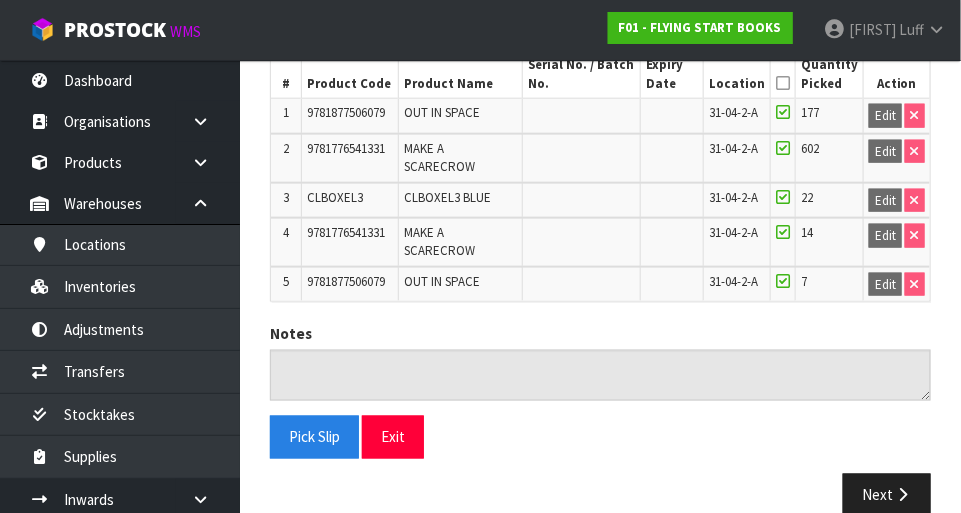 scroll, scrollTop: 535, scrollLeft: 0, axis: vertical 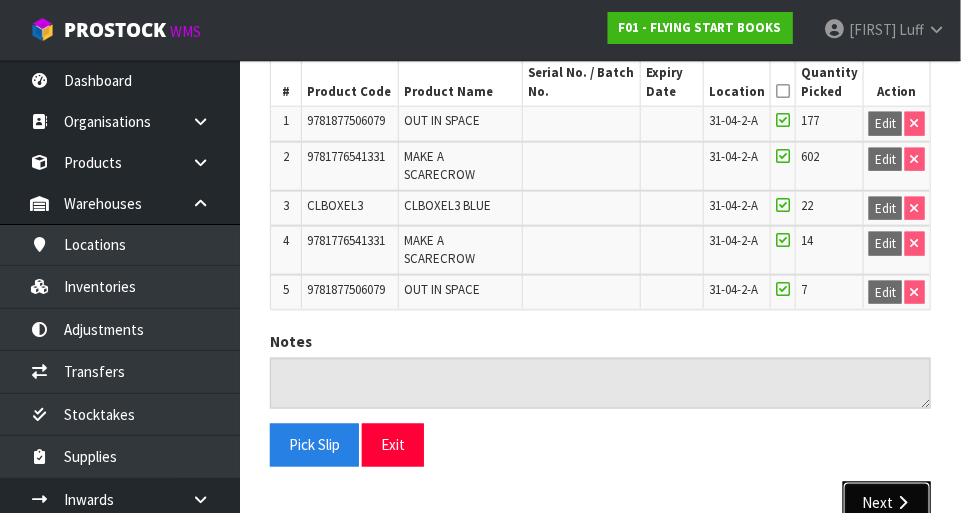 click on "Next" at bounding box center [887, 503] 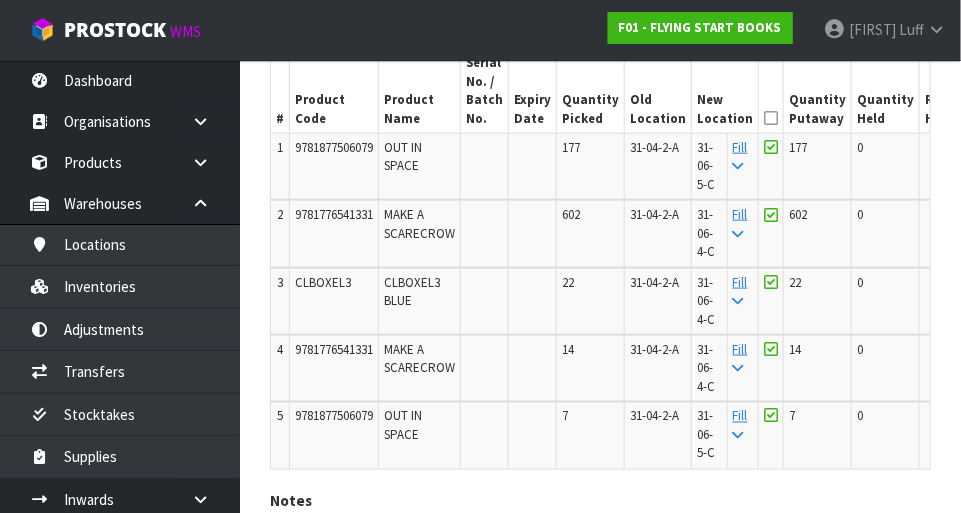 scroll, scrollTop: 546, scrollLeft: 0, axis: vertical 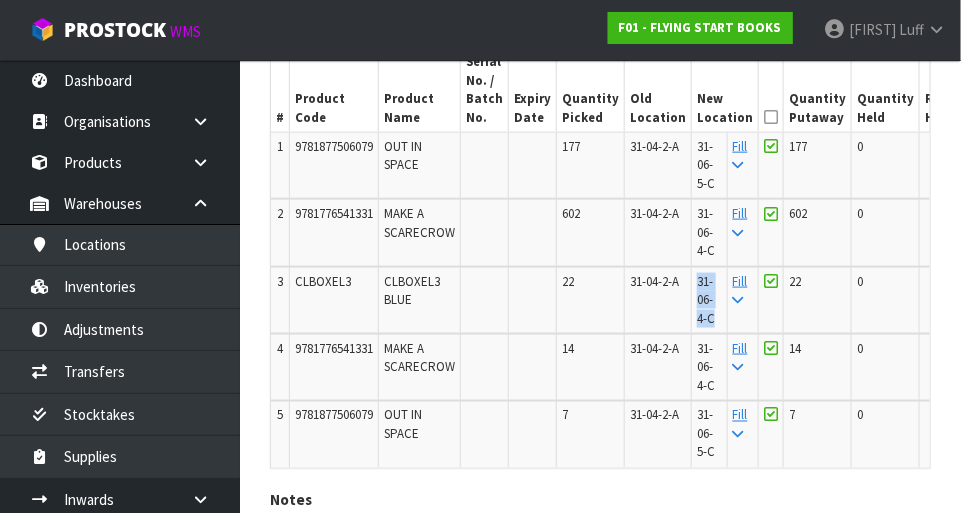 click on "22" at bounding box center [818, 300] 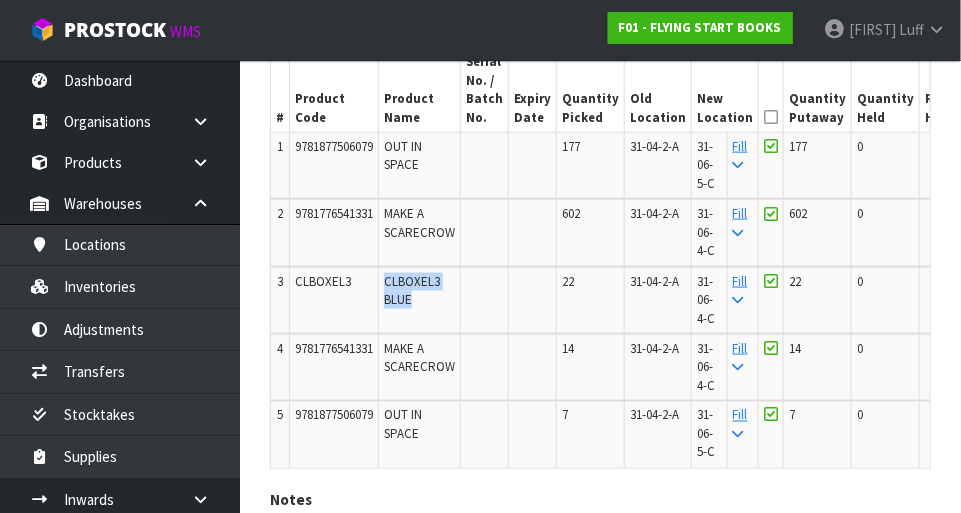 copy on "CLBOXEL3 BLUE" 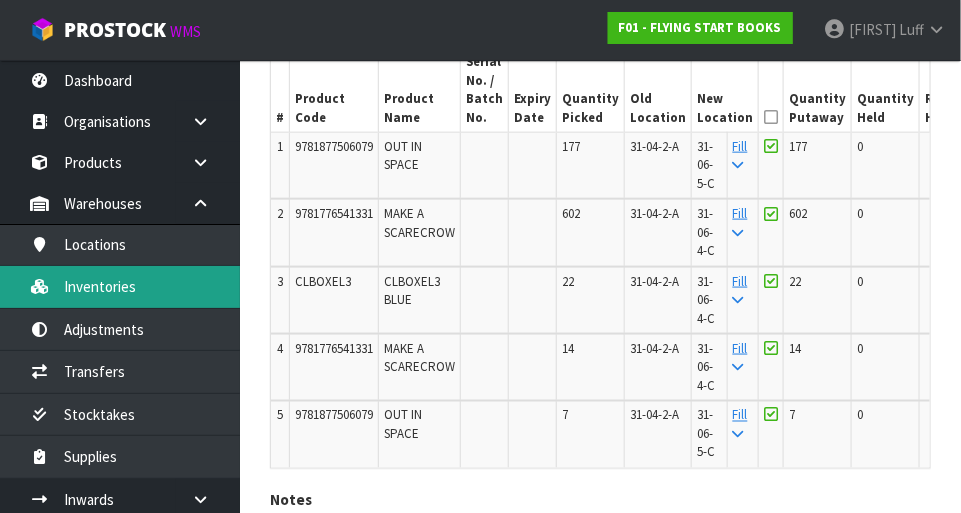 click on "Inventories" at bounding box center [120, 286] 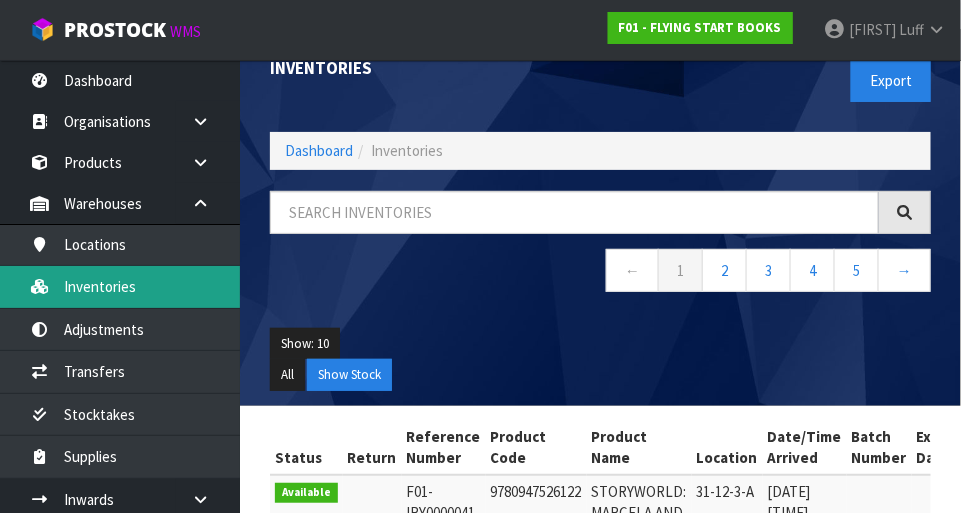 scroll, scrollTop: 0, scrollLeft: 0, axis: both 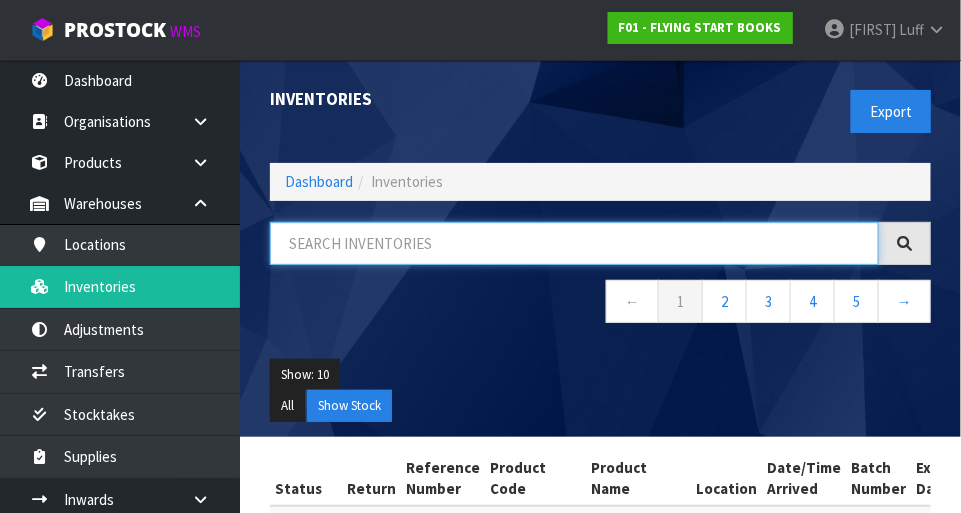 paste on "CLBOXEL3 BLUE" 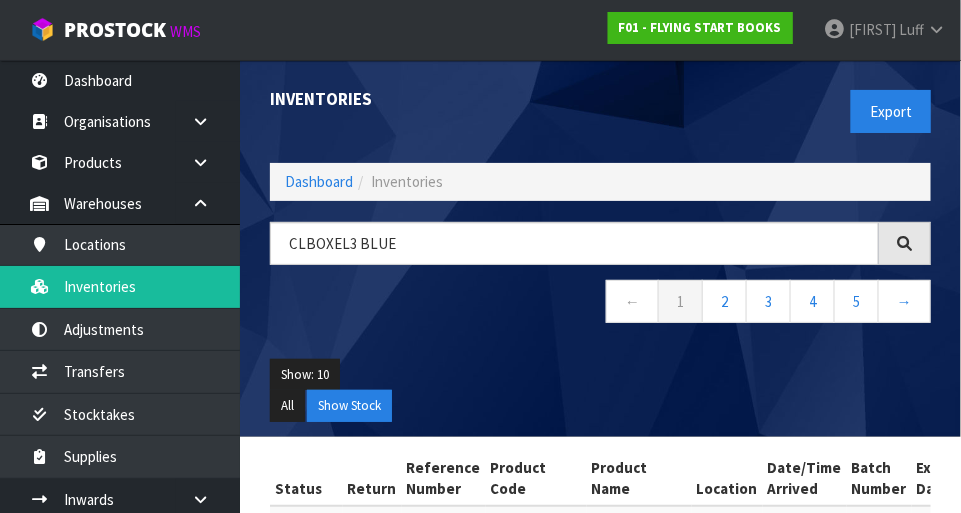 click on "Show: 10
5
10
25
50
All
Show Stock" at bounding box center (600, 390) 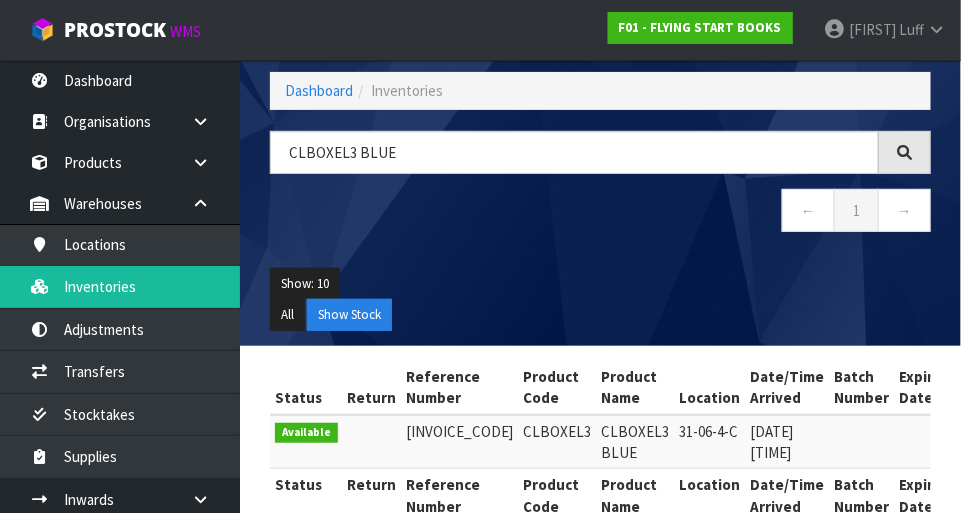 scroll, scrollTop: 90, scrollLeft: 0, axis: vertical 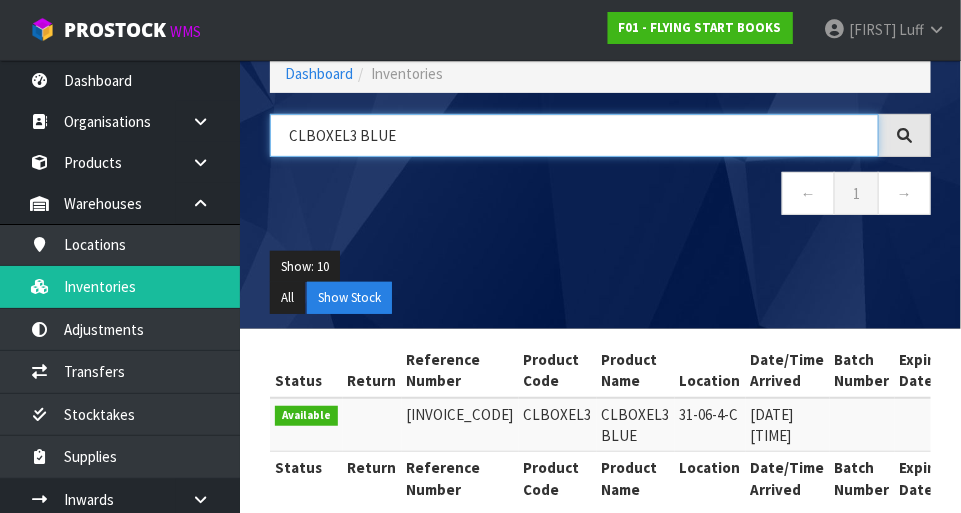 click on "CLBOXEL3 BLUE" at bounding box center (574, 135) 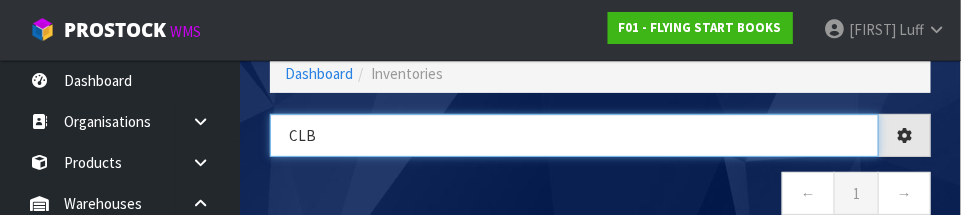 type on "CL" 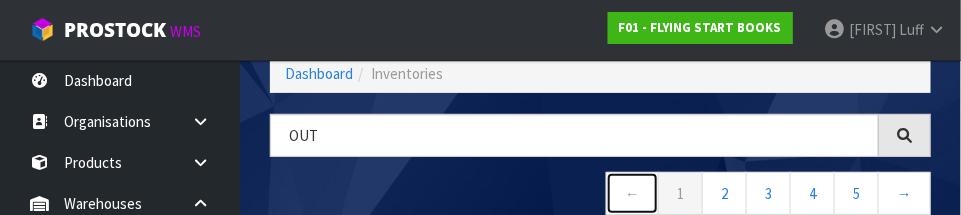 click on "←" at bounding box center [632, 193] 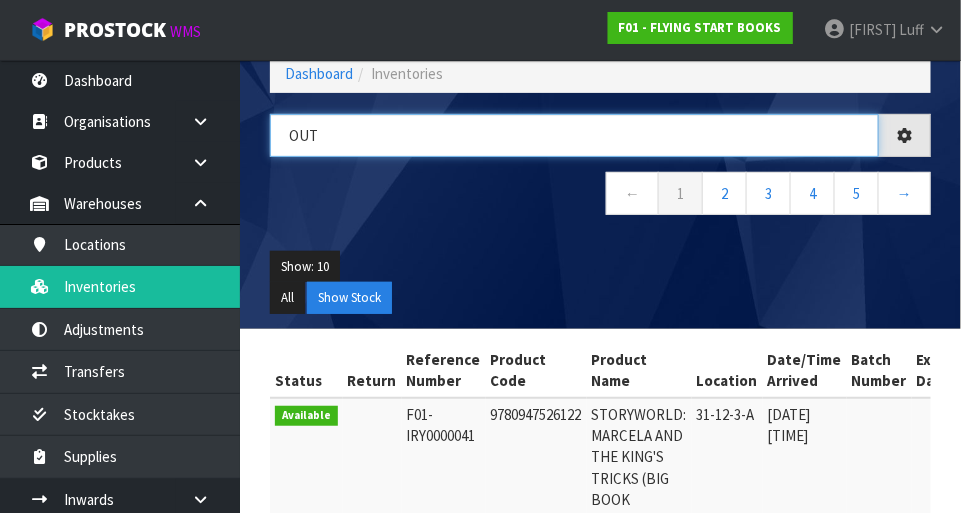 click on "OUT" at bounding box center (574, 135) 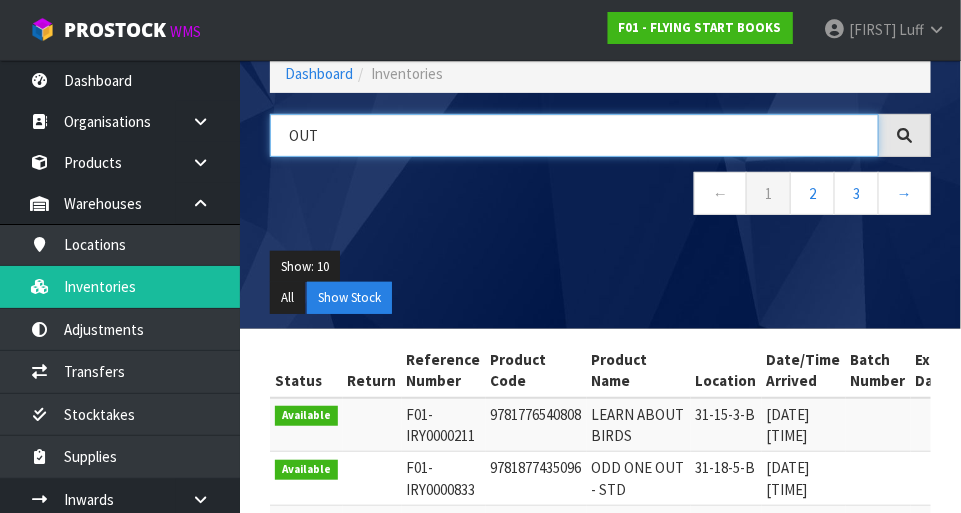 scroll, scrollTop: 109, scrollLeft: 0, axis: vertical 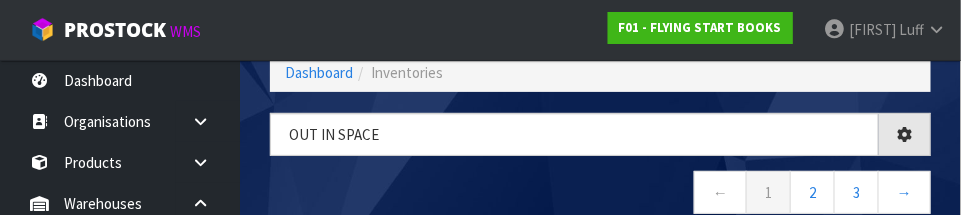 click on "←
1 2 3
→" at bounding box center (600, 195) 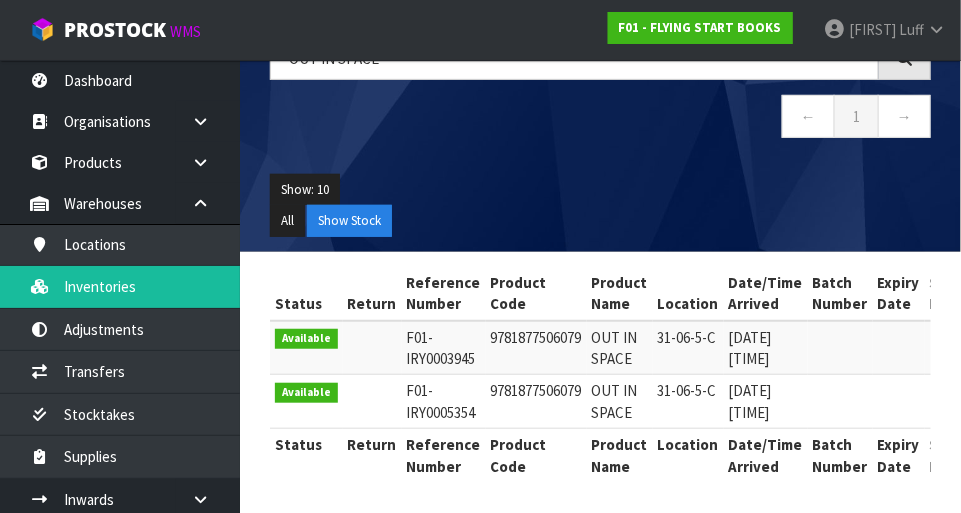 scroll, scrollTop: 184, scrollLeft: 0, axis: vertical 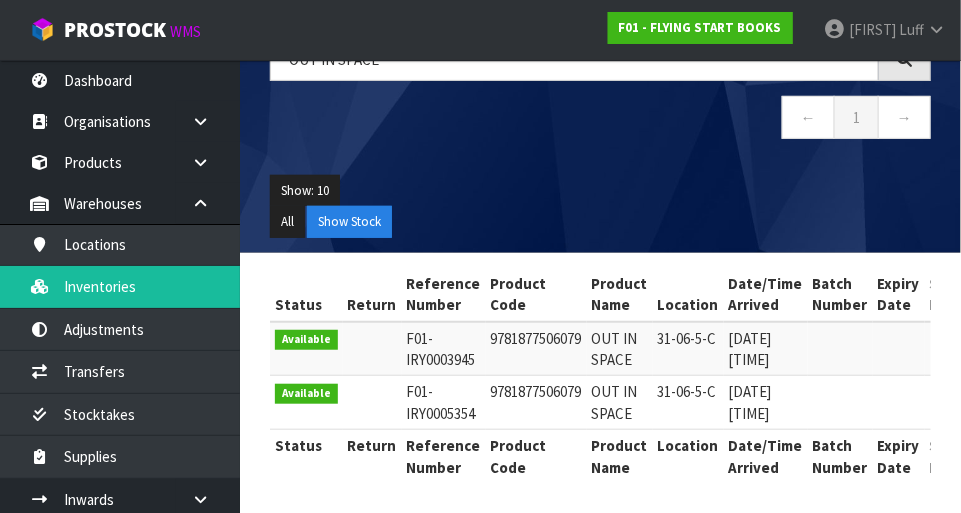 copy on "9781877506079" 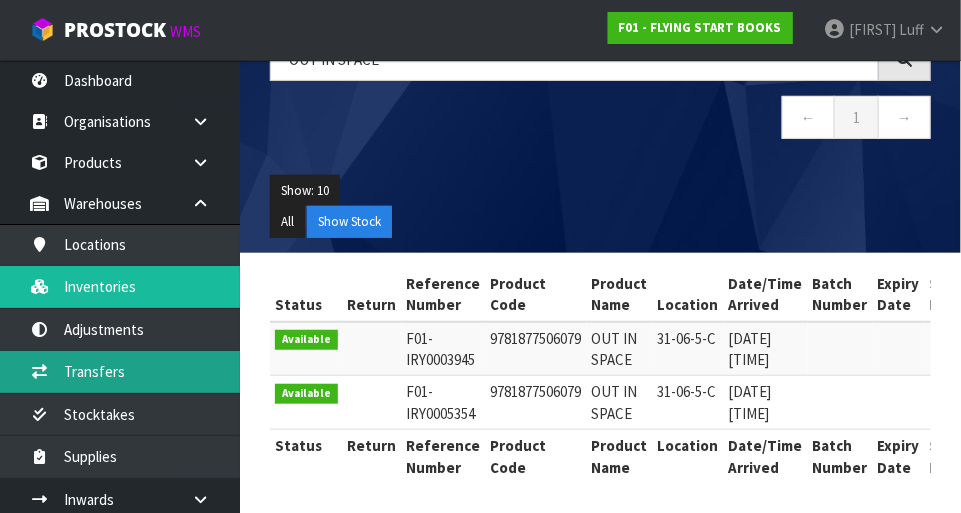 click on "Transfers" at bounding box center (120, 371) 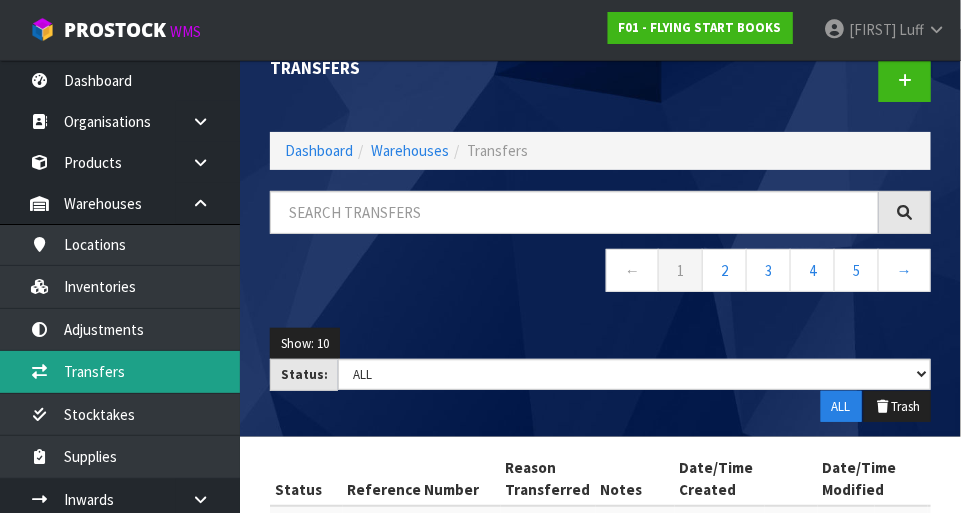 scroll, scrollTop: 25, scrollLeft: 0, axis: vertical 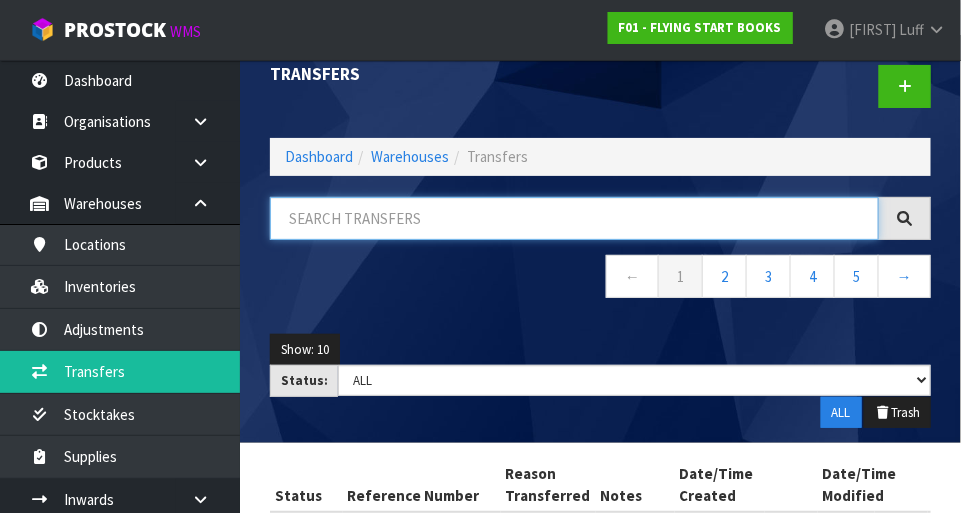 paste on "9781877506079" 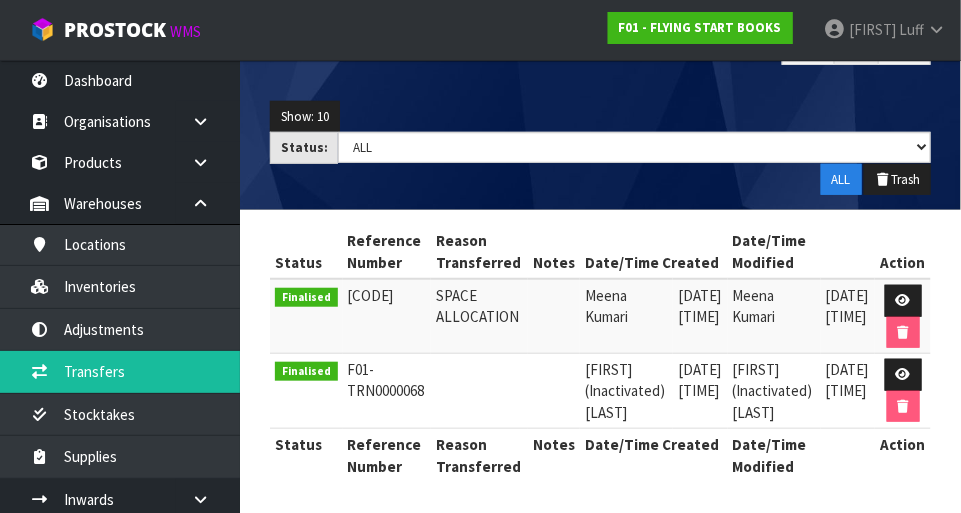 scroll, scrollTop: 253, scrollLeft: 0, axis: vertical 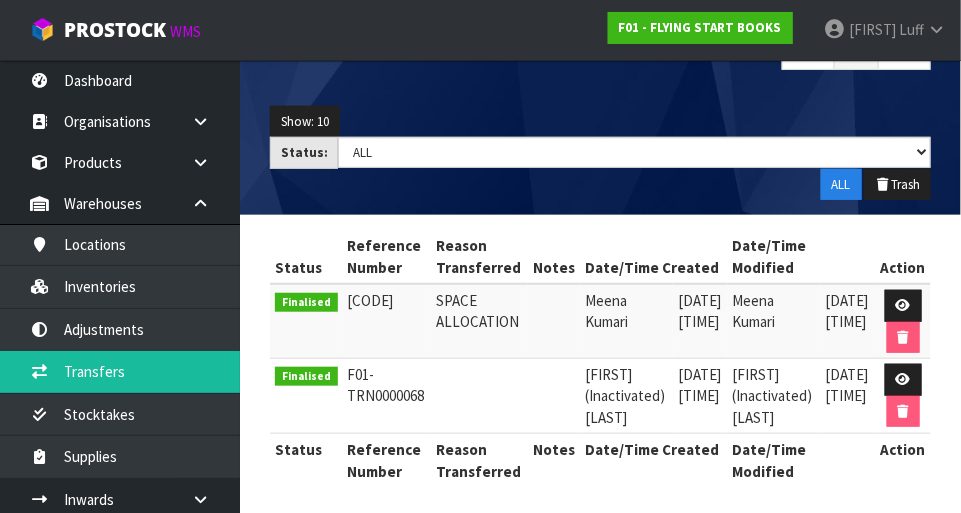type on "9781877506079" 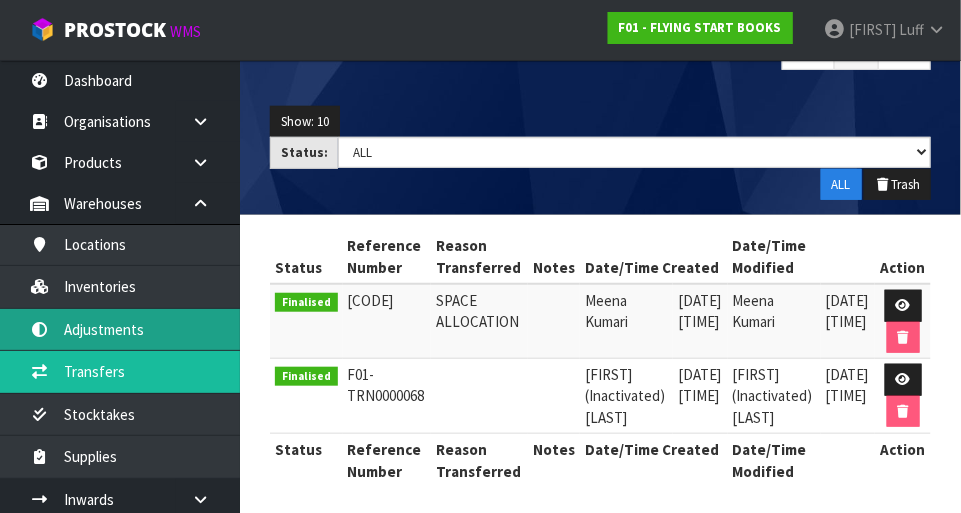 click on "Adjustments" at bounding box center (120, 329) 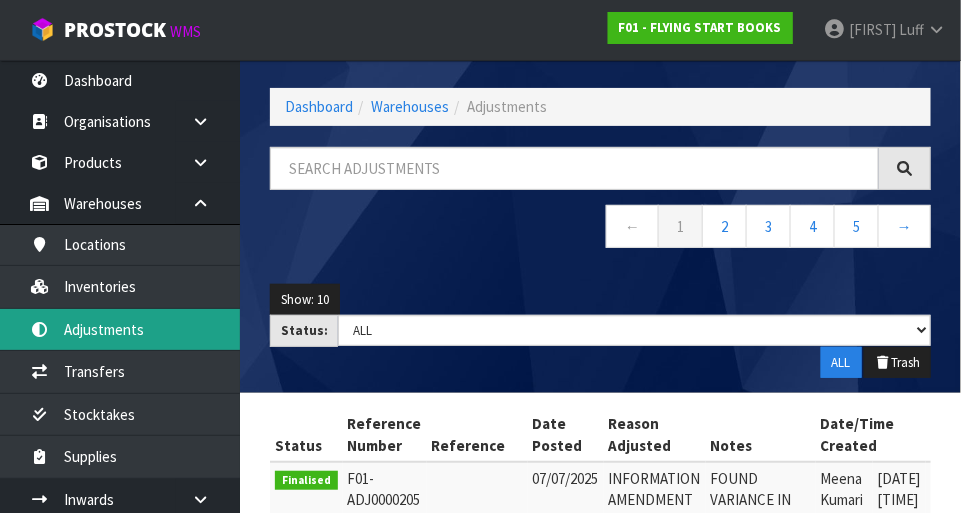 scroll, scrollTop: 78, scrollLeft: 0, axis: vertical 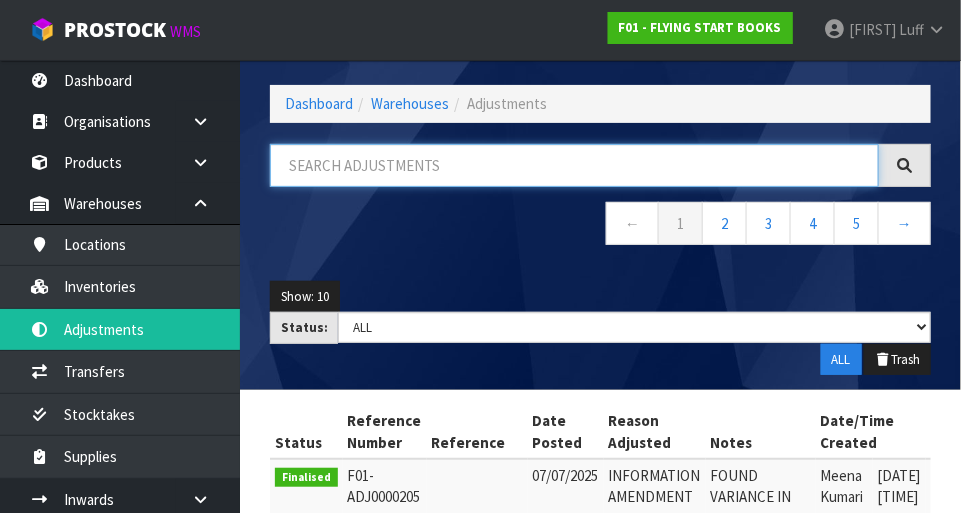 paste on "9781877506079" 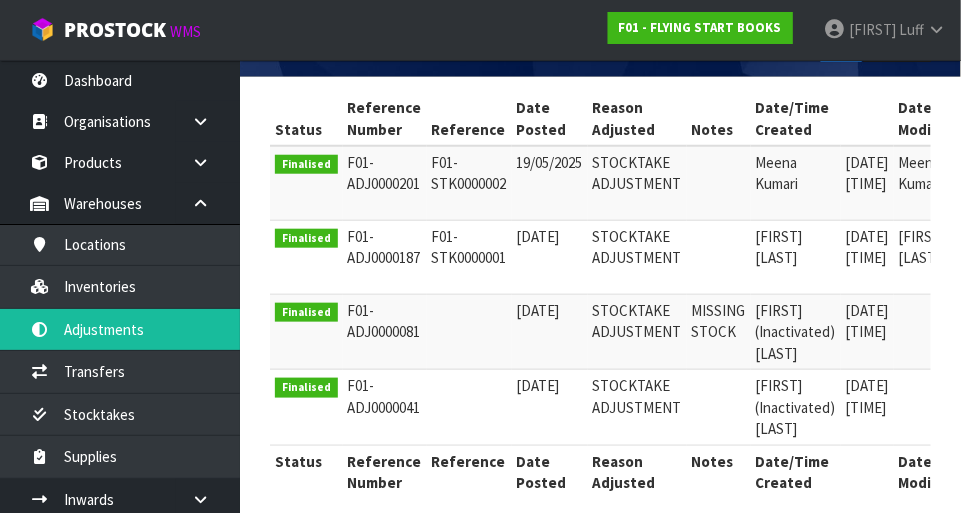 scroll, scrollTop: 404, scrollLeft: 0, axis: vertical 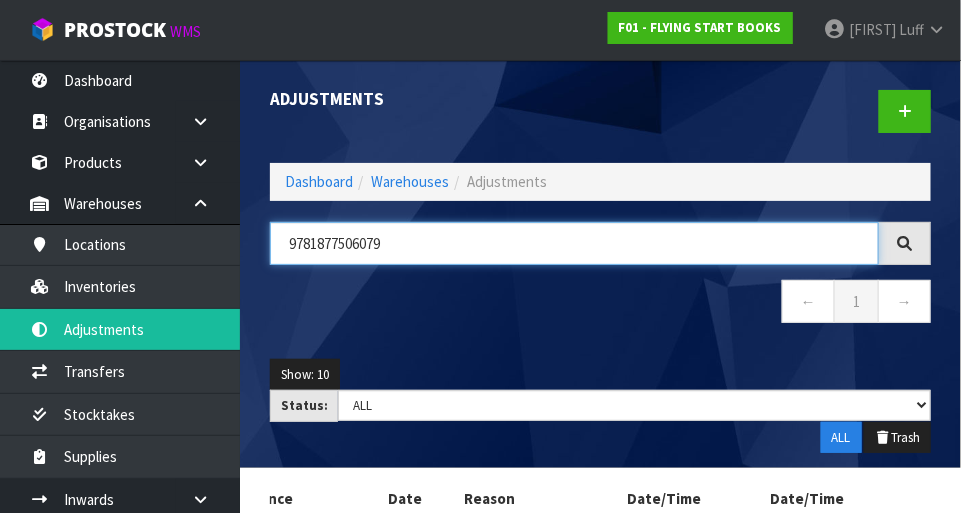 click on "9781877506079" at bounding box center [574, 243] 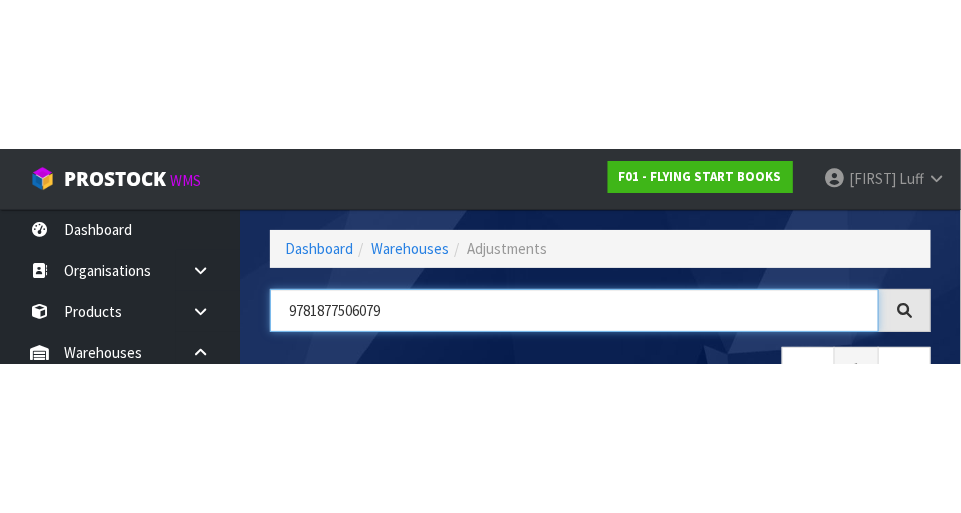 scroll, scrollTop: 135, scrollLeft: 0, axis: vertical 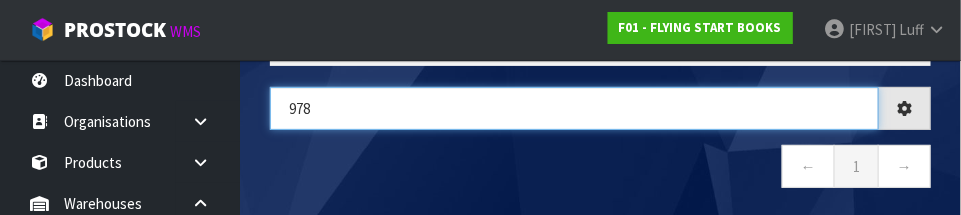 type on "978" 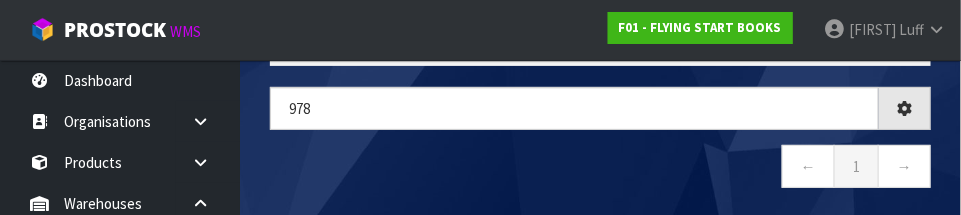 click on "←
1
→" at bounding box center (600, 169) 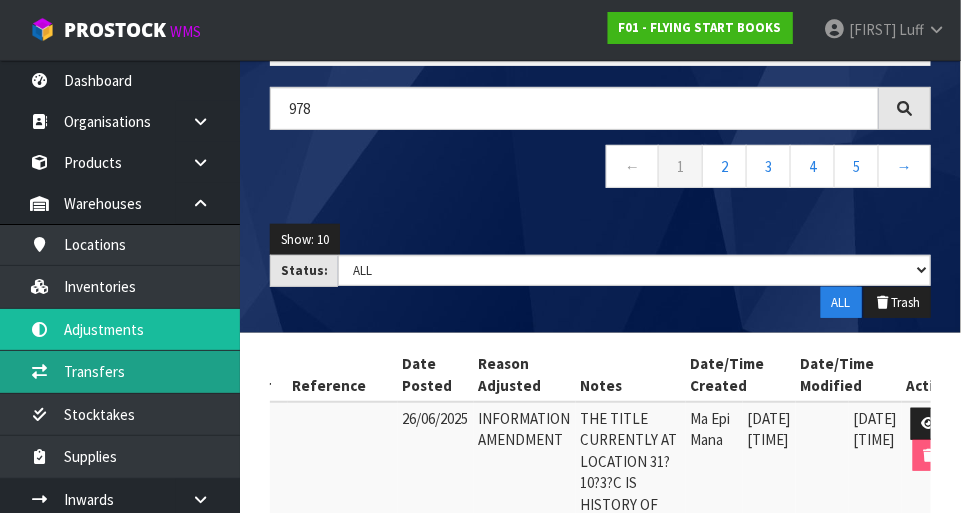 click on "Transfers" at bounding box center (120, 371) 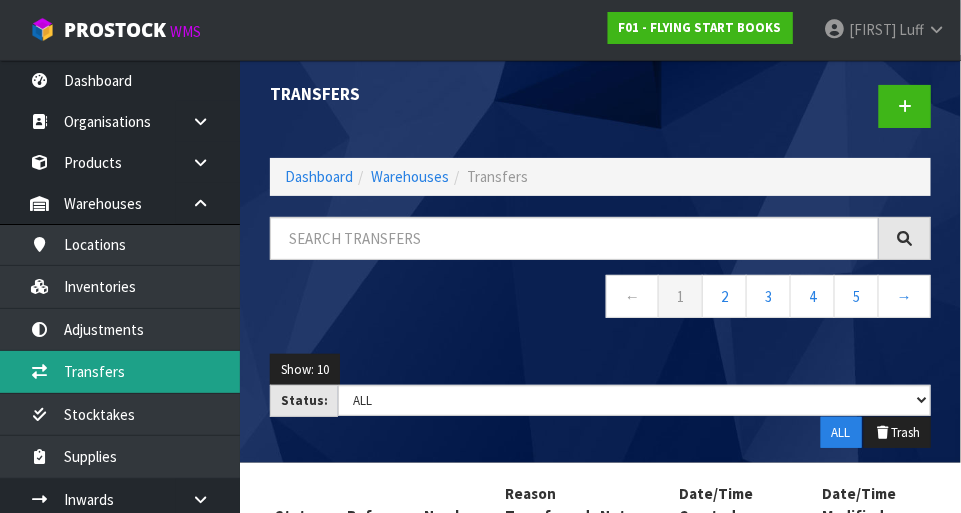 scroll, scrollTop: 0, scrollLeft: 0, axis: both 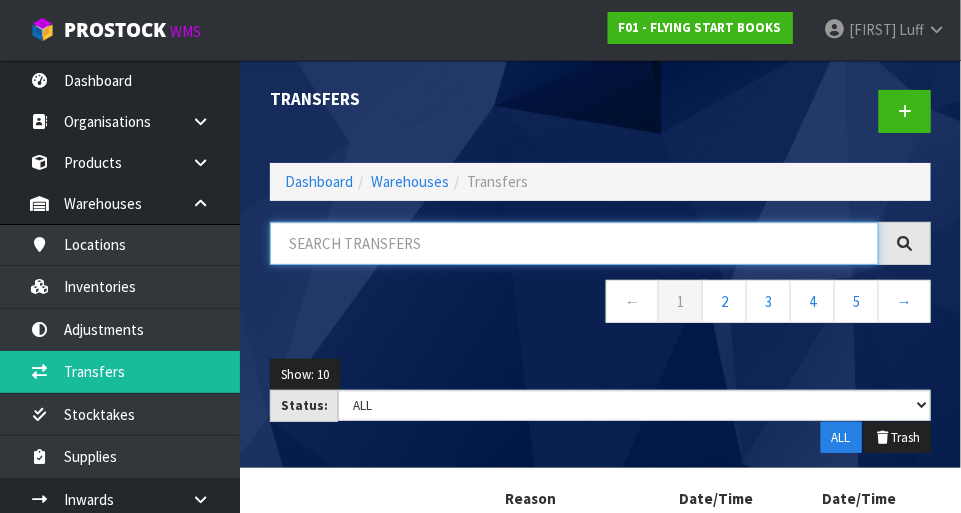 paste on "9781877506079" 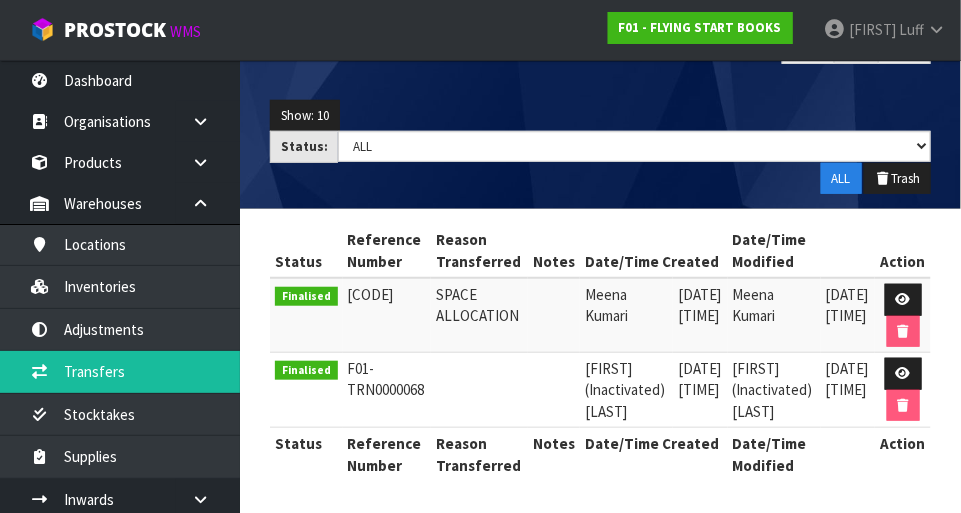 scroll, scrollTop: 253, scrollLeft: 0, axis: vertical 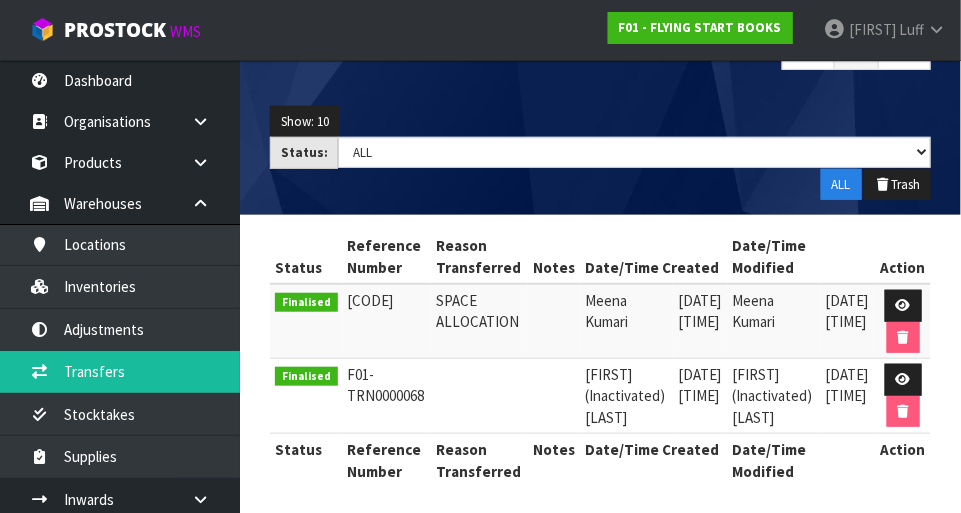 type on "9781877506079" 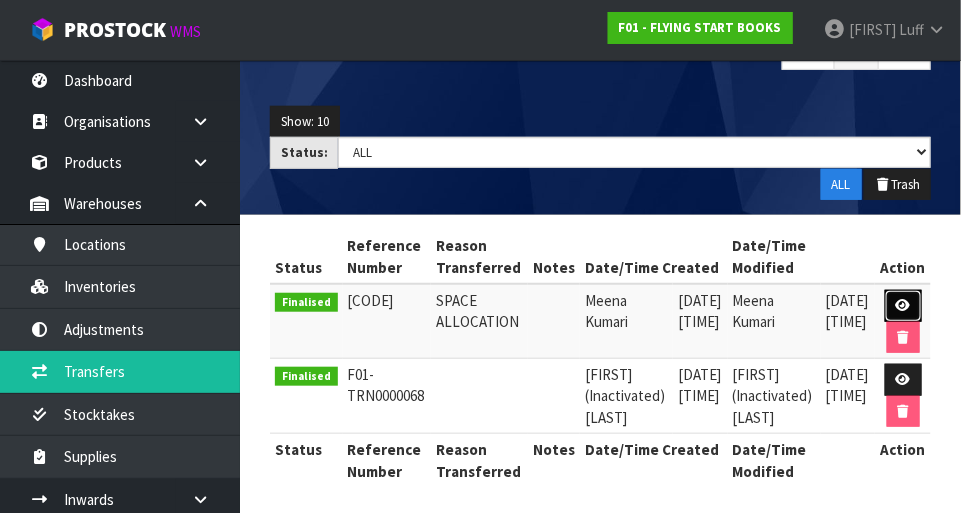 click at bounding box center (903, 305) 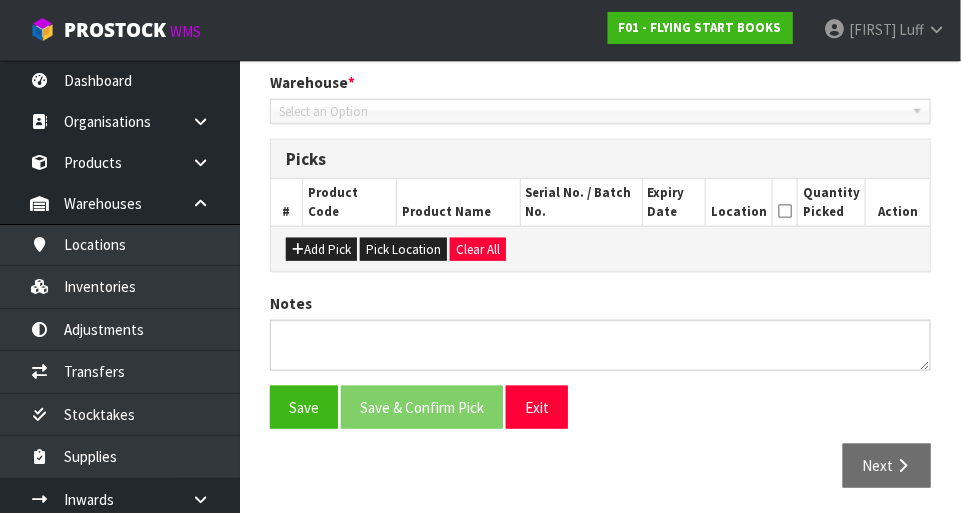 type on "[DATE]" 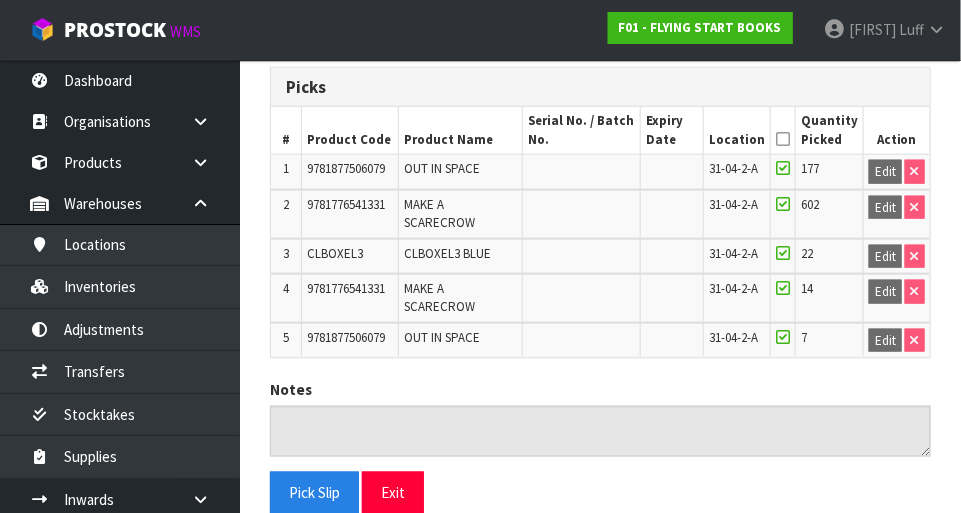 scroll, scrollTop: 484, scrollLeft: 0, axis: vertical 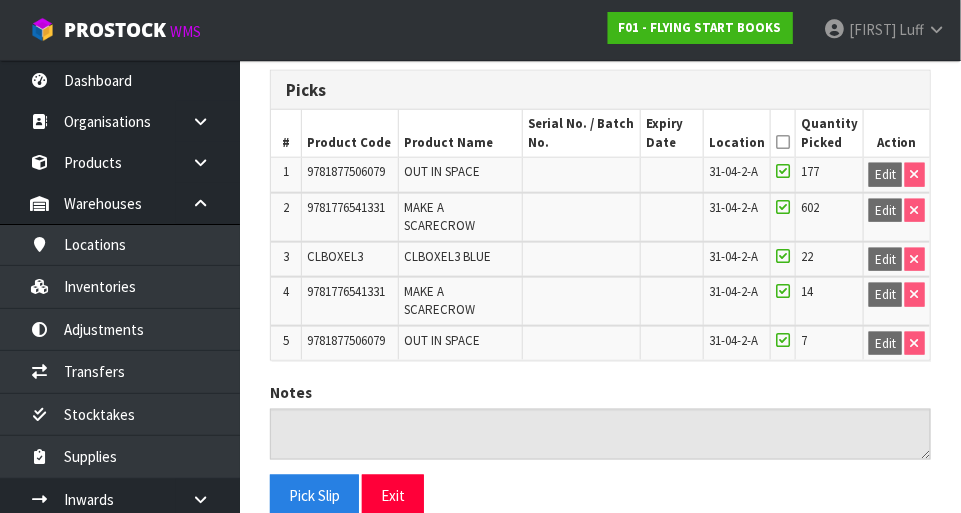 click on "Next" at bounding box center (887, 554) 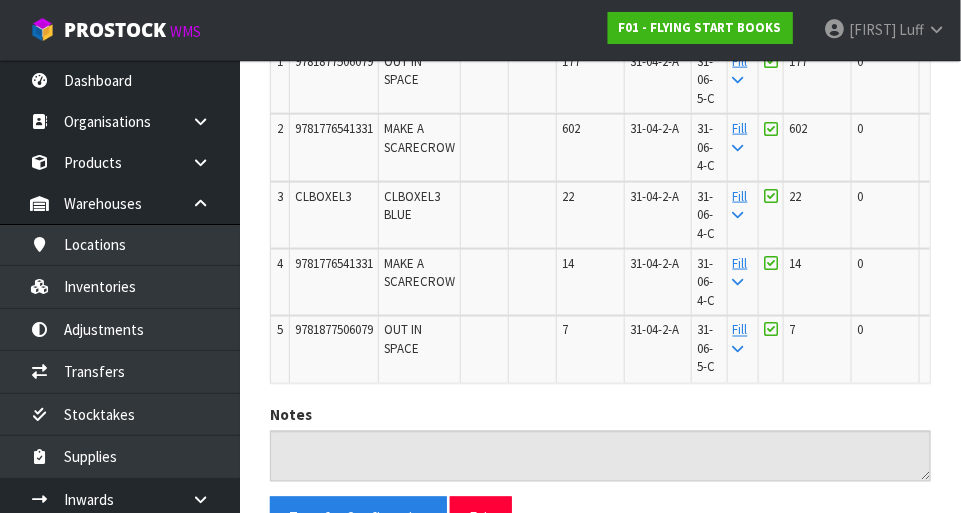 scroll, scrollTop: 0, scrollLeft: 0, axis: both 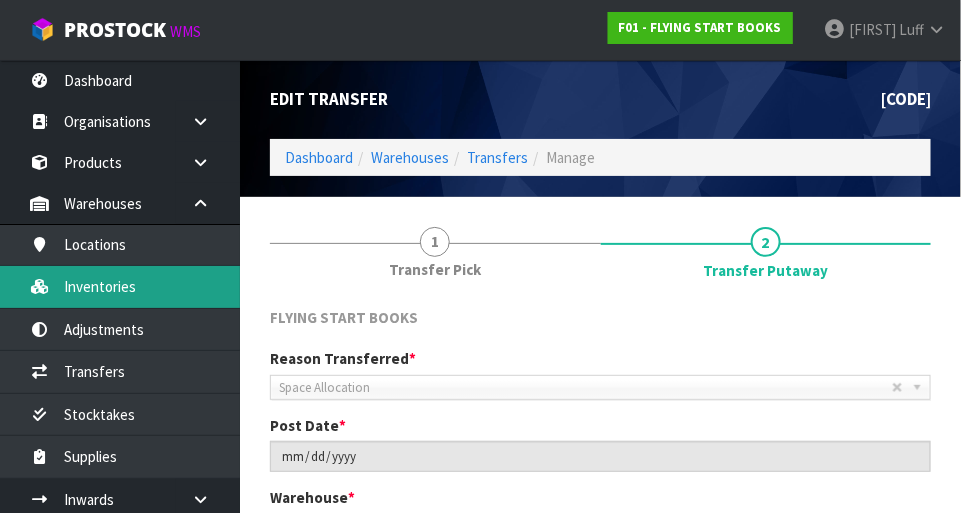 click on "Inventories" at bounding box center (120, 286) 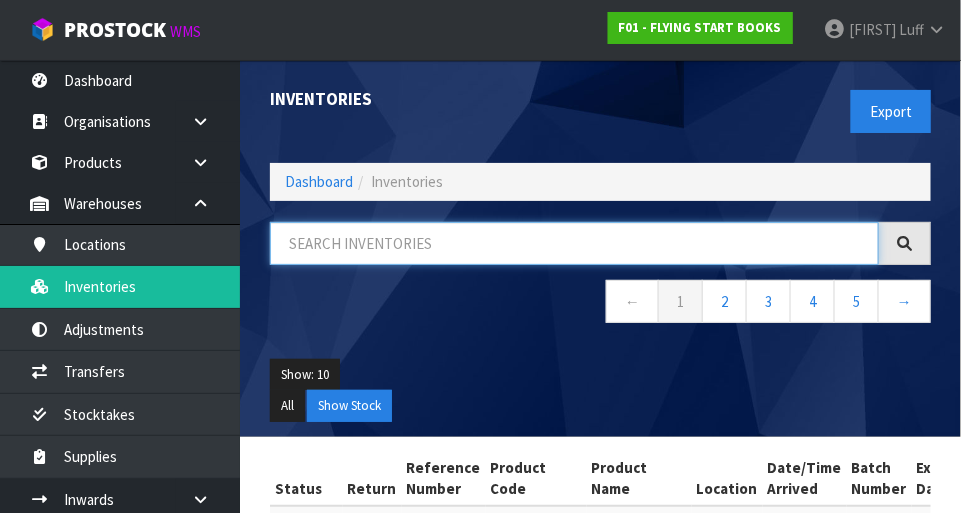 click at bounding box center (574, 243) 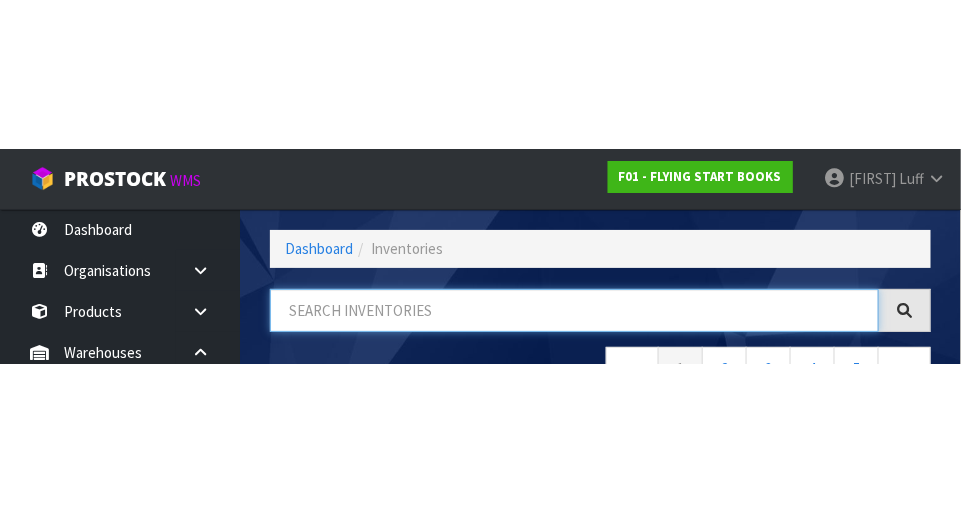 scroll, scrollTop: 135, scrollLeft: 0, axis: vertical 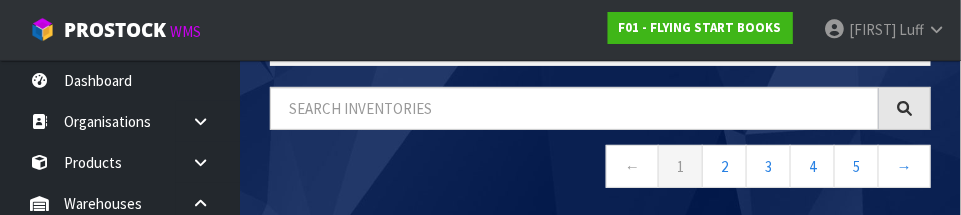 click on "←
1 2 3 4 5
→" at bounding box center [600, 169] 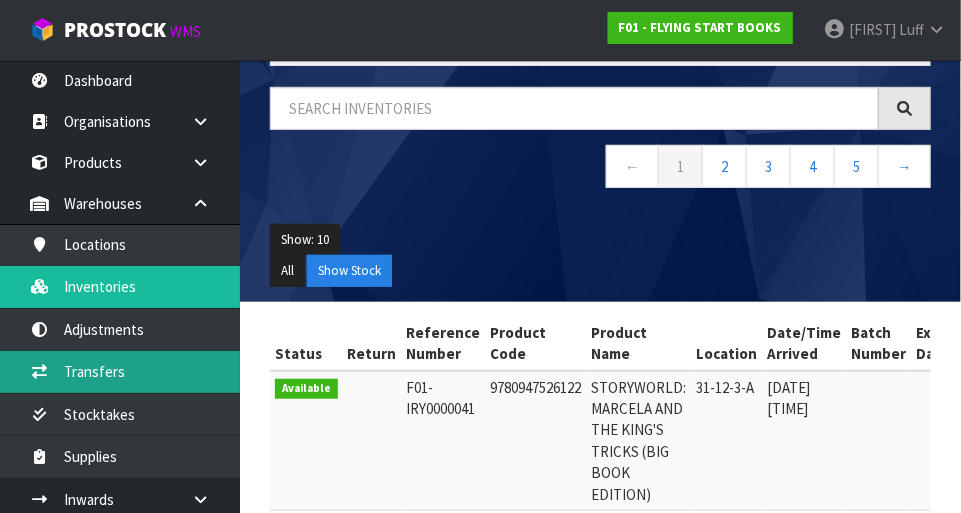 click on "Transfers" at bounding box center (120, 371) 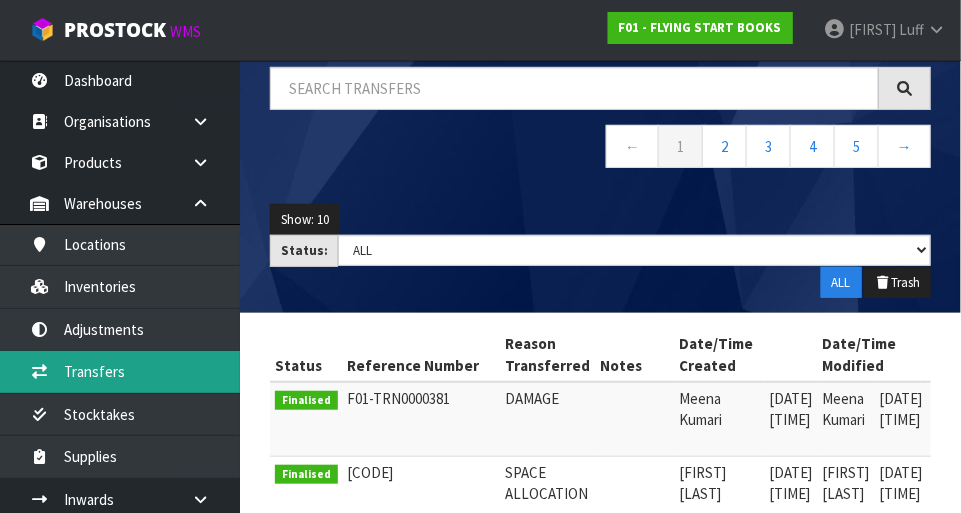scroll, scrollTop: 114, scrollLeft: 0, axis: vertical 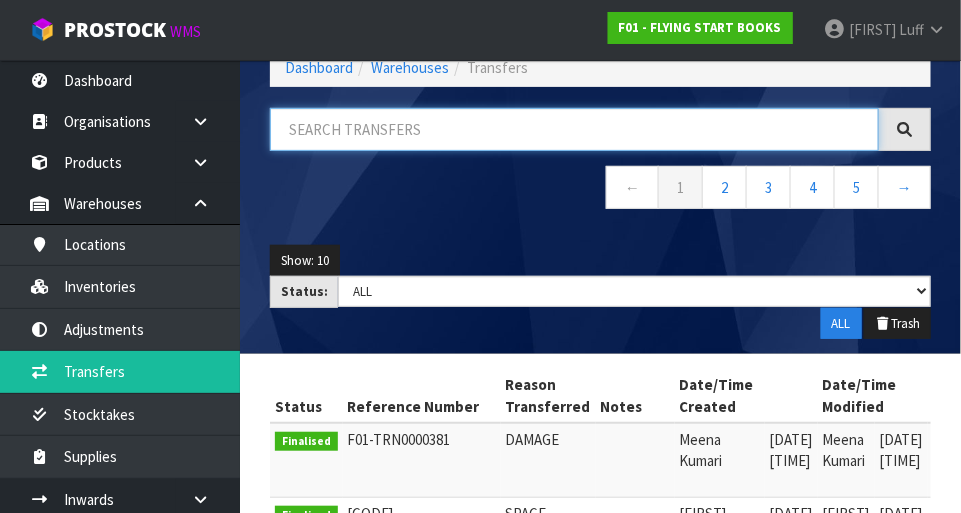 paste on "9781877506079" 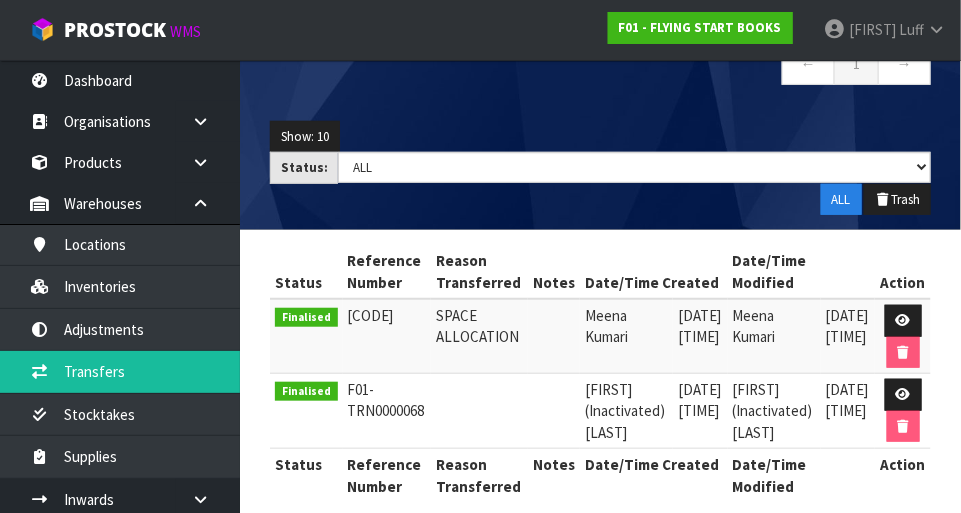 scroll, scrollTop: 239, scrollLeft: 0, axis: vertical 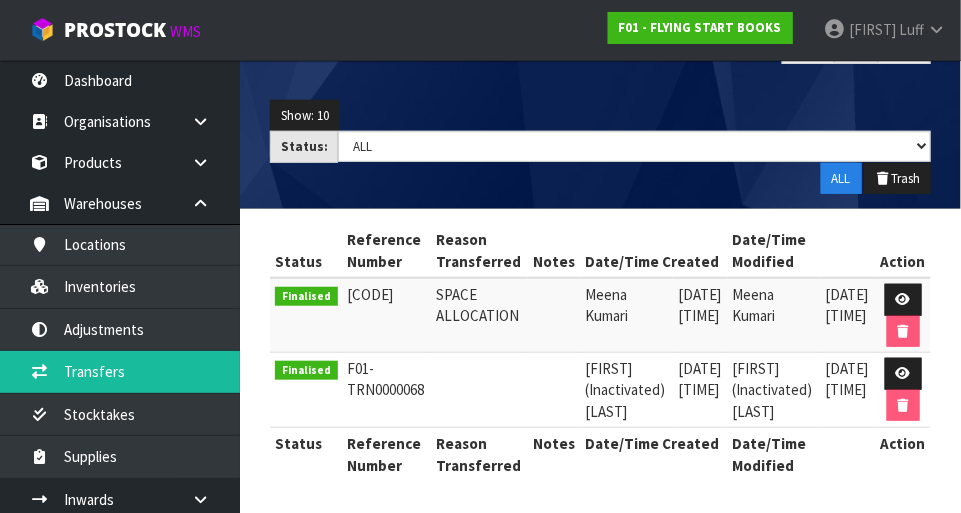 type on "9781877506079" 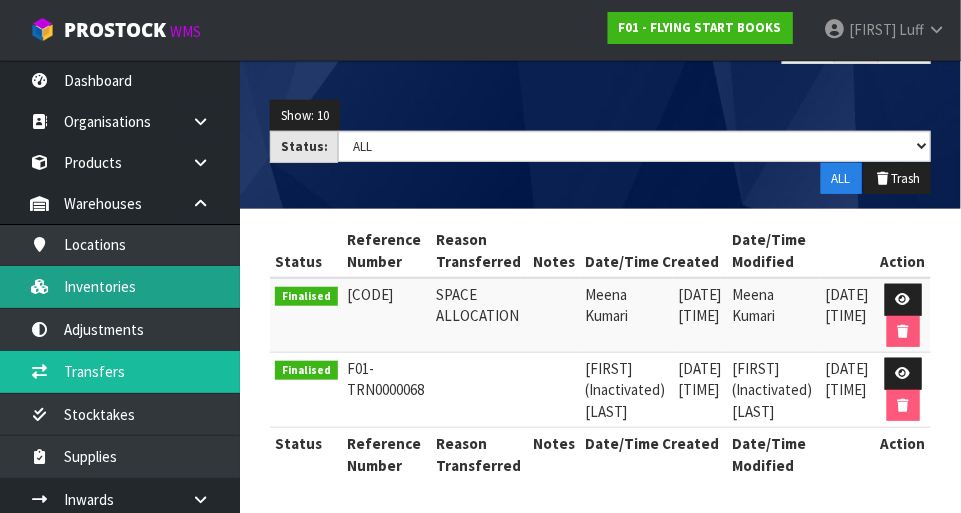 click on "Inventories" at bounding box center (120, 286) 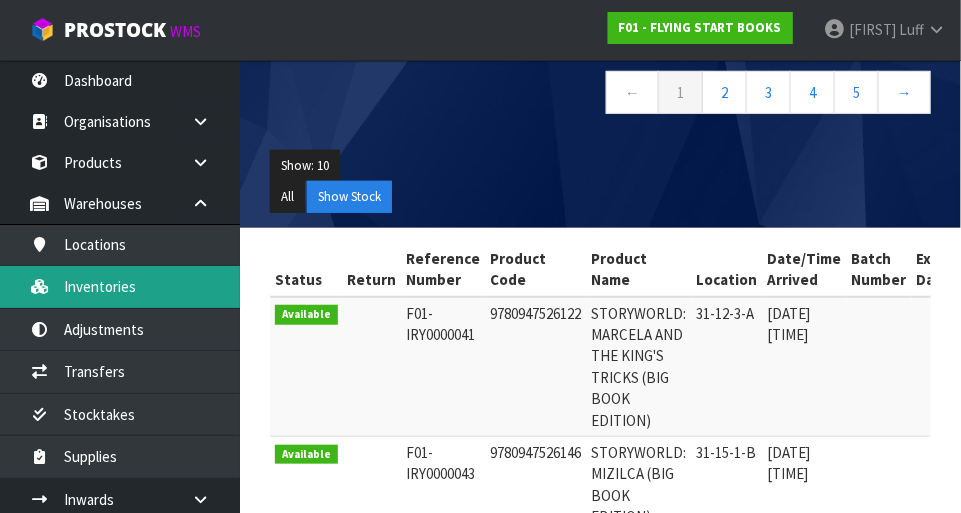 scroll, scrollTop: 0, scrollLeft: 0, axis: both 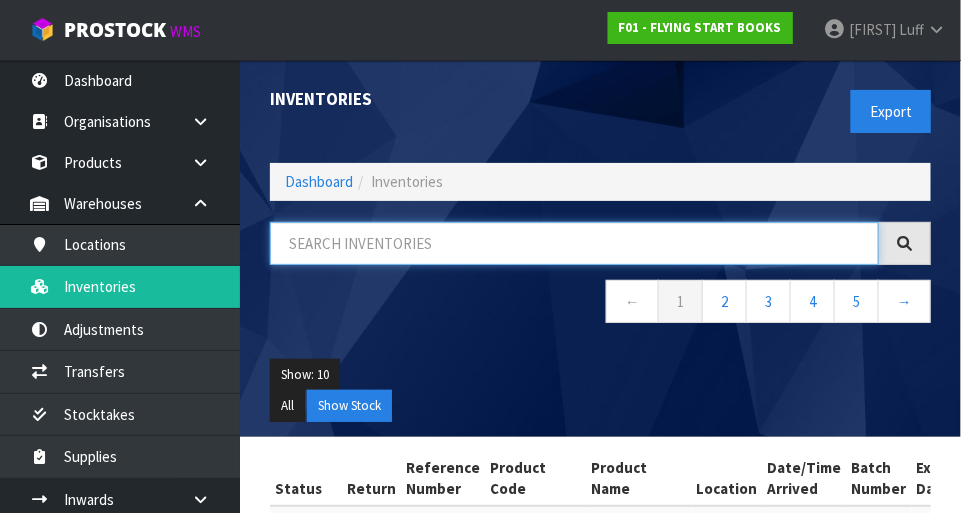 paste on "9781877506079" 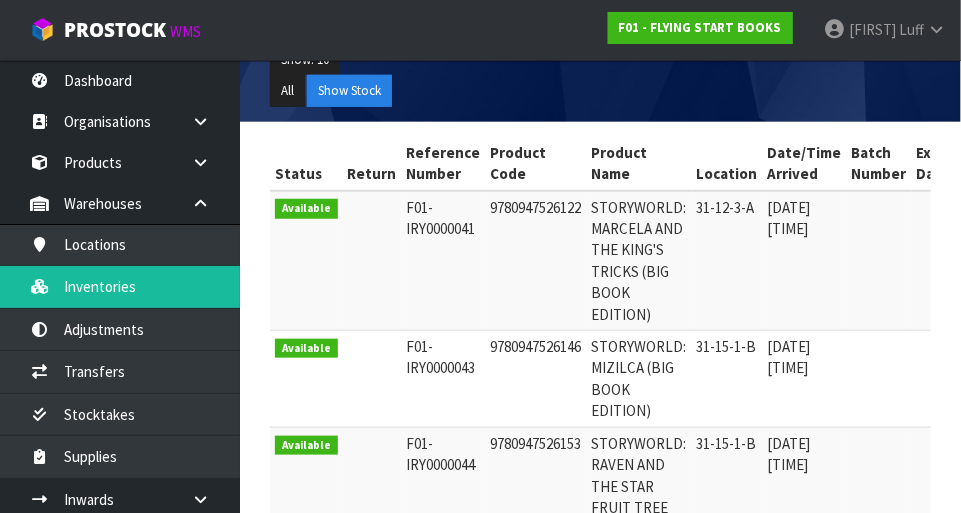 scroll, scrollTop: 187, scrollLeft: 0, axis: vertical 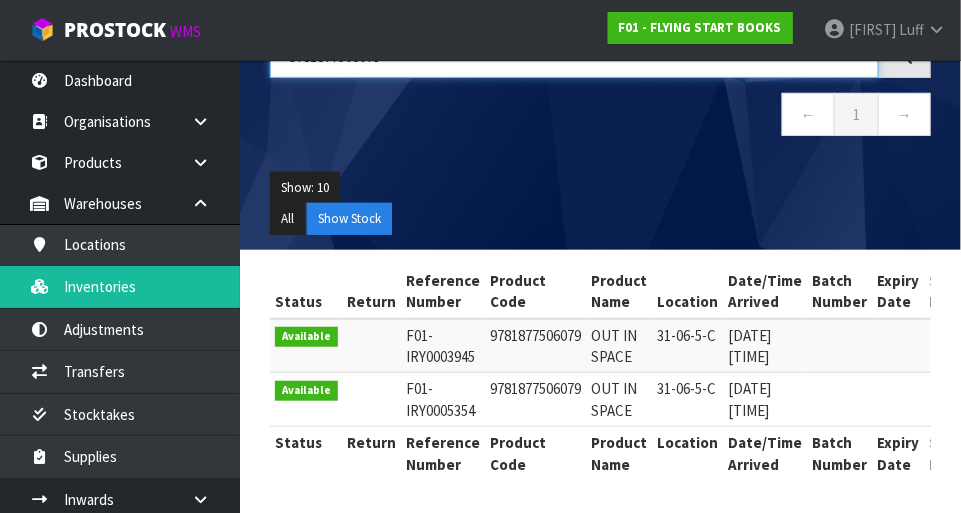 type on "9781877506079" 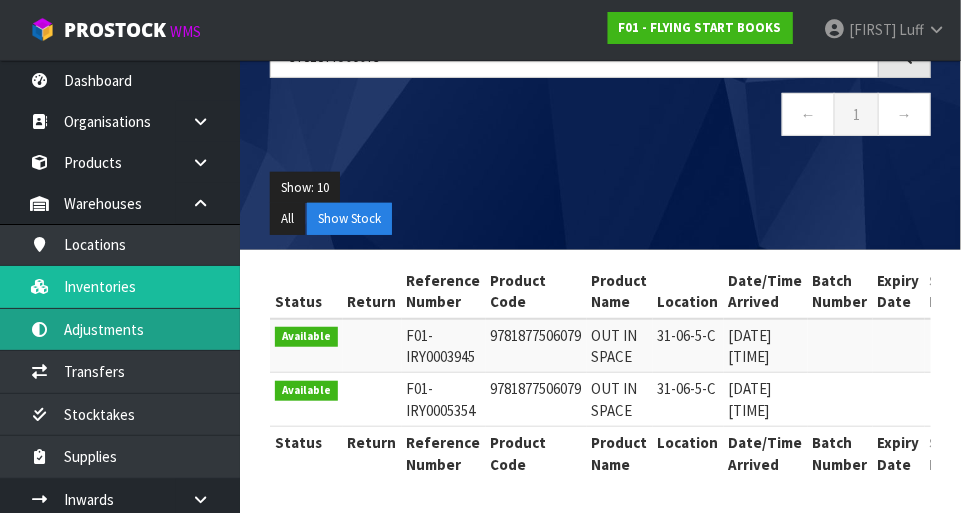 click on "Adjustments" at bounding box center [120, 329] 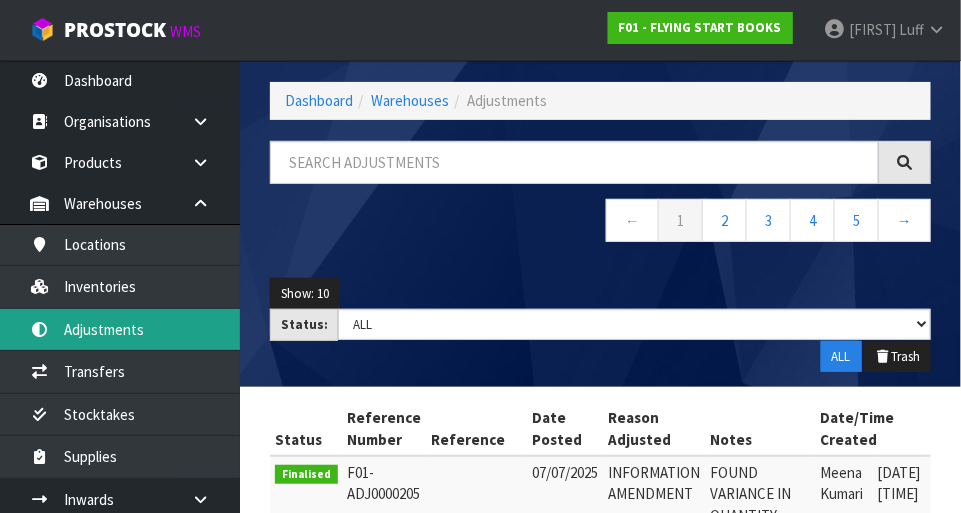 scroll, scrollTop: 0, scrollLeft: 0, axis: both 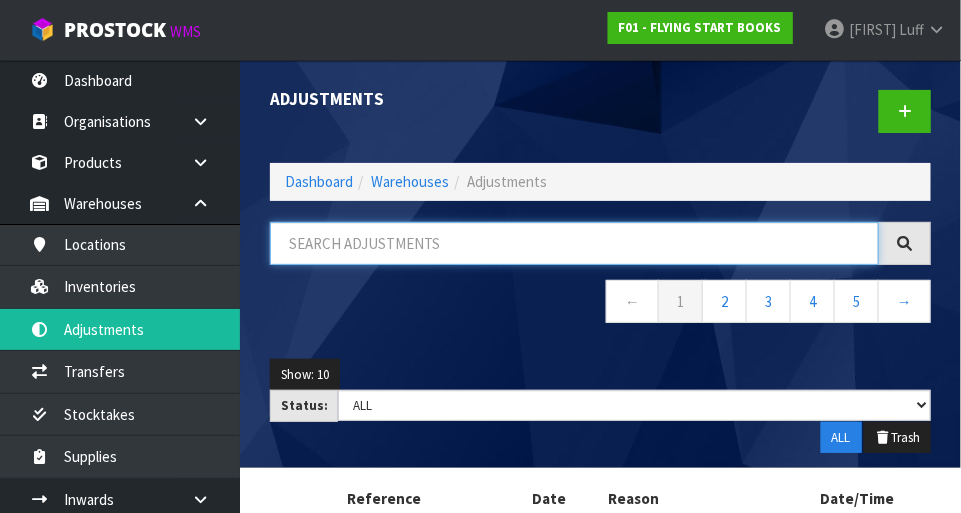paste on "9781877506079" 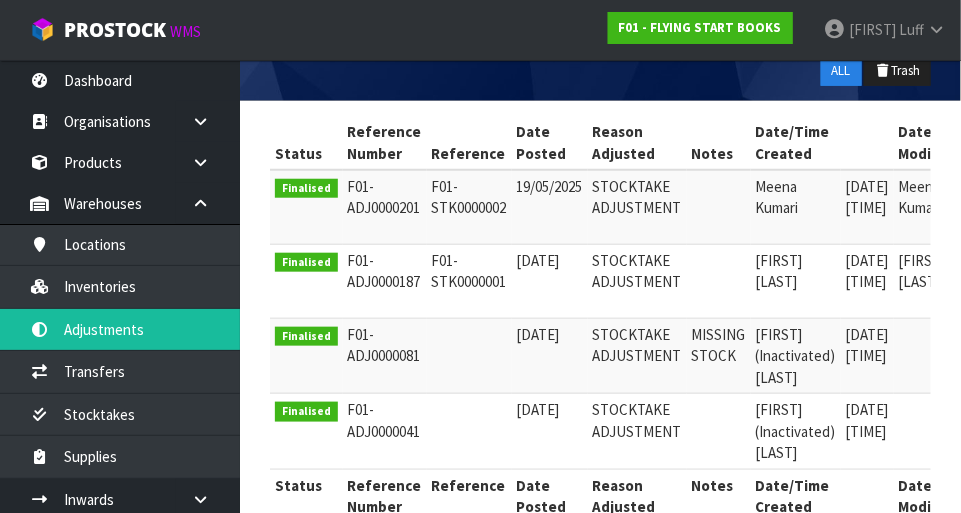 scroll, scrollTop: 362, scrollLeft: 0, axis: vertical 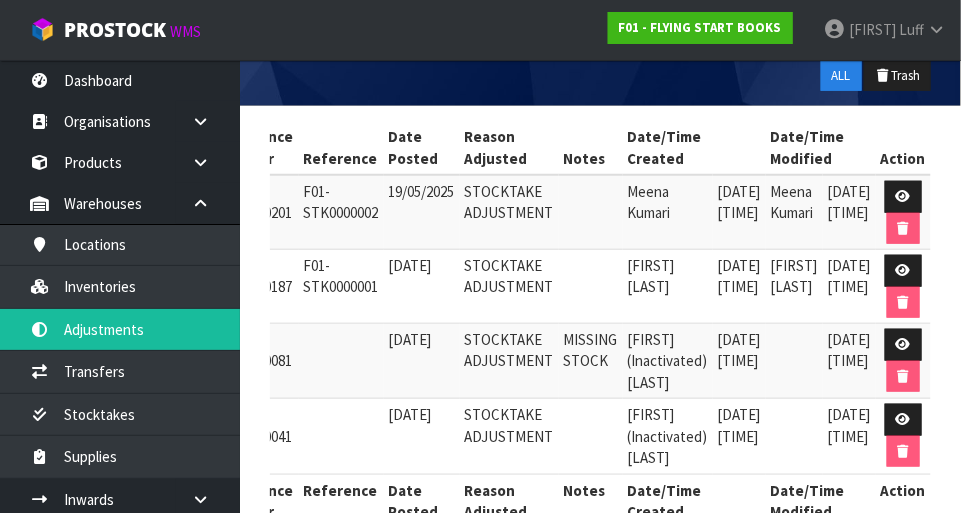 type on "9781877506079" 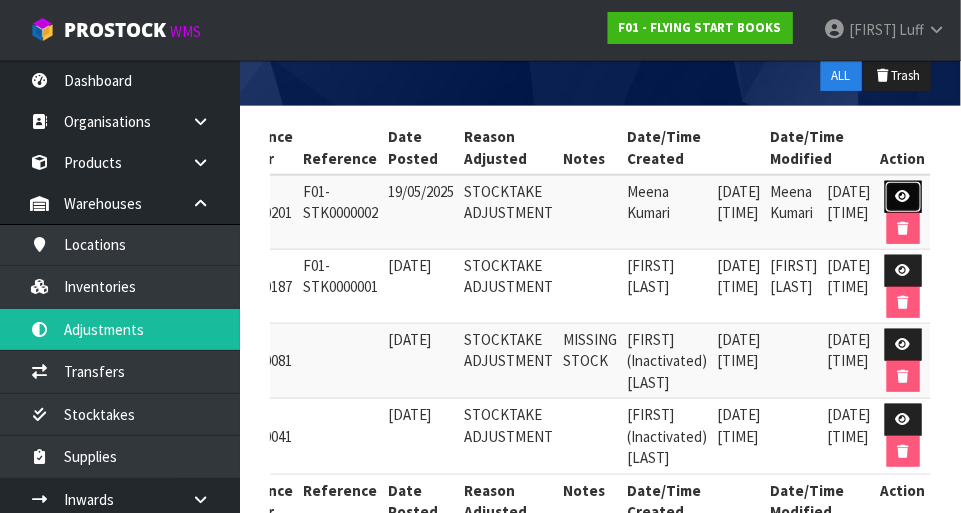 click at bounding box center [903, 196] 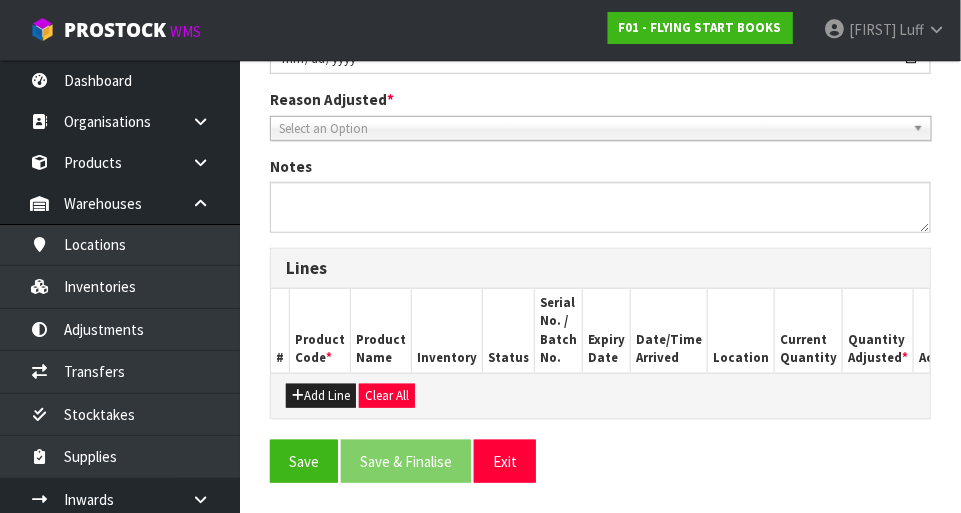 scroll, scrollTop: 305, scrollLeft: 0, axis: vertical 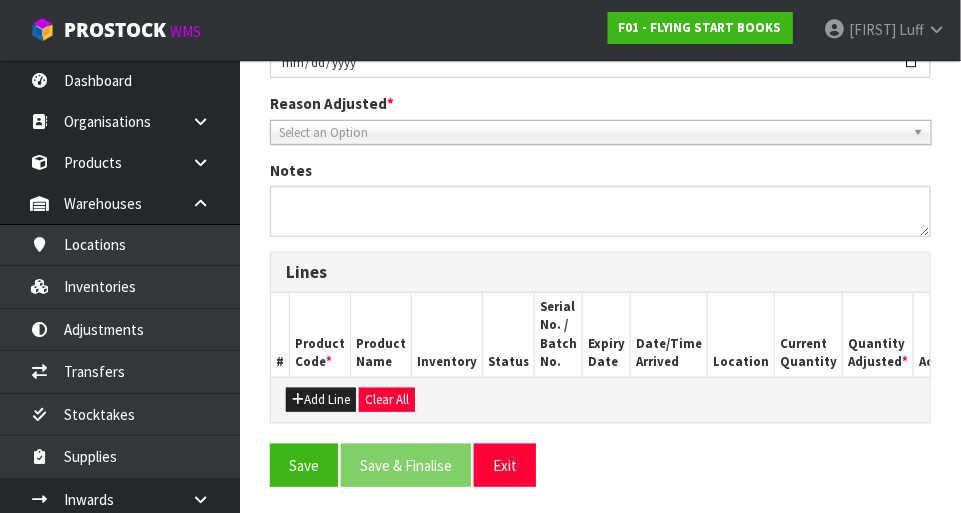 type on "F01-STK0000002" 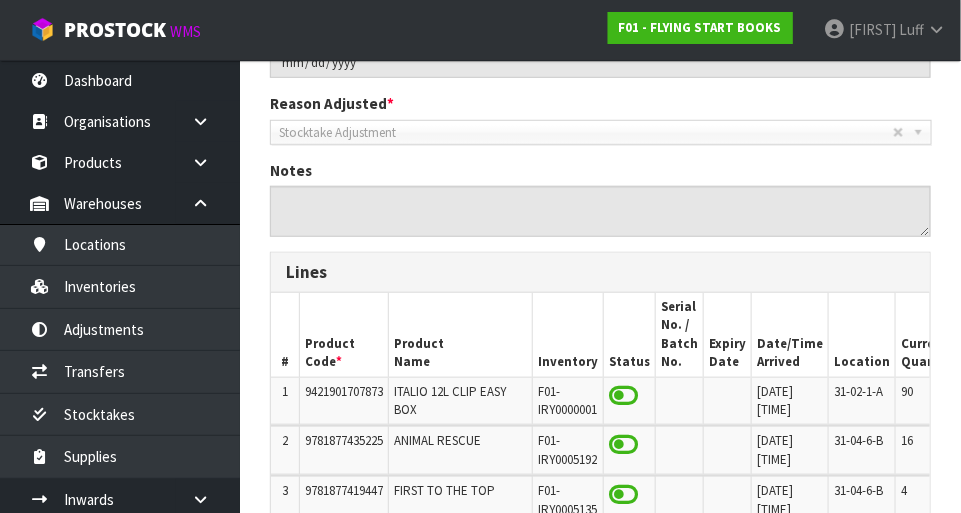 click on "Reason Adjusted *
Stocktake Adjustment Client Instructed Information Amendment
Stocktake Adjustment" at bounding box center [600, 118] 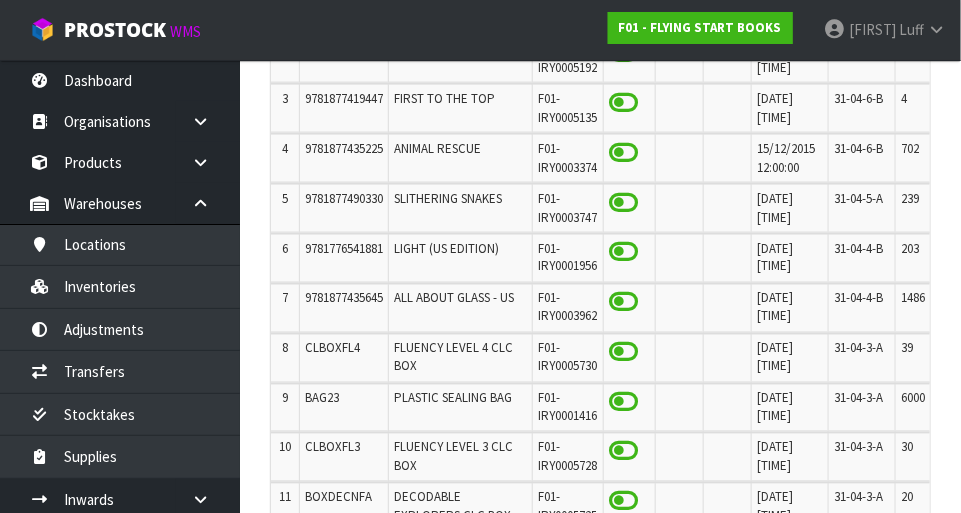scroll, scrollTop: 705, scrollLeft: 0, axis: vertical 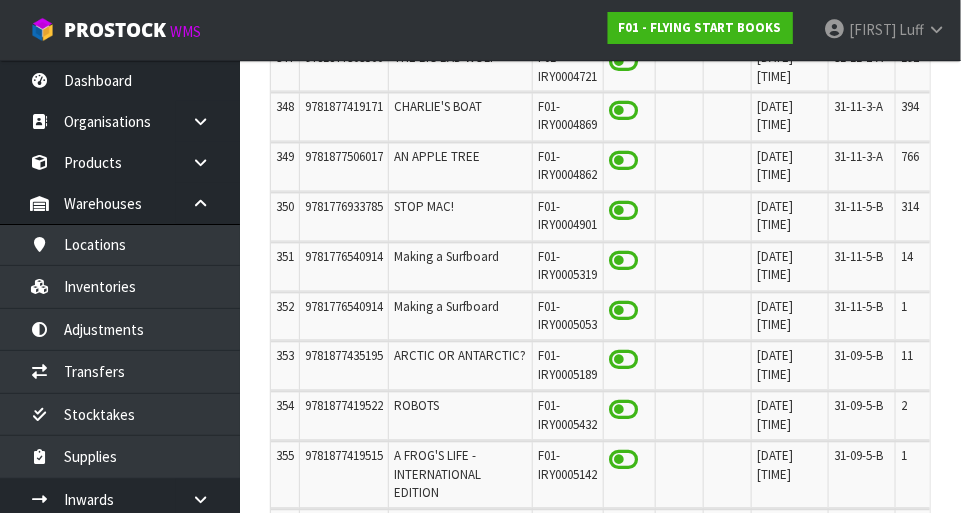 click on "9781877435065" at bounding box center [344, -1744] 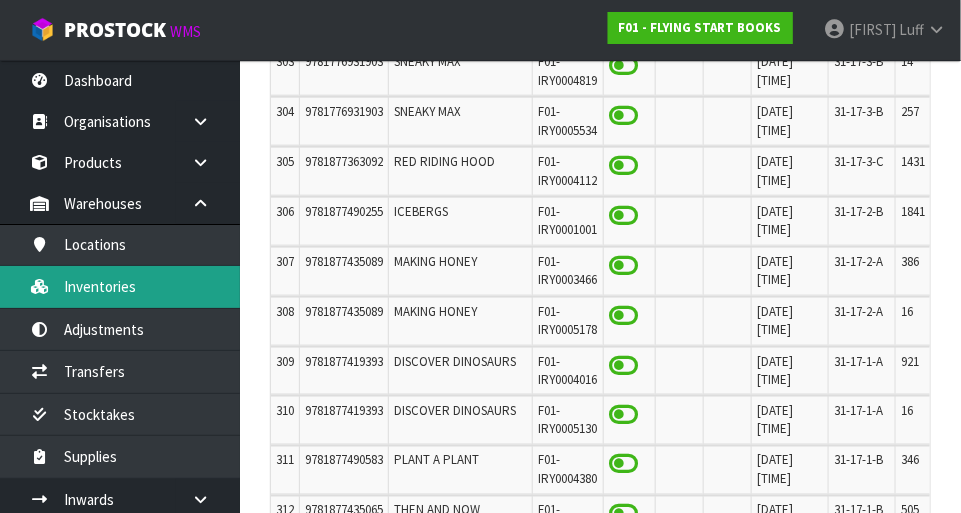 click on "Inventories" at bounding box center (120, 286) 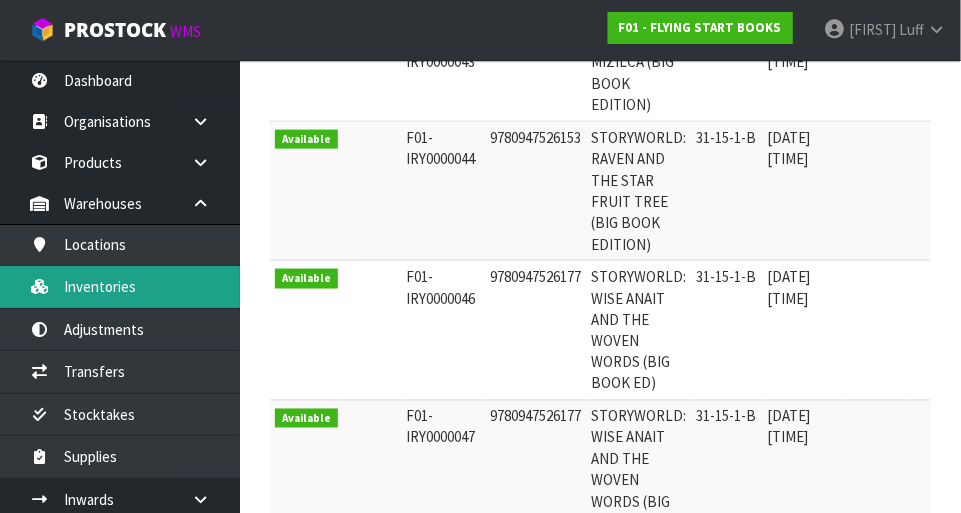 scroll, scrollTop: 0, scrollLeft: 0, axis: both 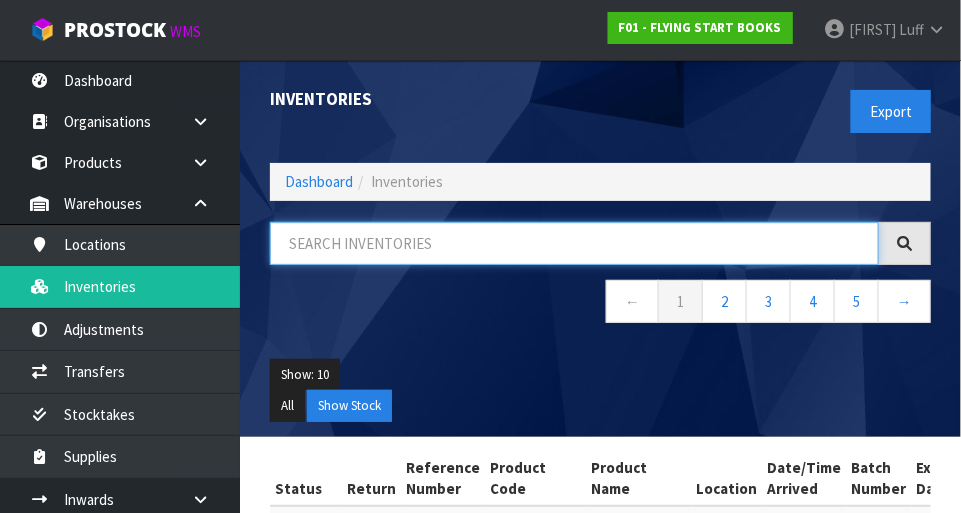 click at bounding box center [574, 243] 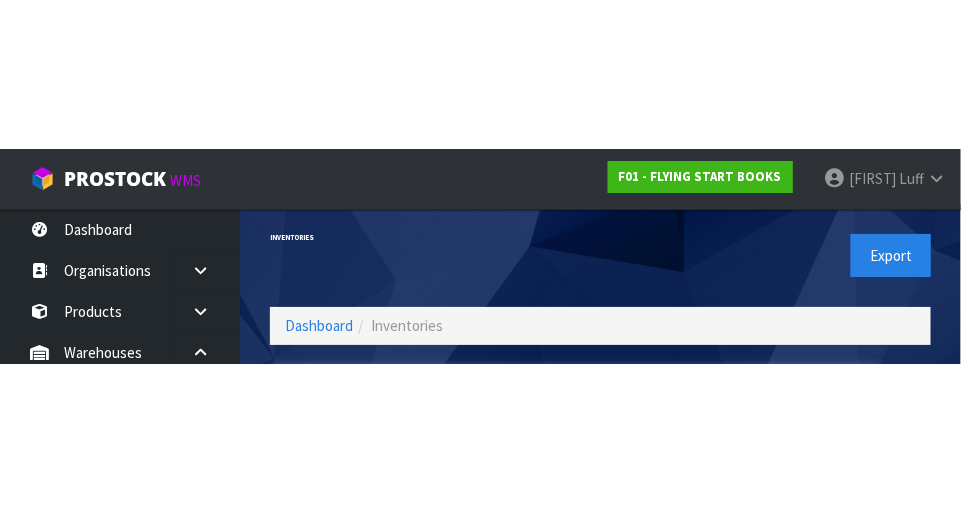 scroll, scrollTop: 135, scrollLeft: 0, axis: vertical 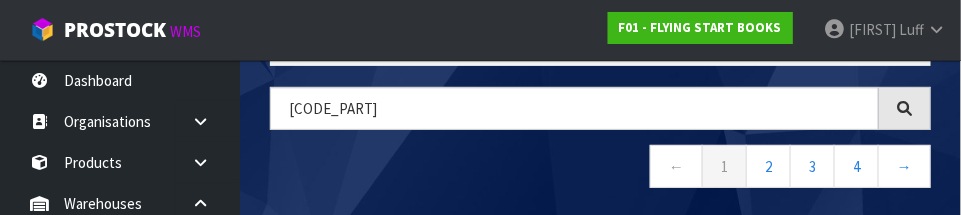 click on "←
1 2 3 4
→" at bounding box center (600, 169) 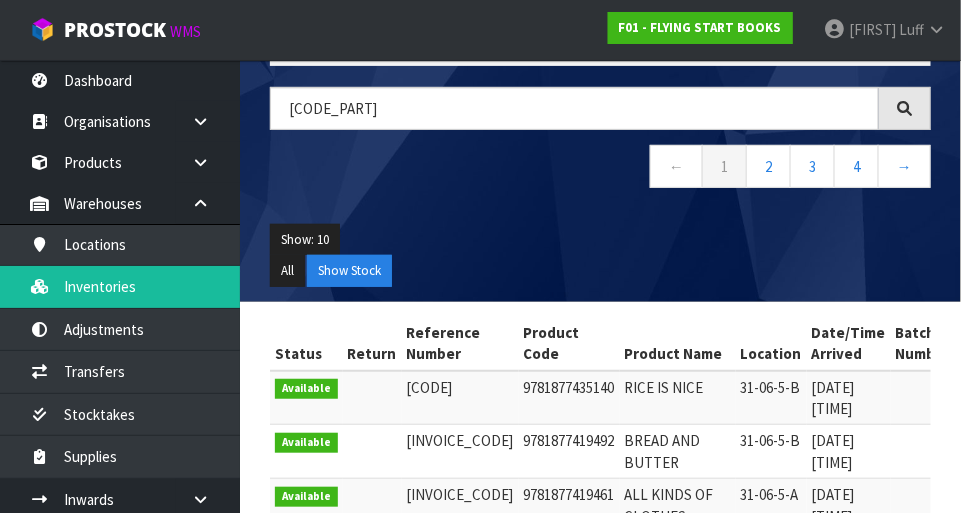 type on "31-06-5-C" 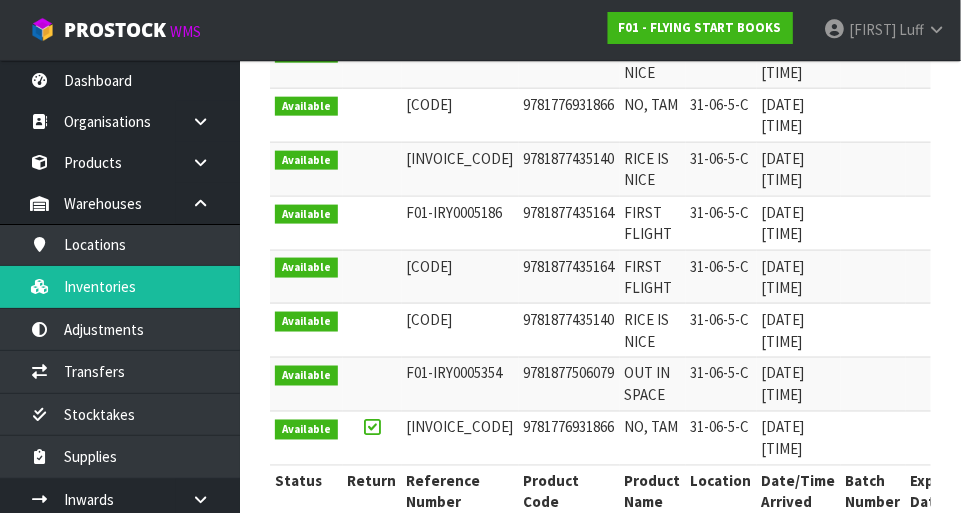 scroll, scrollTop: 588, scrollLeft: 0, axis: vertical 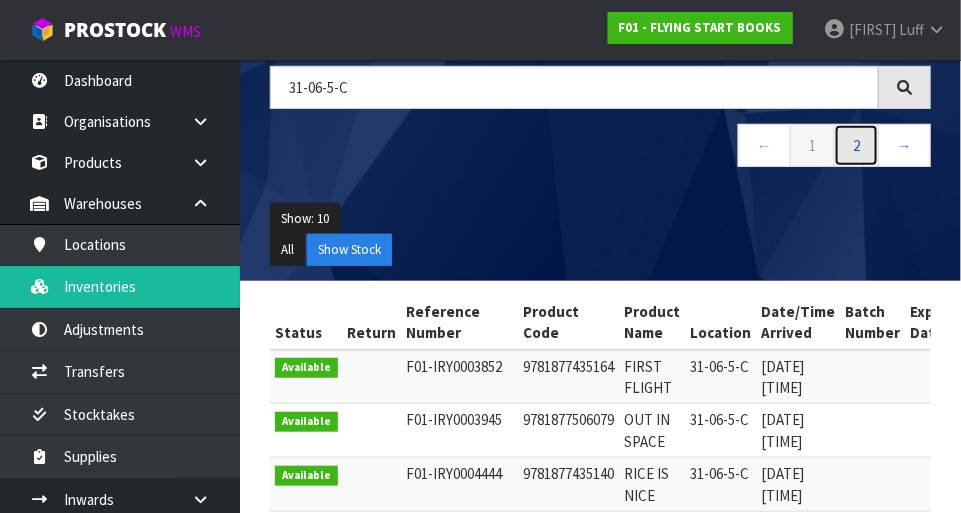 click on "2" at bounding box center [856, 145] 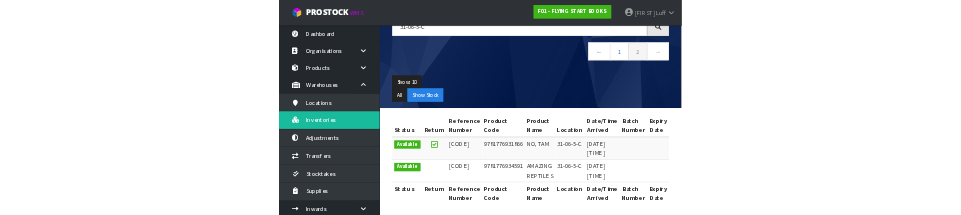 scroll, scrollTop: 0, scrollLeft: 0, axis: both 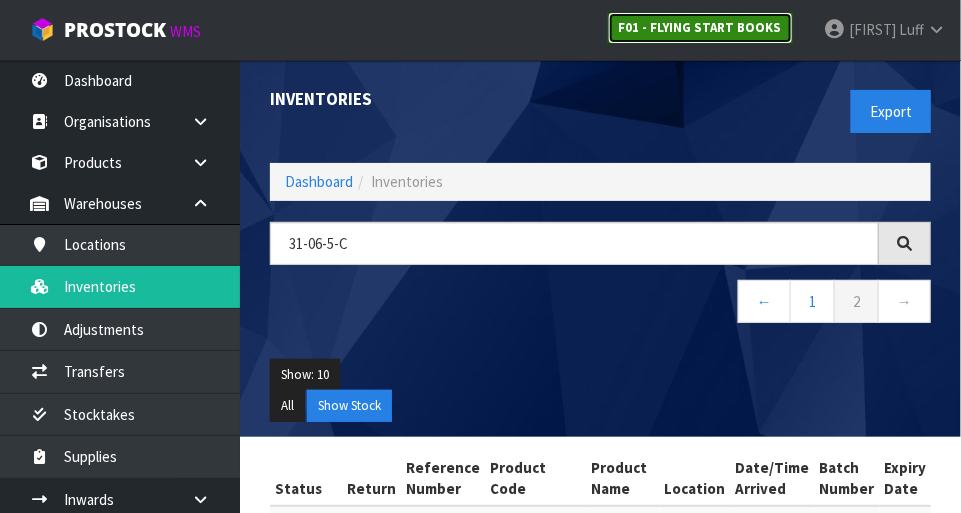 click on "F01 - FLYING START BOOKS" at bounding box center [700, 27] 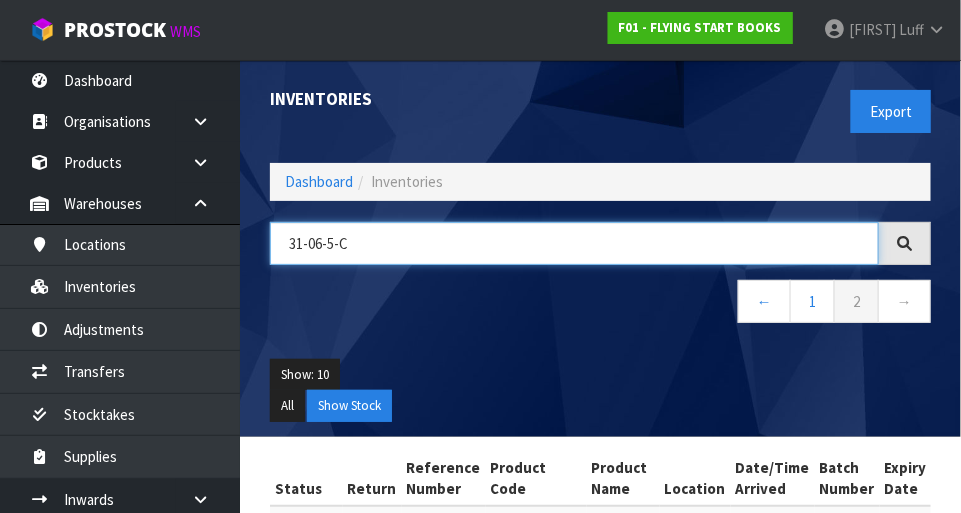 click on "31-06-5-C" at bounding box center [574, 243] 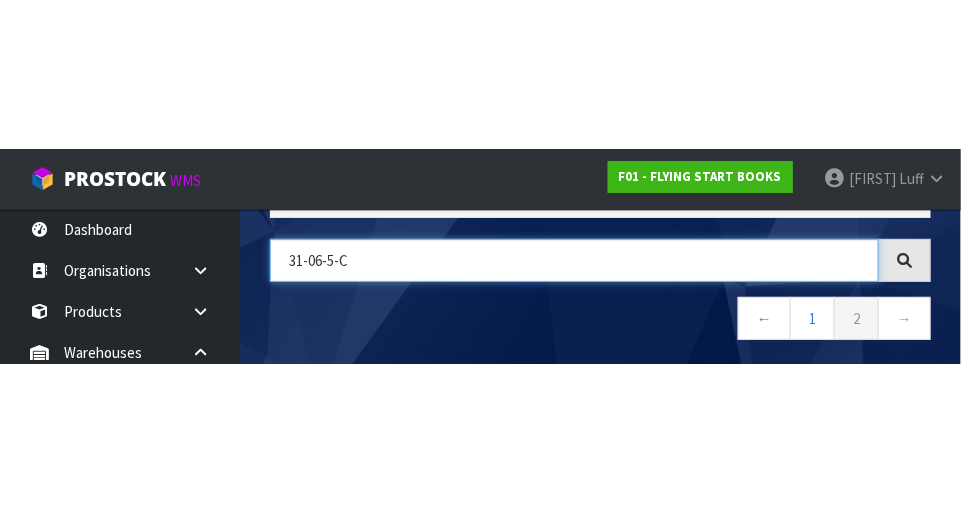 scroll, scrollTop: 135, scrollLeft: 0, axis: vertical 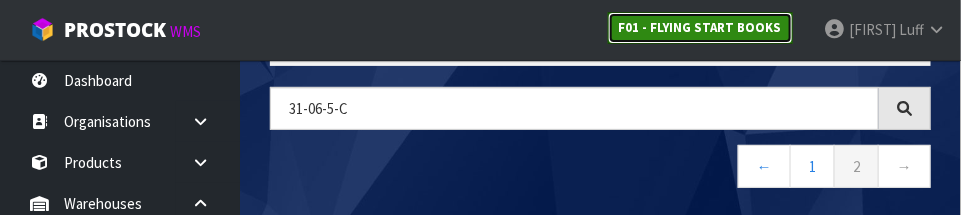 click on "F01 - FLYING START BOOKS" at bounding box center [700, 28] 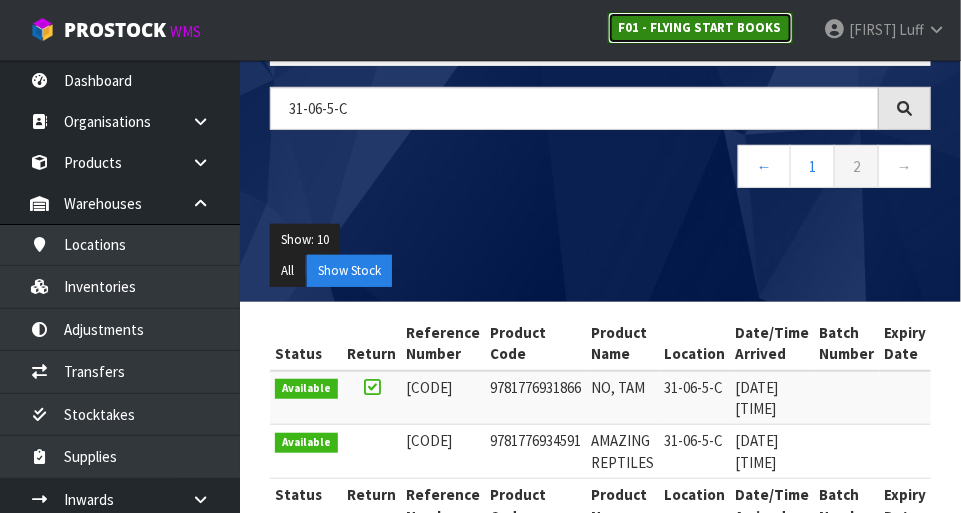 click on "F01 - FLYING START BOOKS" at bounding box center (700, 27) 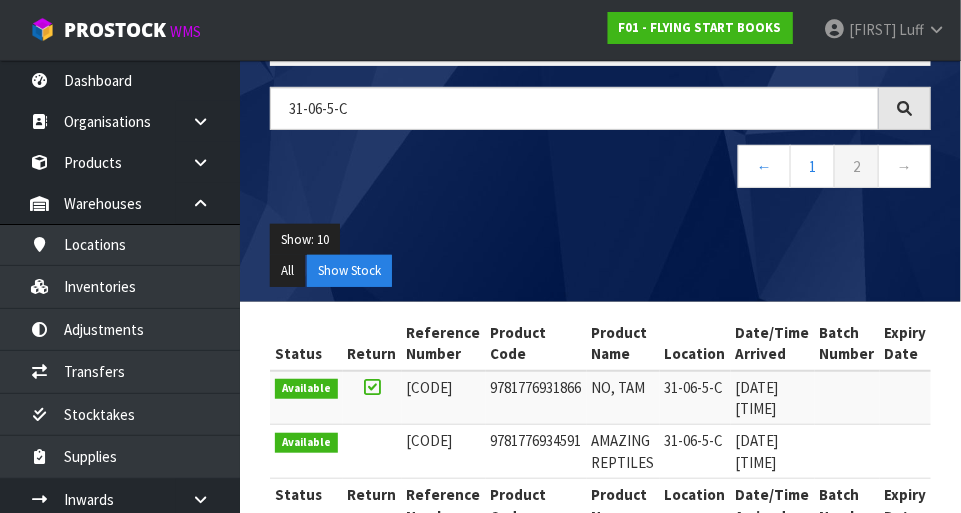 click on "Luff" at bounding box center (911, 29) 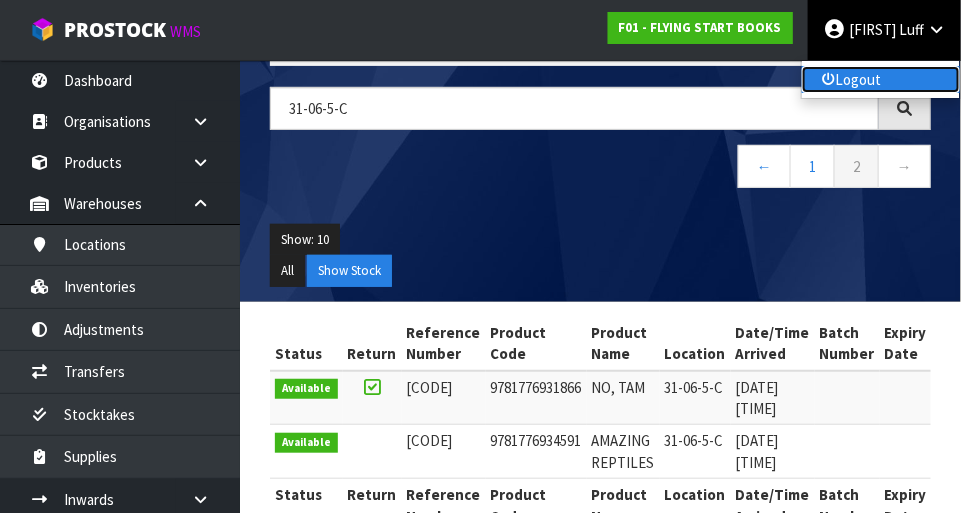 click on "Logout" at bounding box center [881, 79] 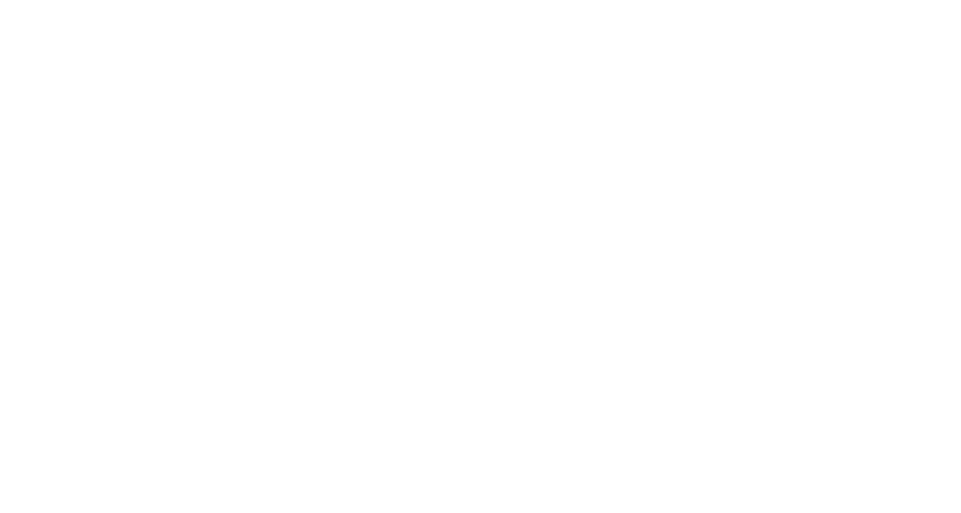scroll, scrollTop: 0, scrollLeft: 0, axis: both 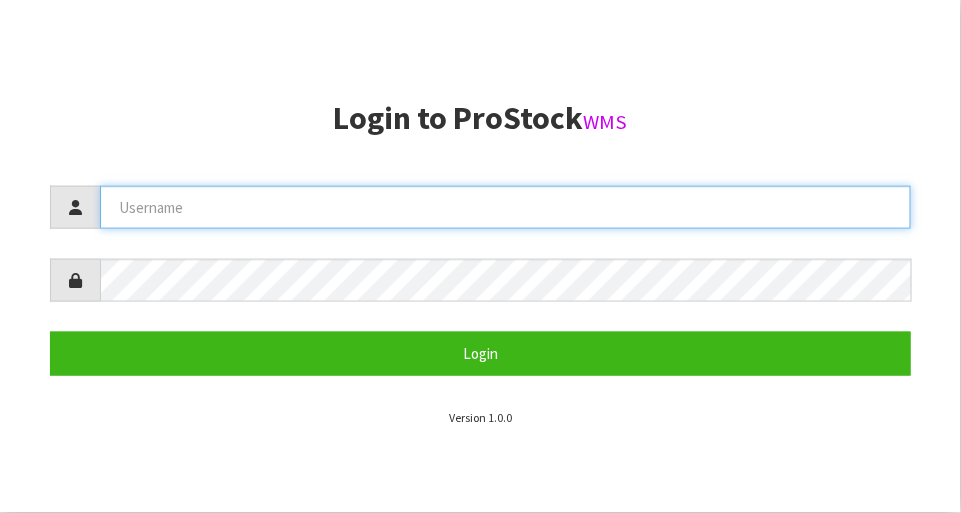 click at bounding box center (505, 207) 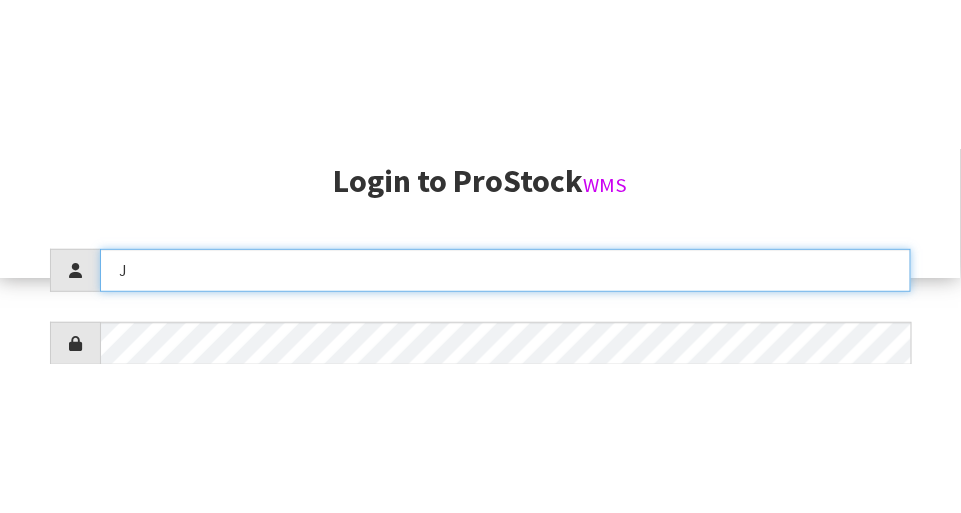scroll, scrollTop: 217, scrollLeft: 0, axis: vertical 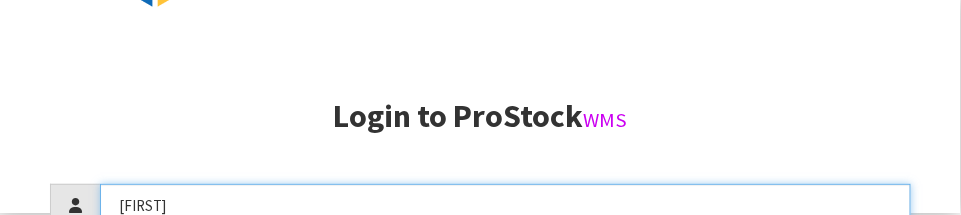type on "[FIRST]" 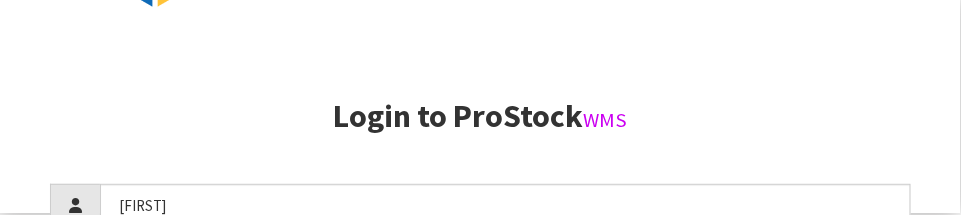 click on "[PRODUCT_NAME]" at bounding box center [480, 116] 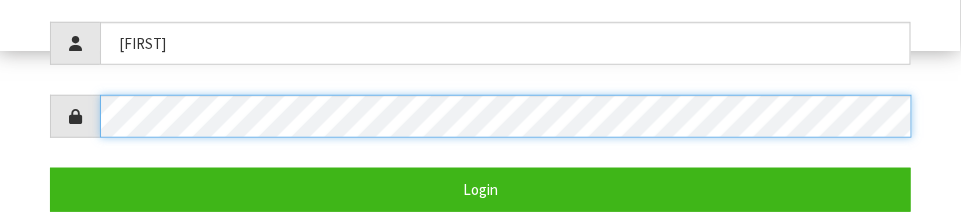 scroll, scrollTop: 388, scrollLeft: 0, axis: vertical 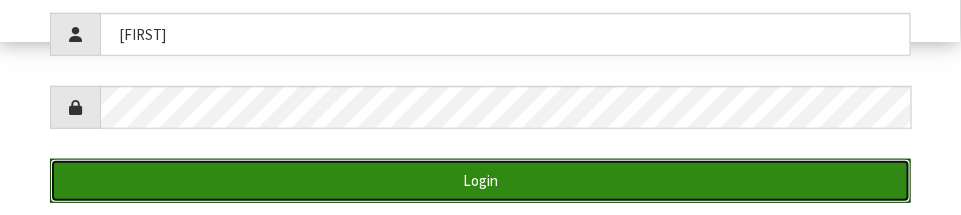 click on "Login" at bounding box center (480, 180) 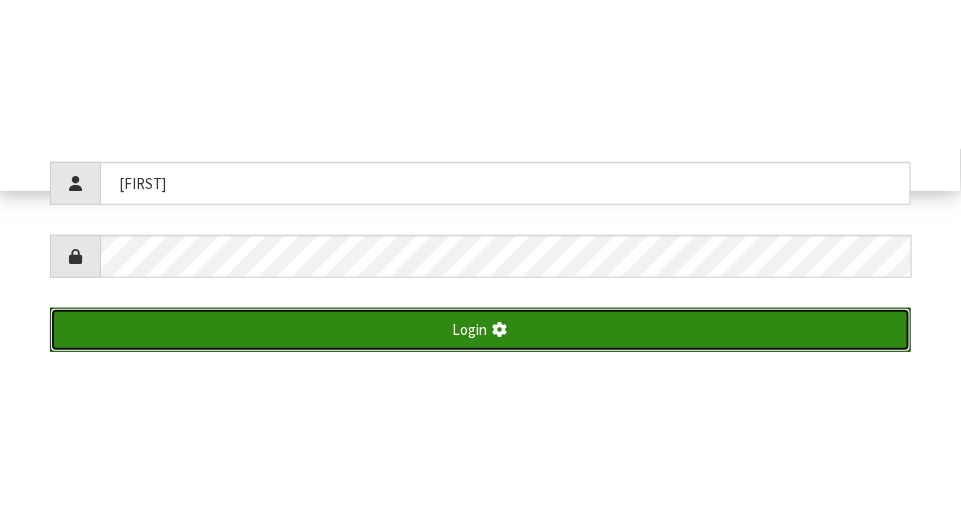scroll, scrollTop: 513, scrollLeft: 0, axis: vertical 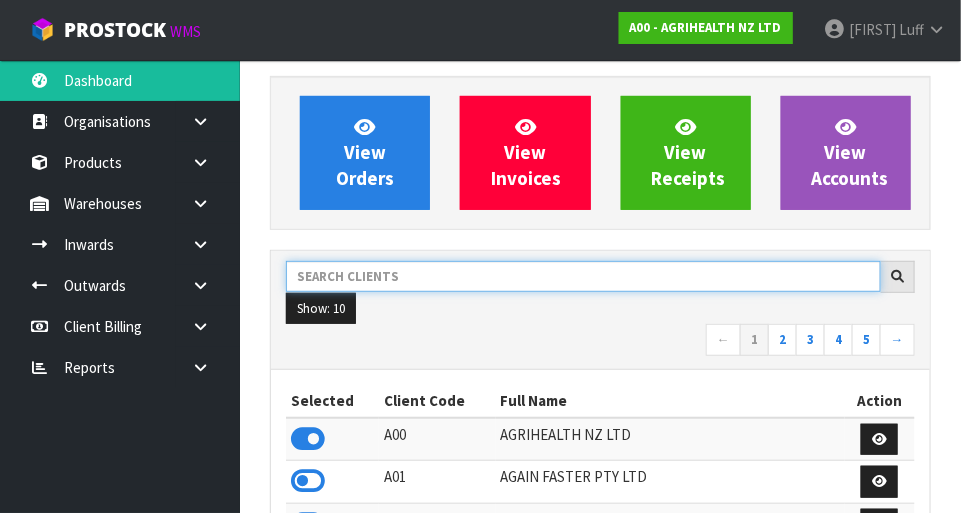 click at bounding box center [583, 276] 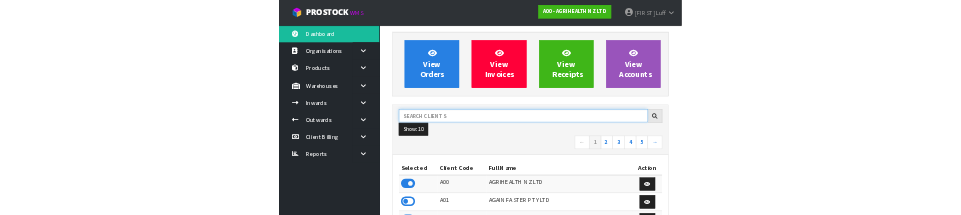 scroll, scrollTop: 1578, scrollLeft: 691, axis: both 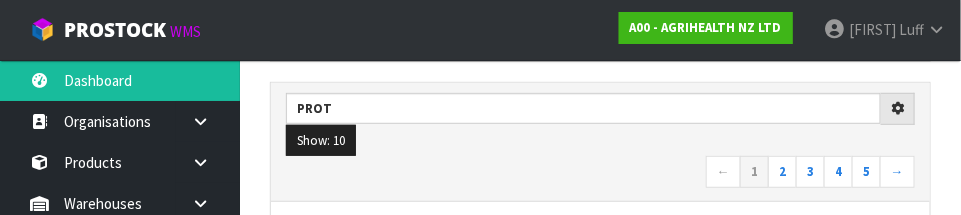 click on "←
1 2 3 4 5
→" at bounding box center [600, 173] 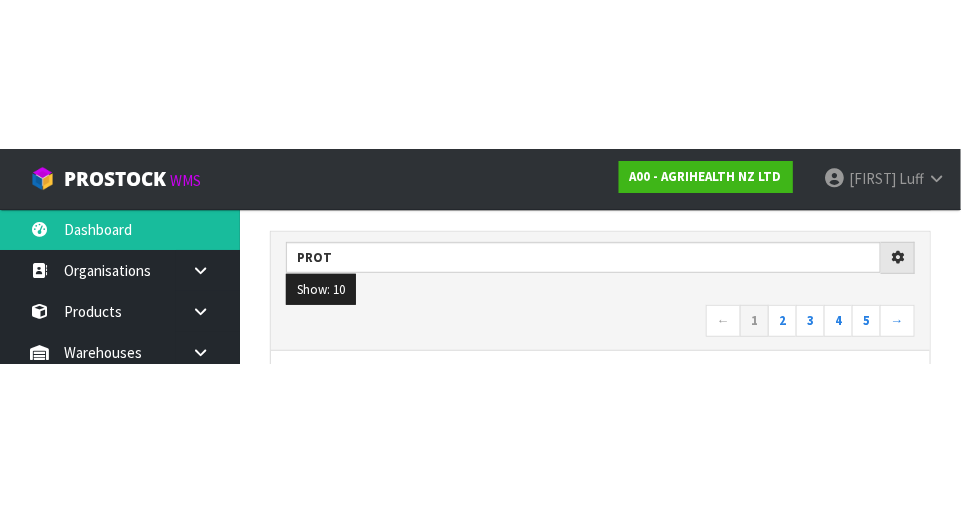 scroll, scrollTop: 303, scrollLeft: 0, axis: vertical 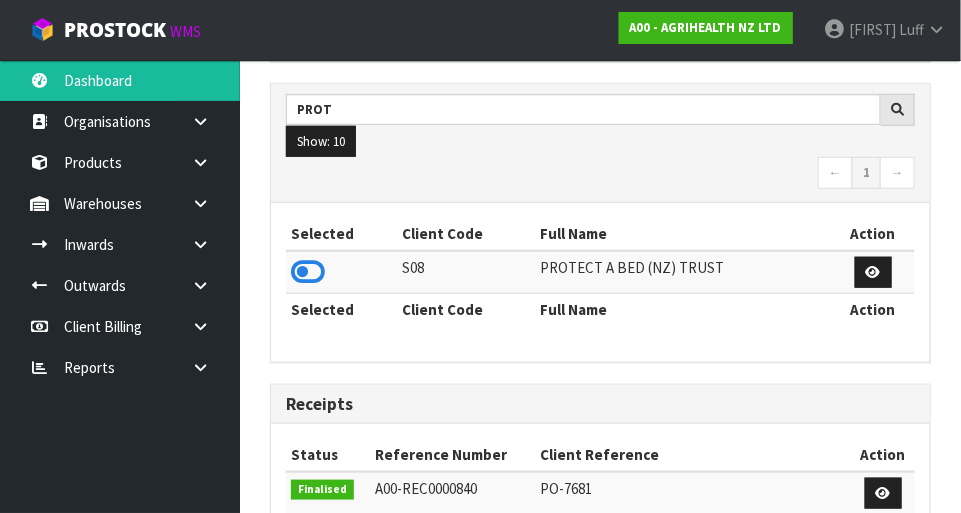 click at bounding box center [308, 272] 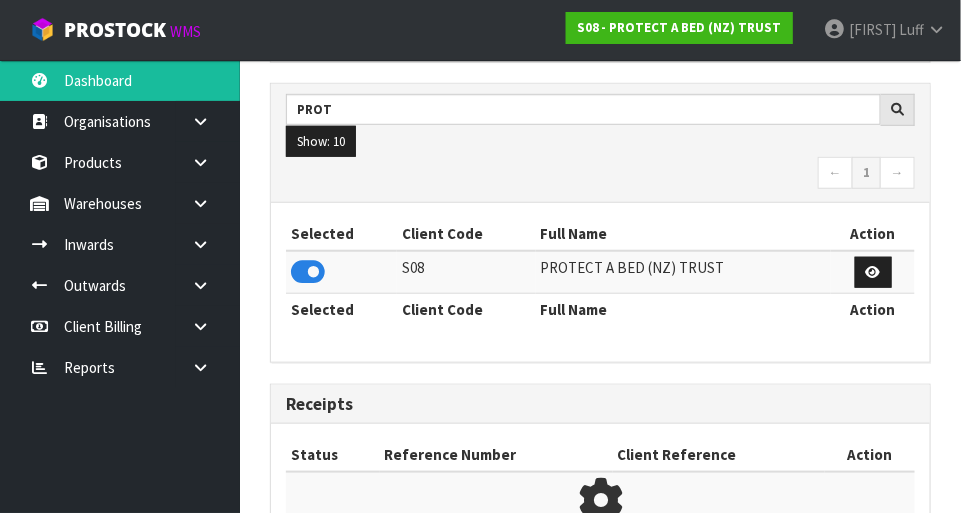 scroll, scrollTop: 1312, scrollLeft: 691, axis: both 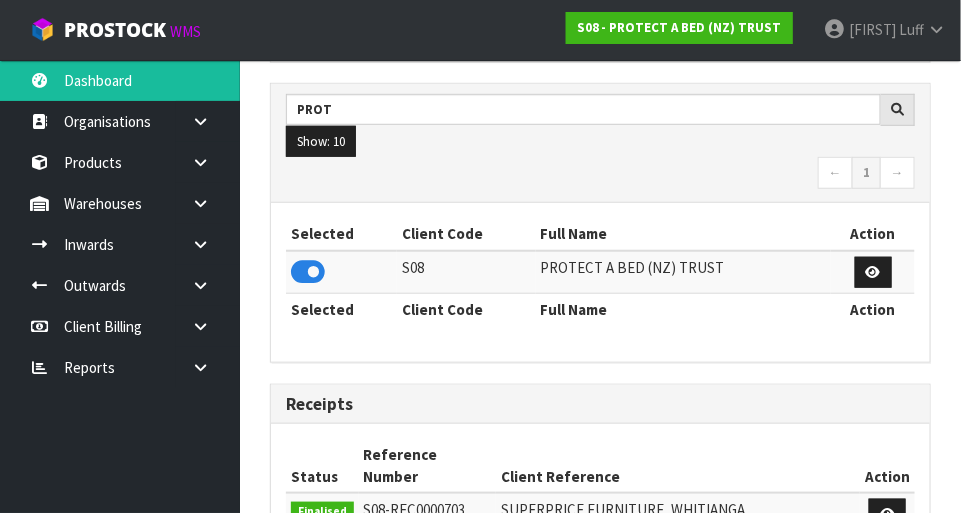 click at bounding box center [208, 203] 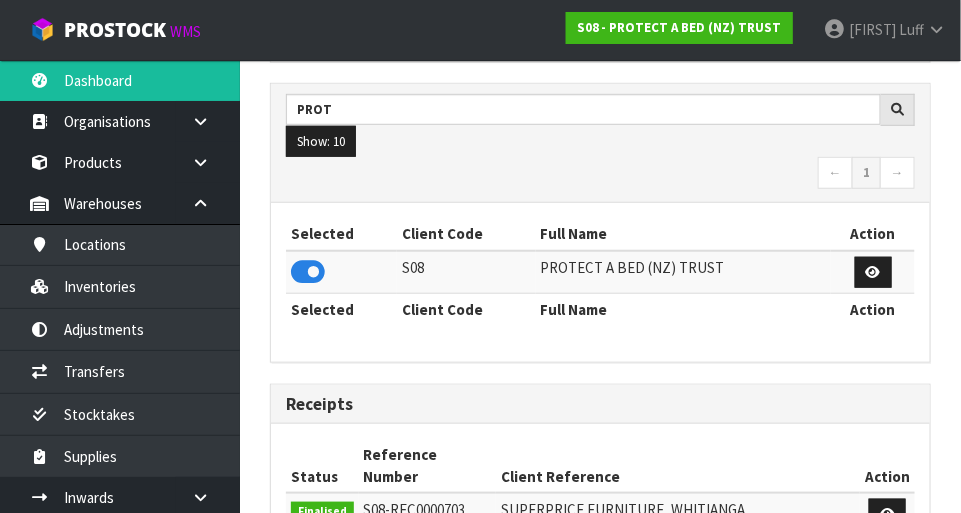 scroll, scrollTop: 998421, scrollLeft: 999308, axis: both 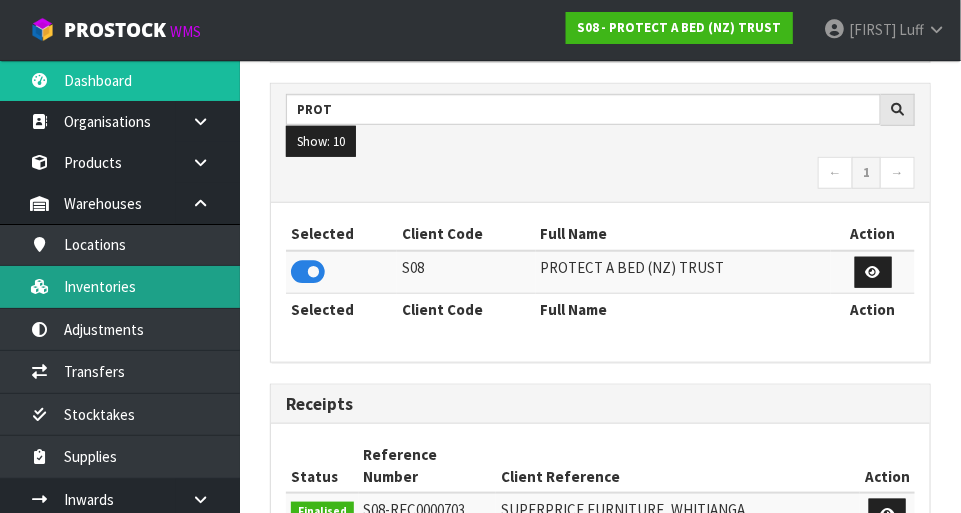 click on "Inventories" at bounding box center [120, 286] 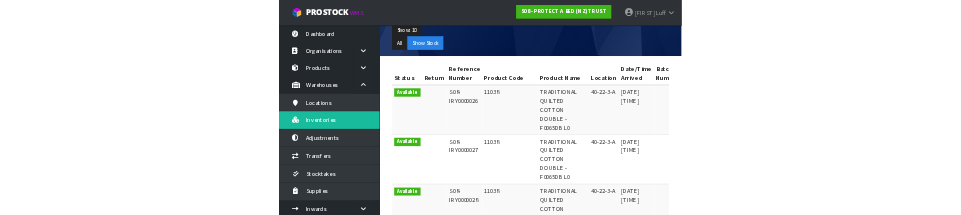 scroll, scrollTop: 0, scrollLeft: 0, axis: both 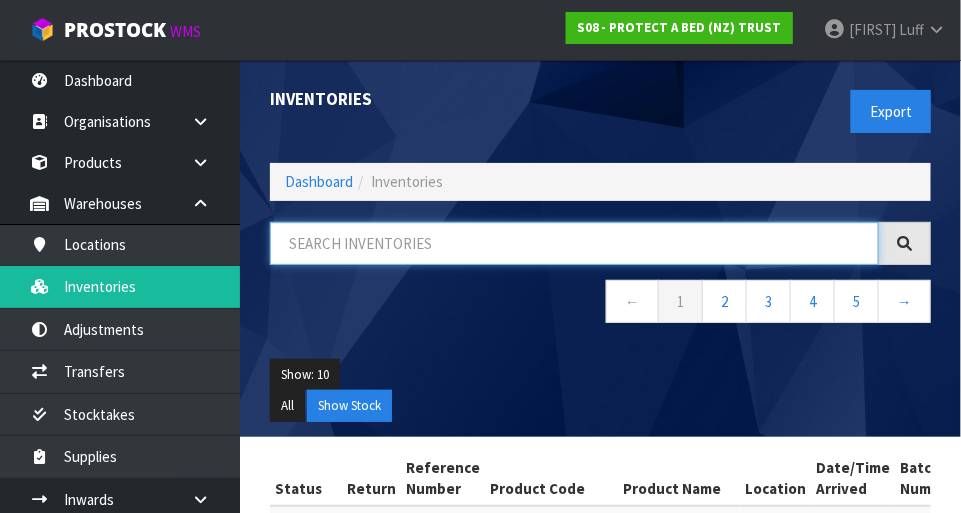click at bounding box center [574, 243] 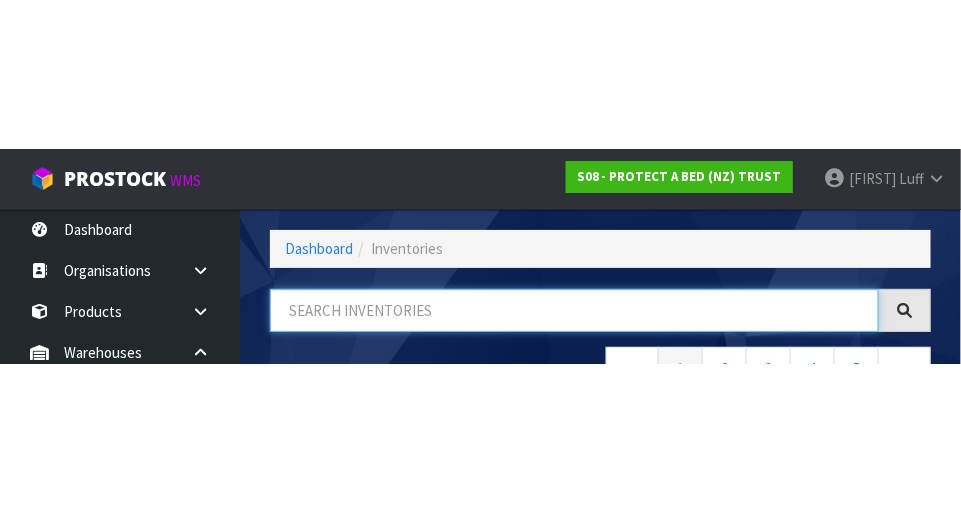 scroll, scrollTop: 135, scrollLeft: 0, axis: vertical 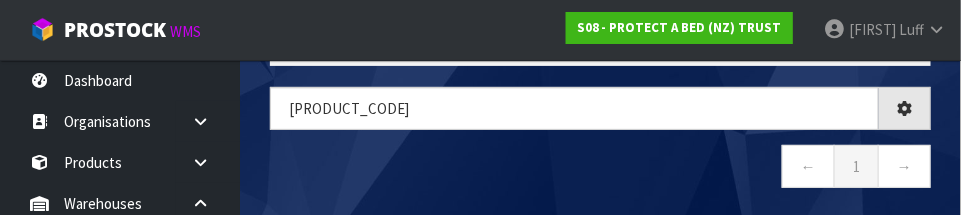 click on "←
1
→" at bounding box center (600, 169) 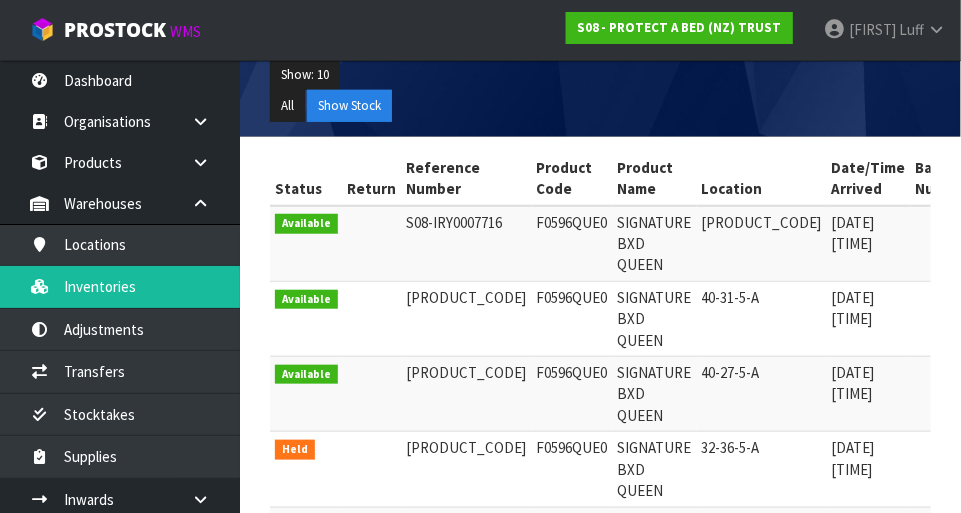 scroll, scrollTop: 311, scrollLeft: 0, axis: vertical 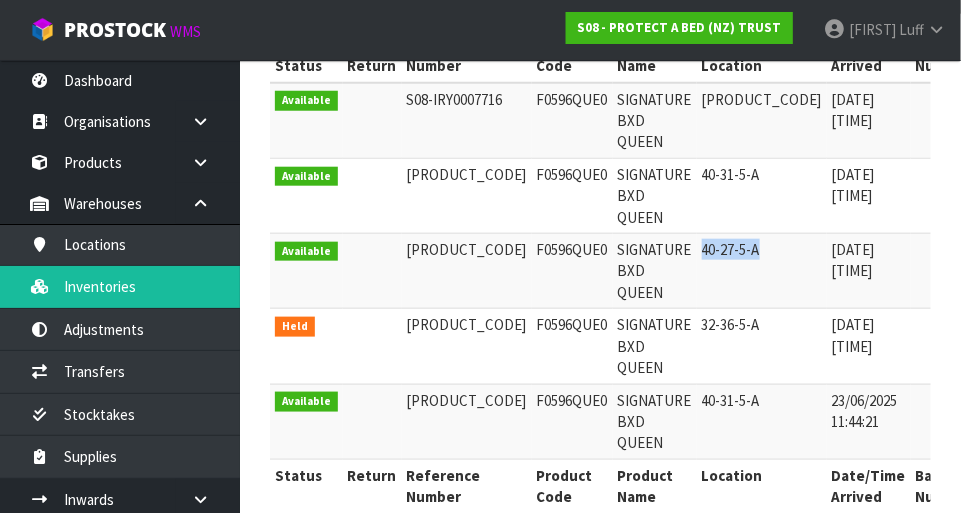 copy on "40-27-5-A" 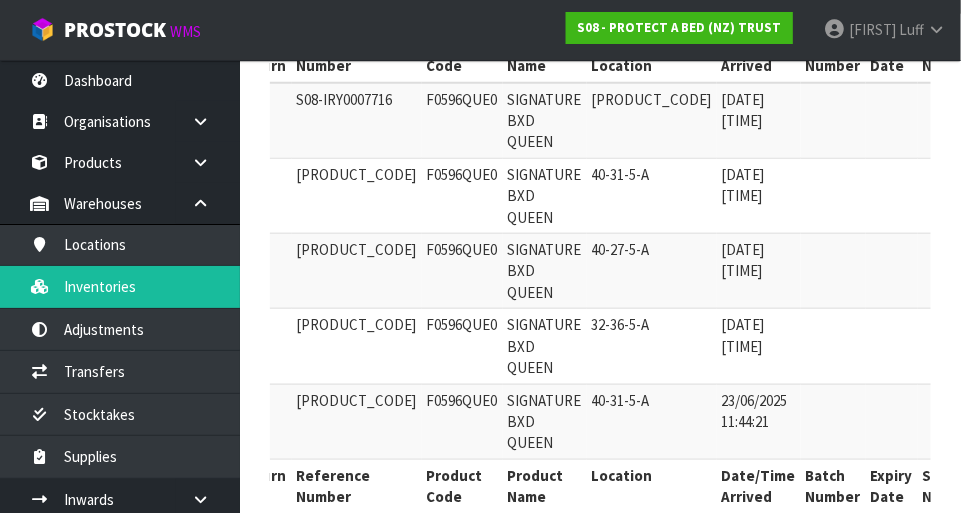 scroll, scrollTop: 0, scrollLeft: 109, axis: horizontal 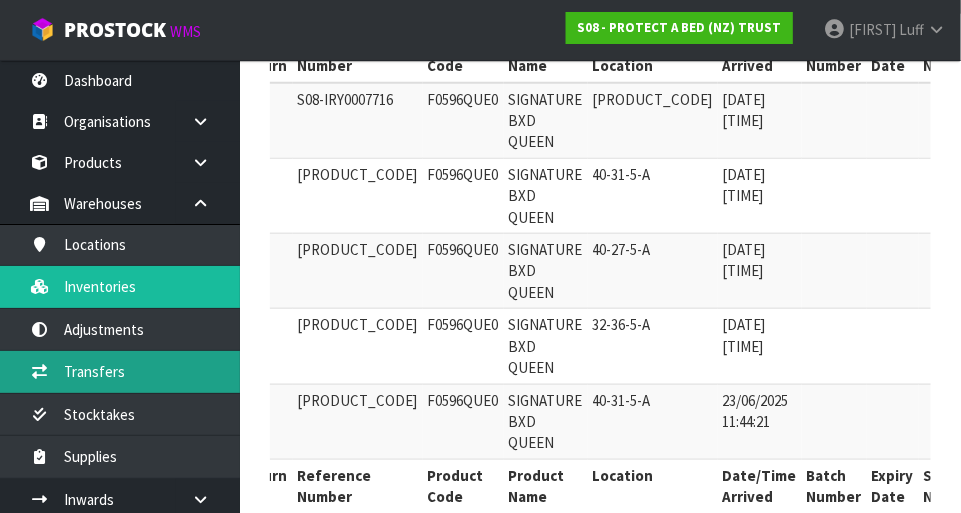 click on "Transfers" at bounding box center (120, 371) 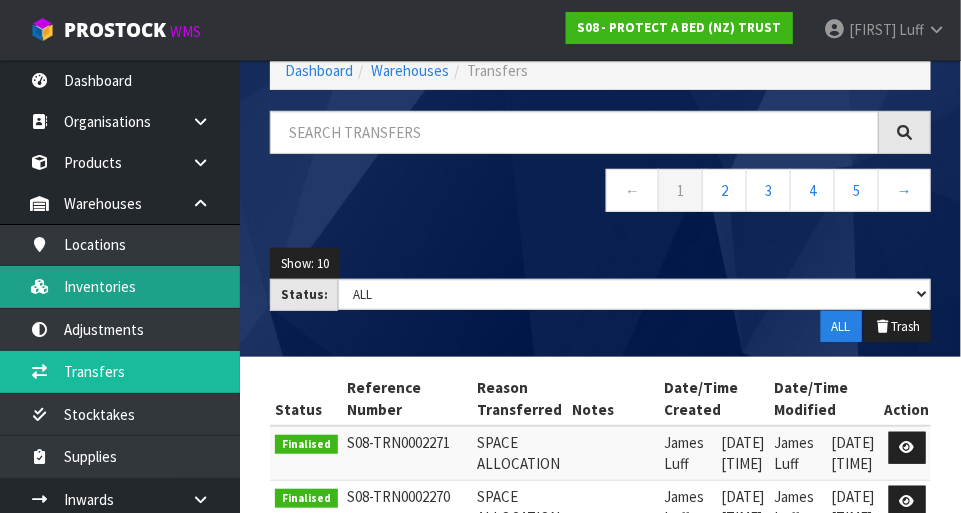 click on "Inventories" at bounding box center (120, 286) 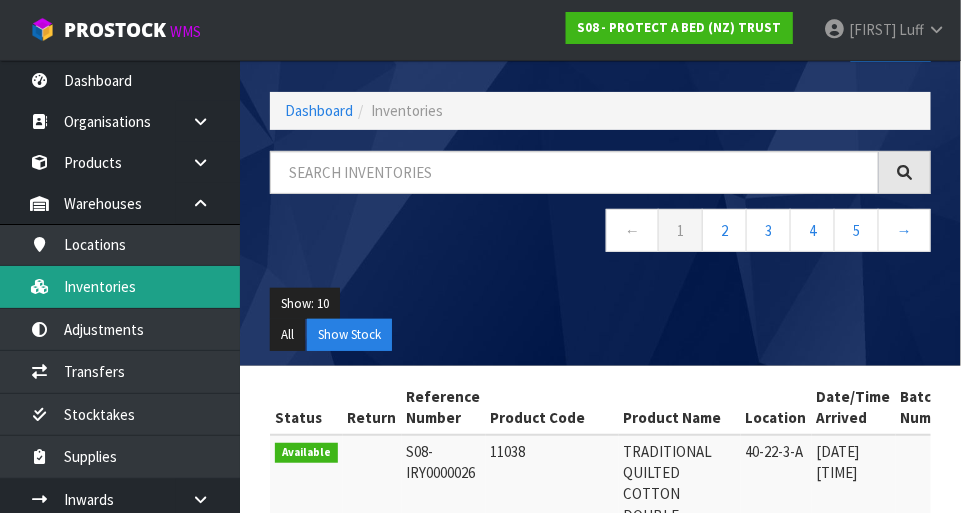 scroll, scrollTop: 0, scrollLeft: 0, axis: both 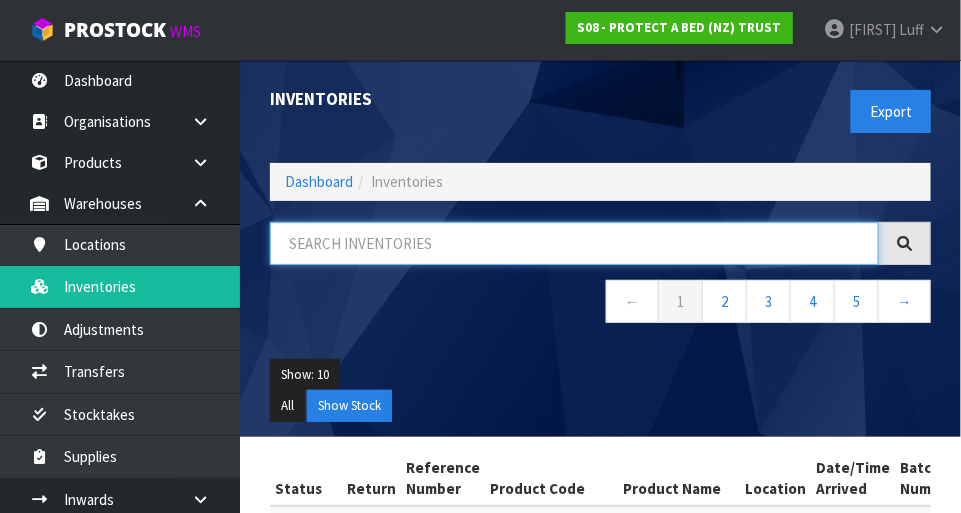 paste on "40-27-5-A" 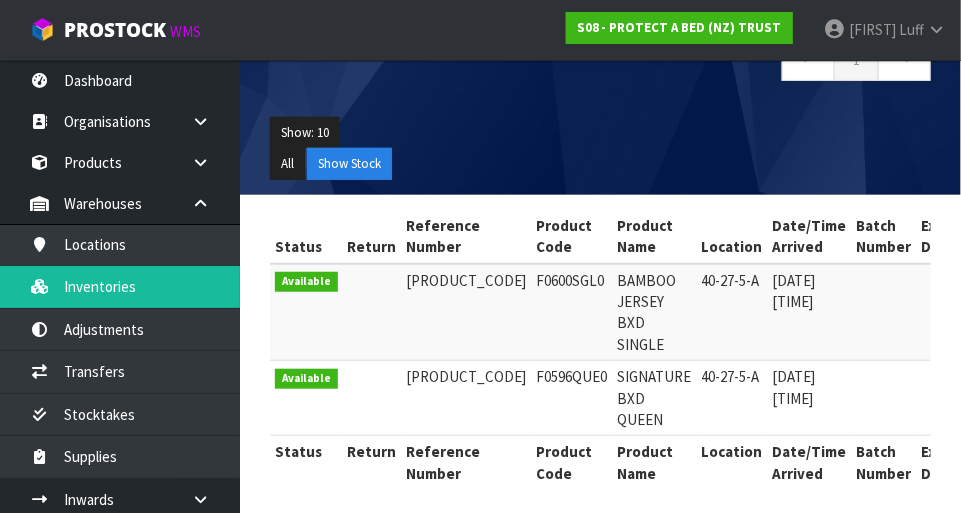 scroll, scrollTop: 241, scrollLeft: 0, axis: vertical 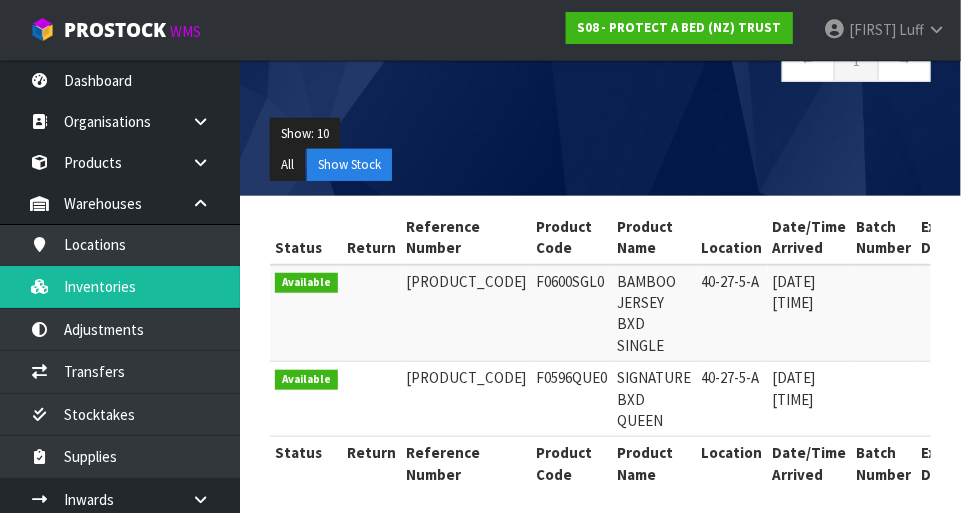 type on "40-27-5-A" 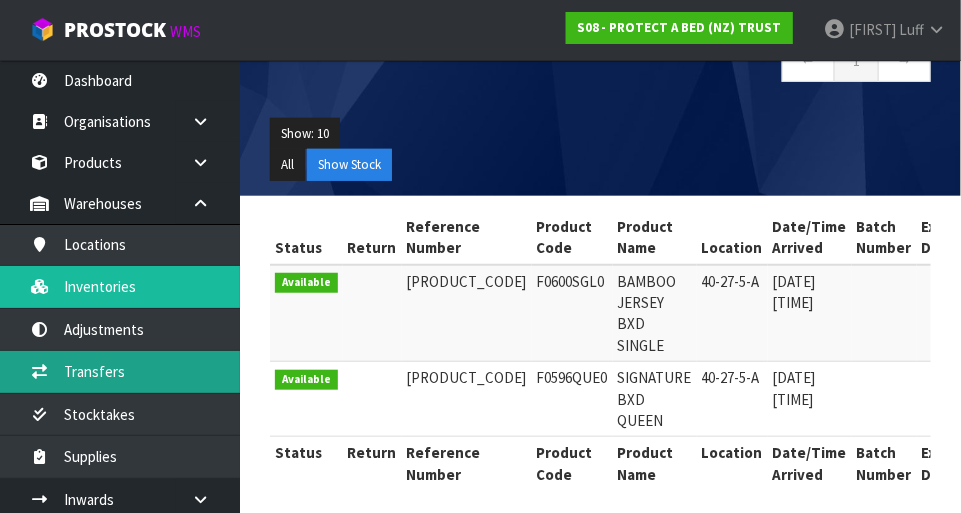 click on "Transfers" at bounding box center (120, 371) 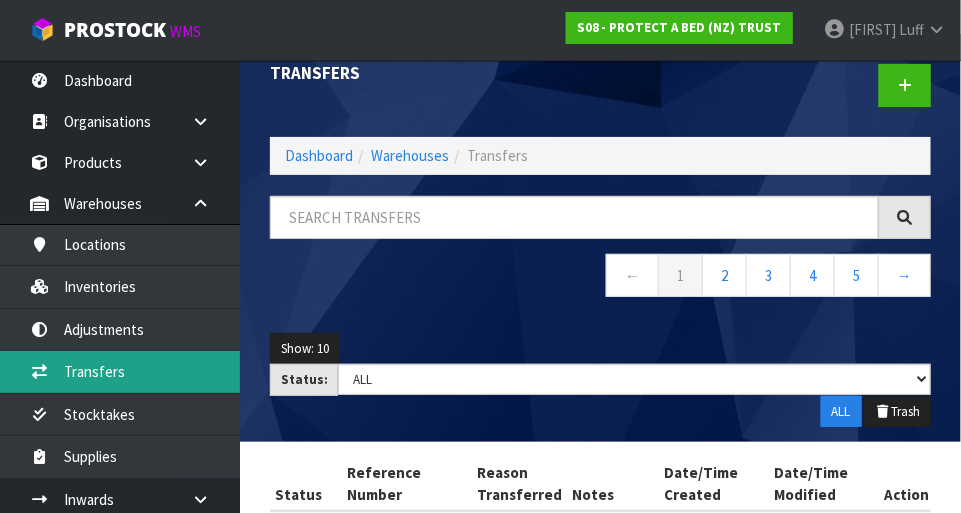 scroll, scrollTop: 0, scrollLeft: 0, axis: both 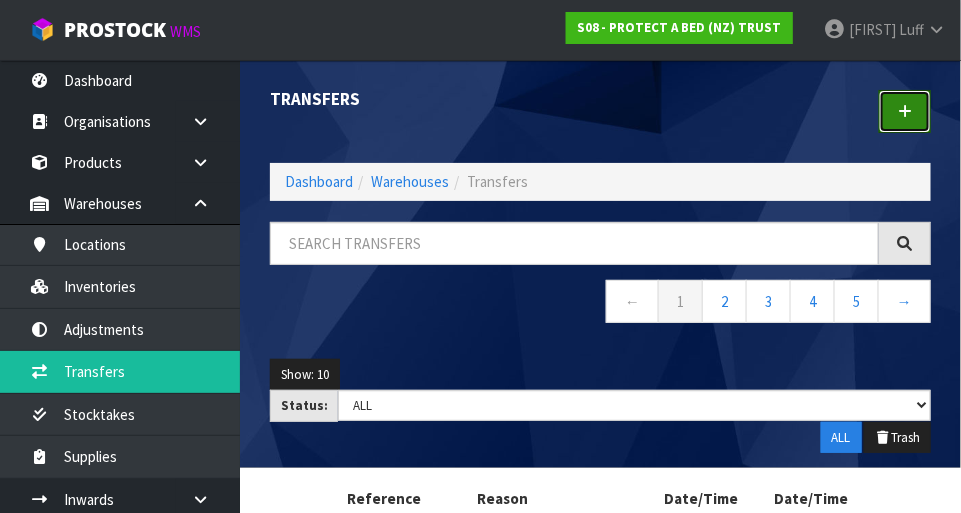 click at bounding box center [905, 111] 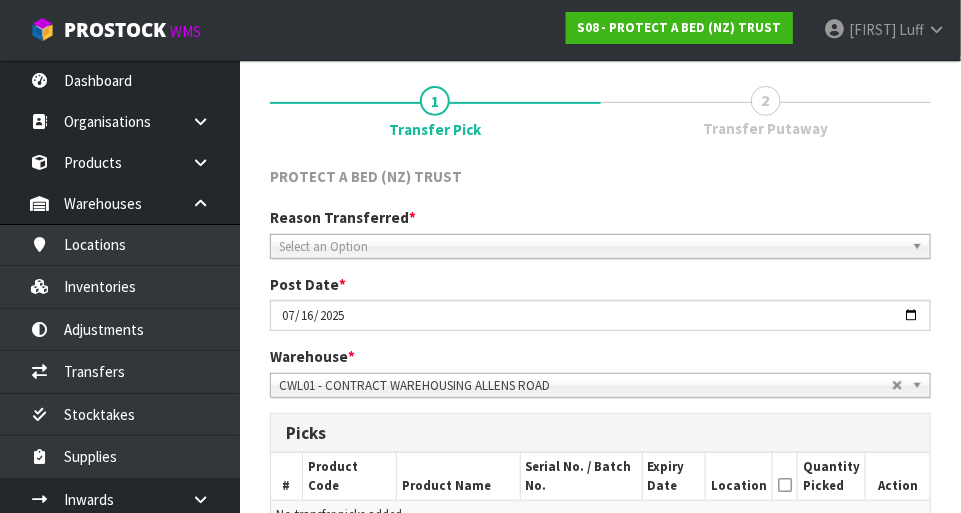 click on "Select an Option" at bounding box center (591, 247) 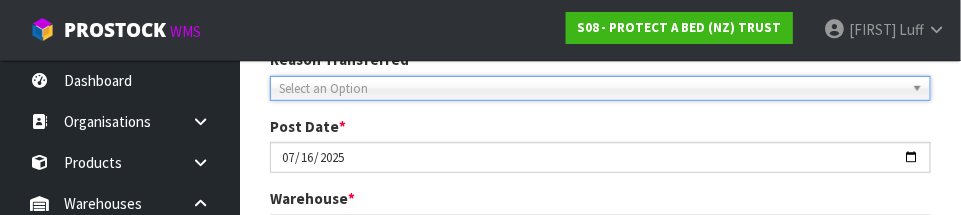 scroll, scrollTop: 296, scrollLeft: 0, axis: vertical 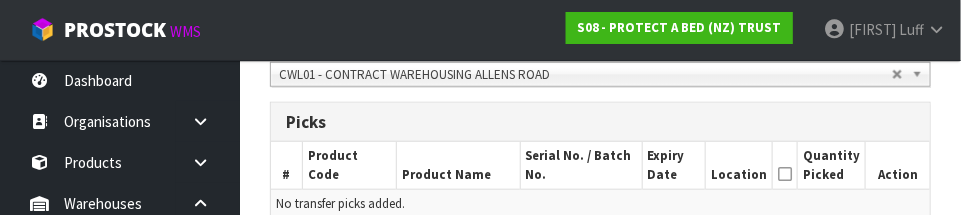 click at bounding box center [785, 165] 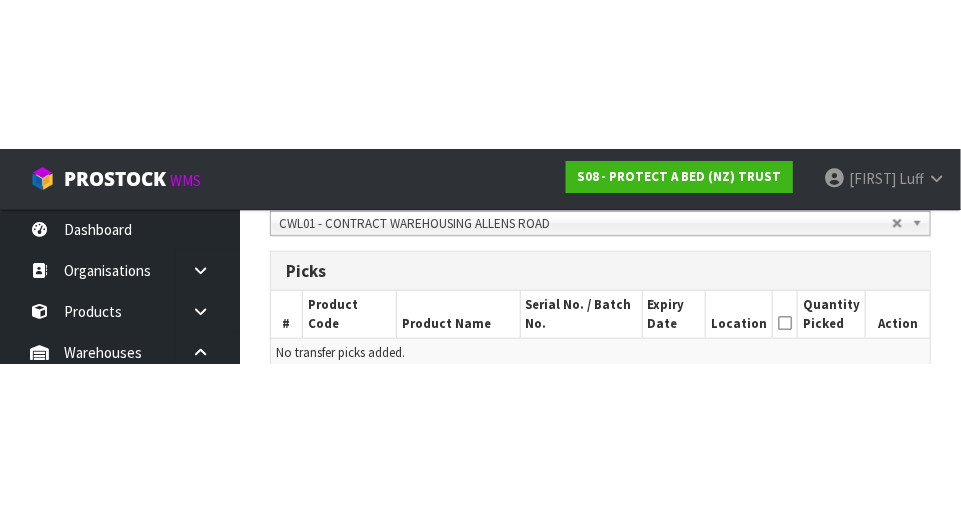 scroll, scrollTop: 444, scrollLeft: 0, axis: vertical 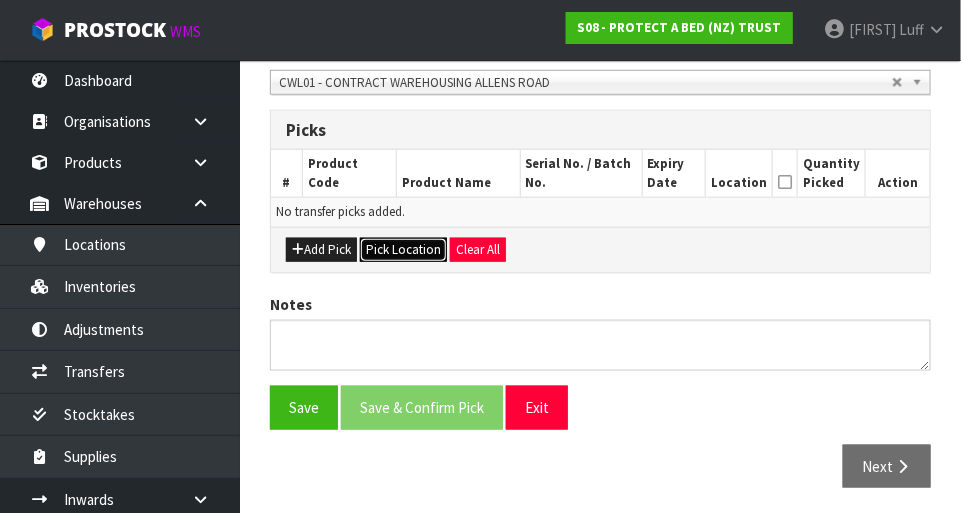 click on "Pick Location" at bounding box center (403, 250) 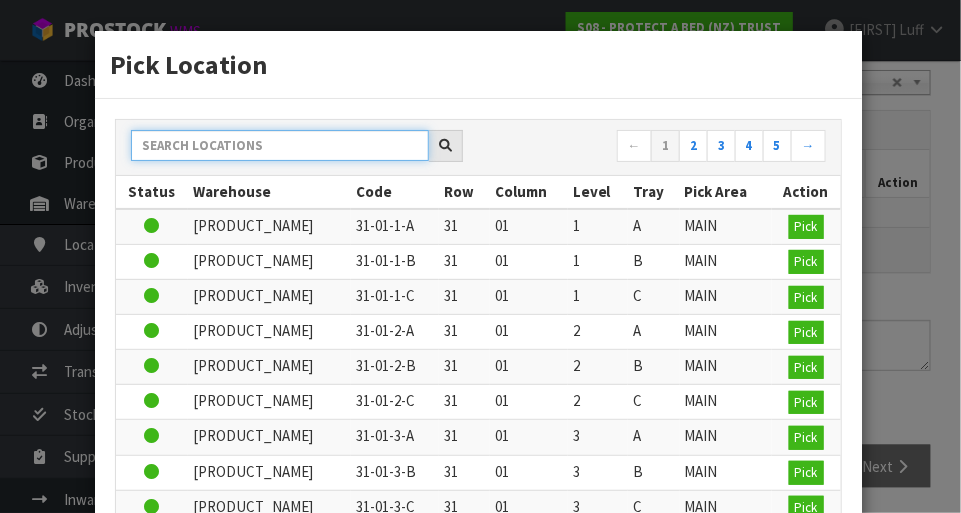 paste on "40-27-5-A" 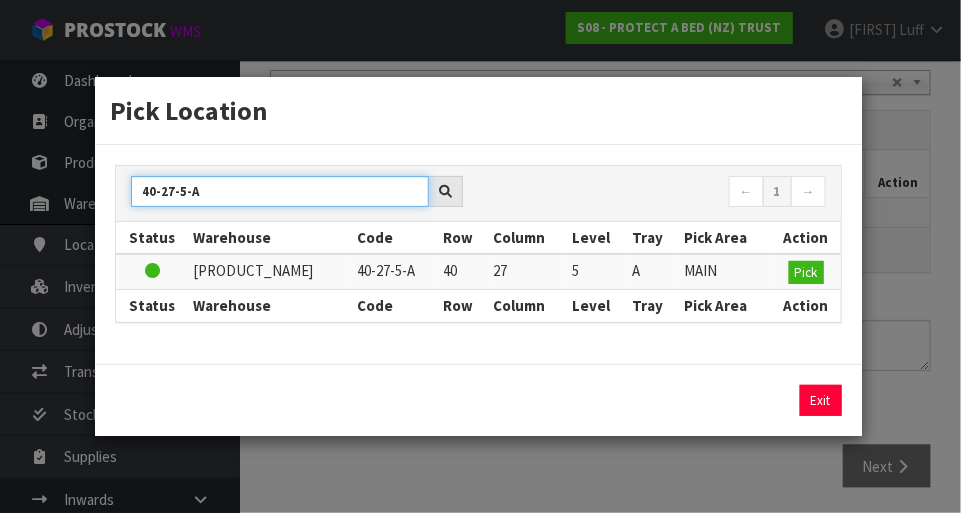 type on "40-27-5-A" 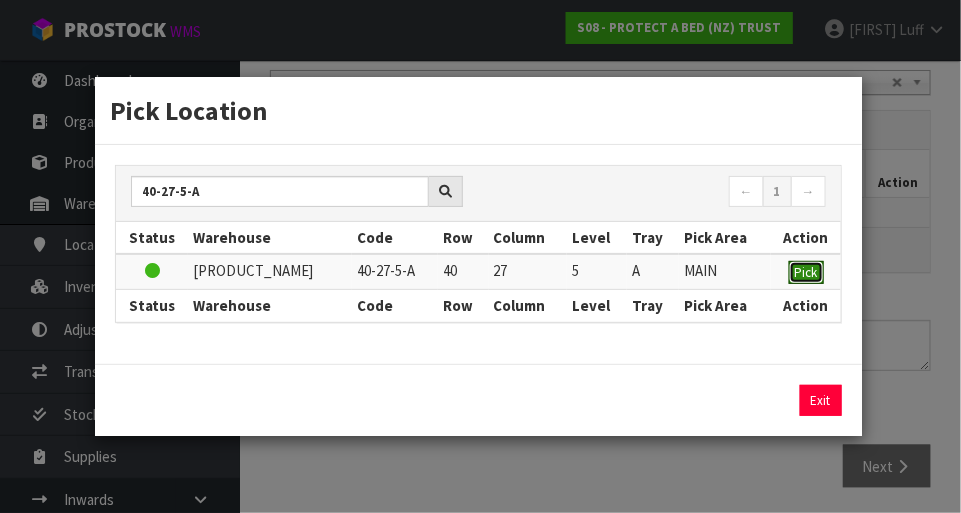 click on "Pick" at bounding box center [806, 272] 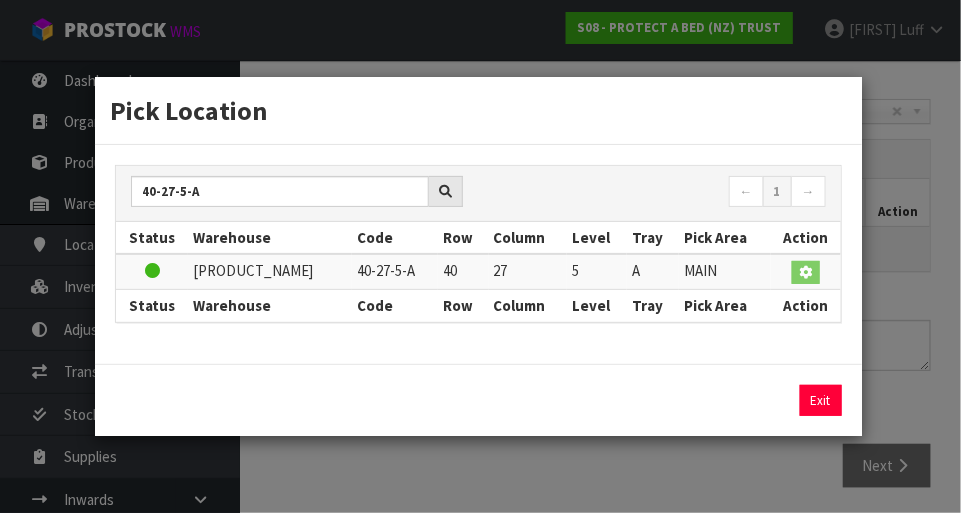scroll, scrollTop: 444, scrollLeft: 0, axis: vertical 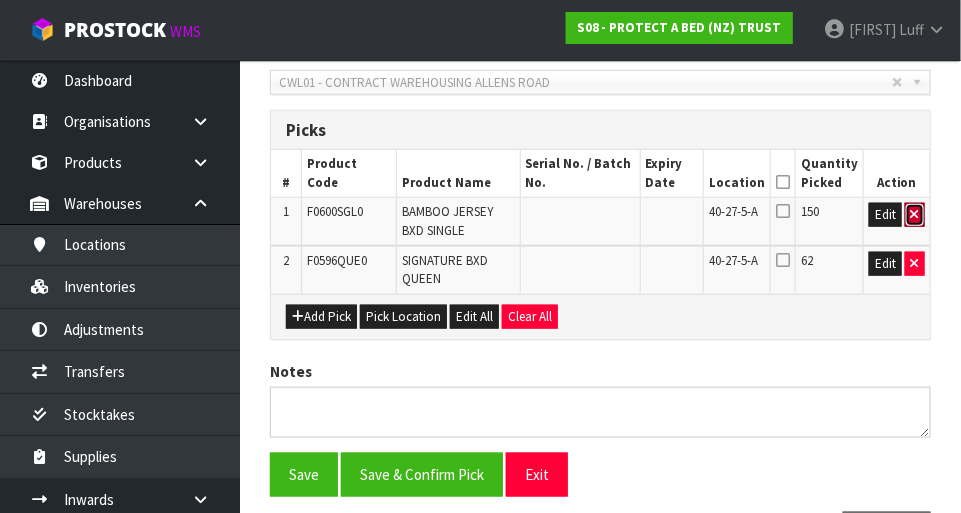 click at bounding box center (915, 214) 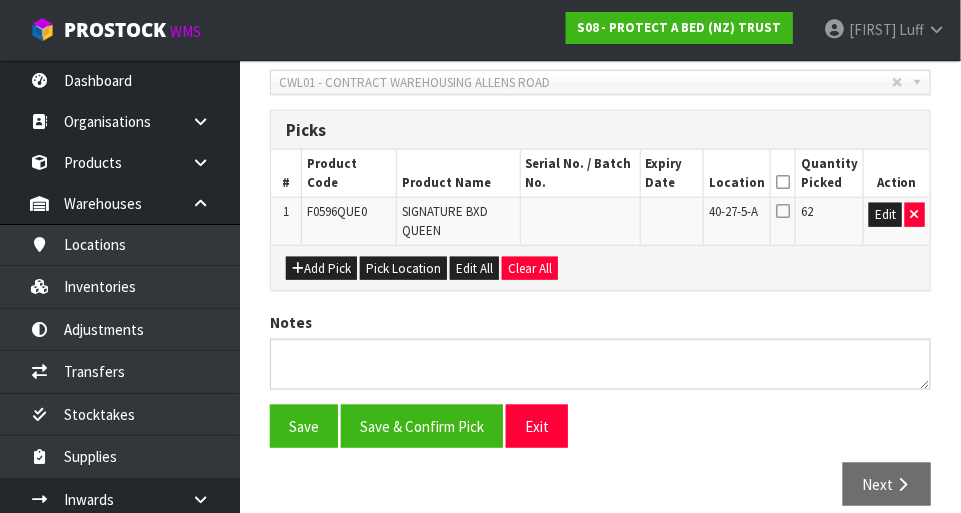 click at bounding box center (783, 182) 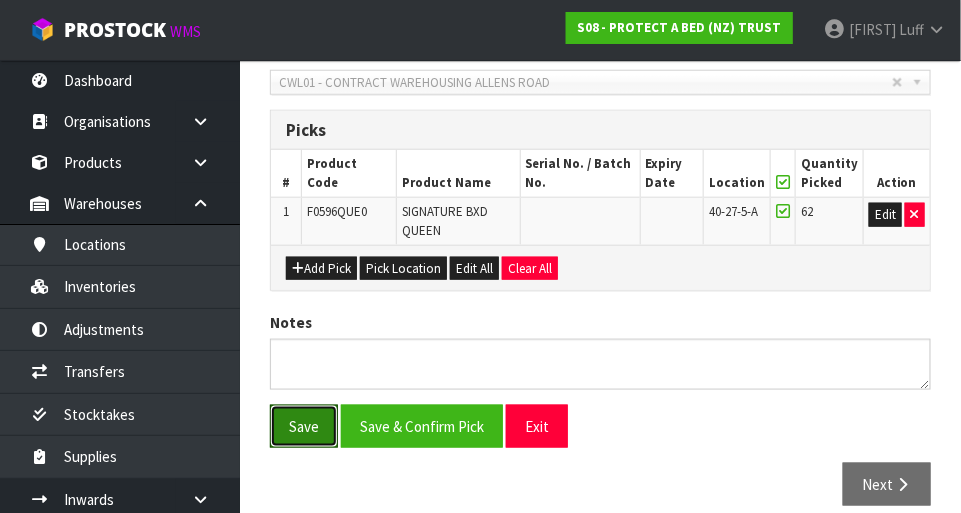 click on "Save" at bounding box center [304, 426] 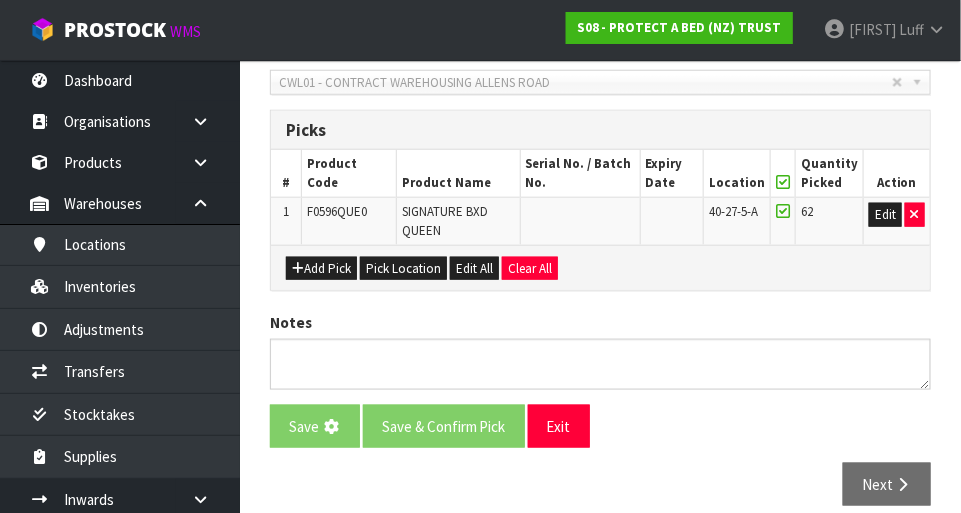 scroll, scrollTop: 0, scrollLeft: 0, axis: both 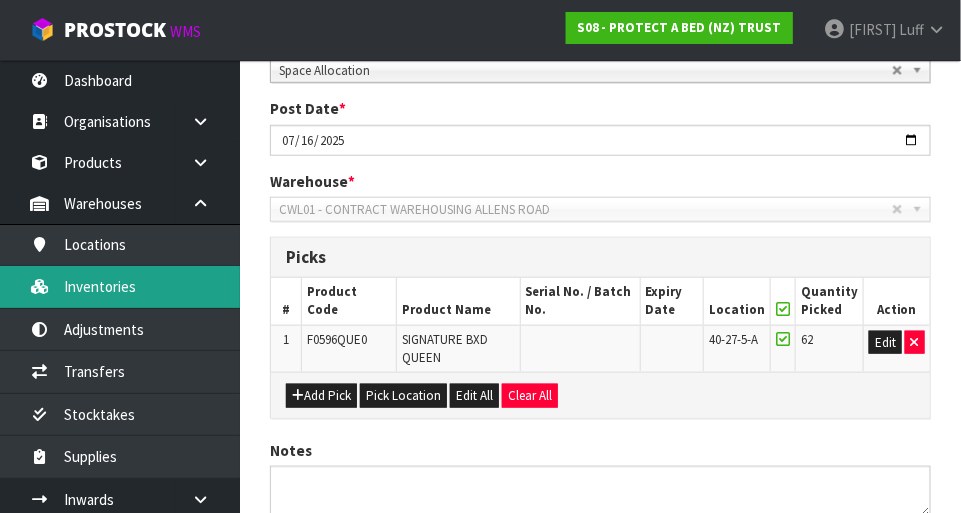 click on "Inventories" at bounding box center [120, 286] 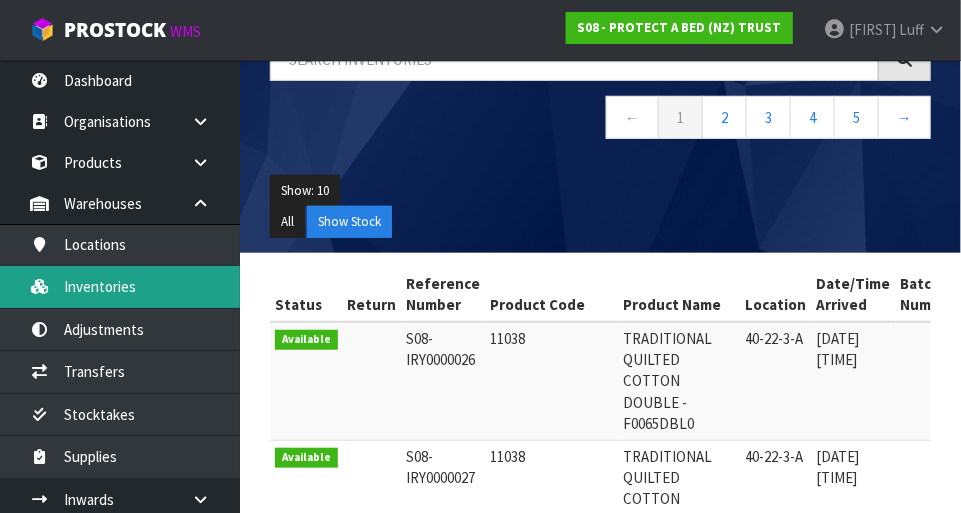 scroll, scrollTop: 0, scrollLeft: 0, axis: both 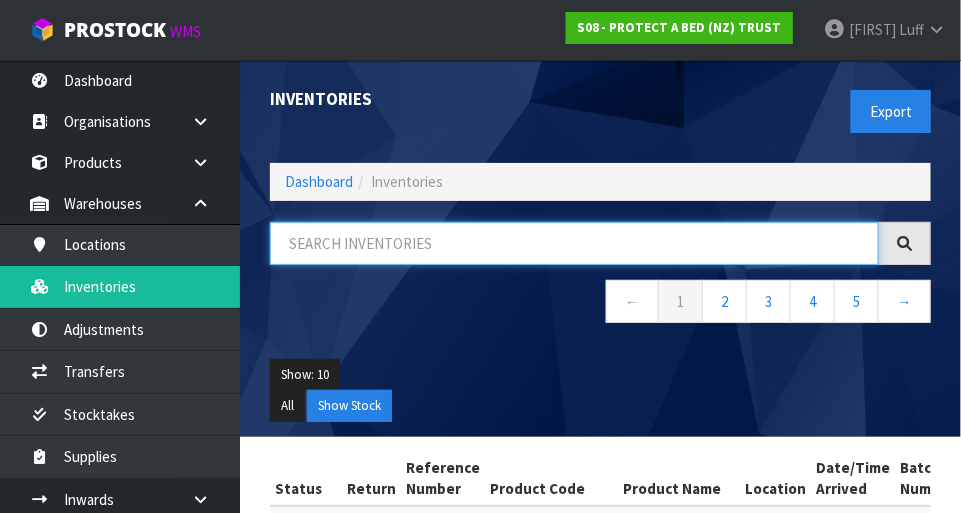paste on "F0596QUE0" 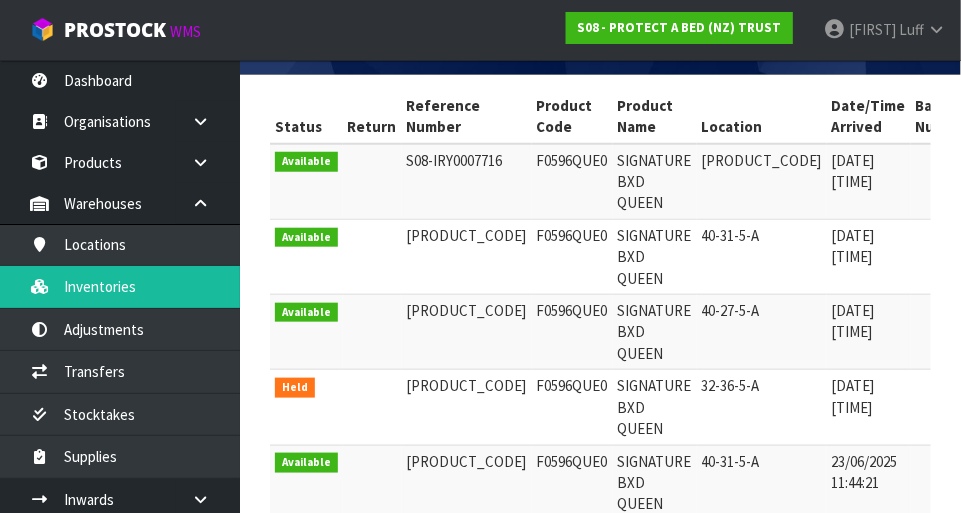 scroll, scrollTop: 363, scrollLeft: 0, axis: vertical 